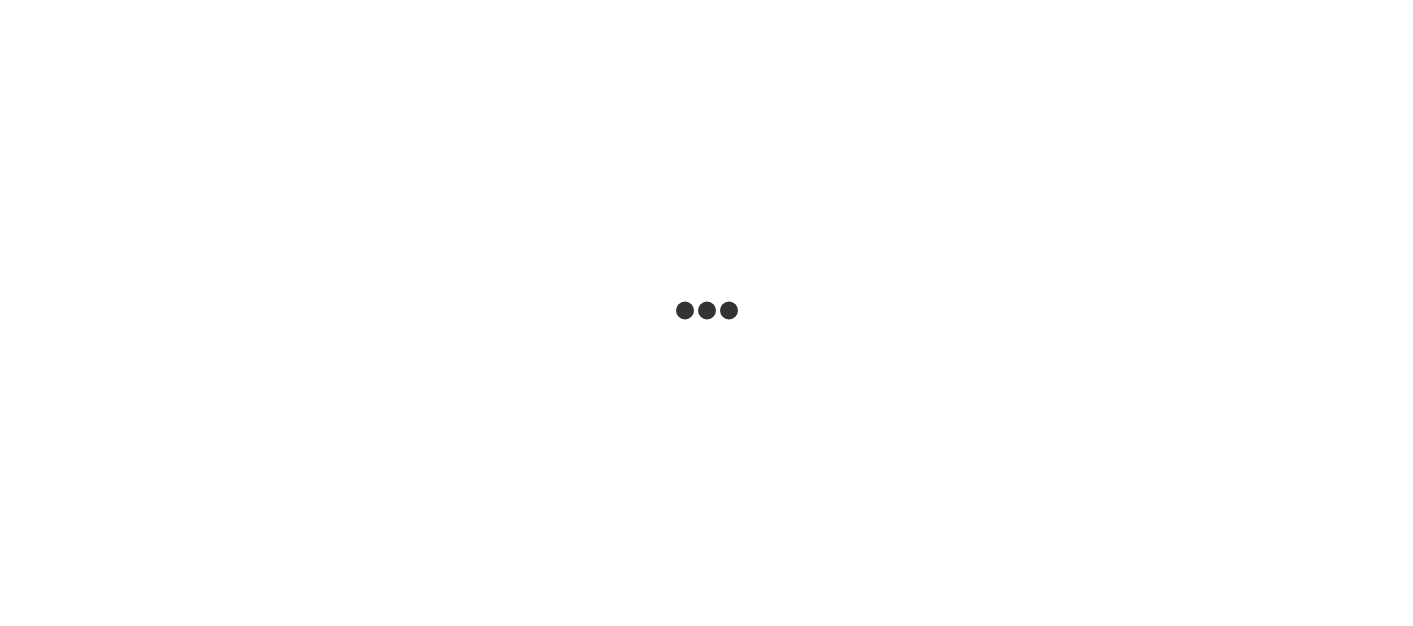 scroll, scrollTop: 0, scrollLeft: 0, axis: both 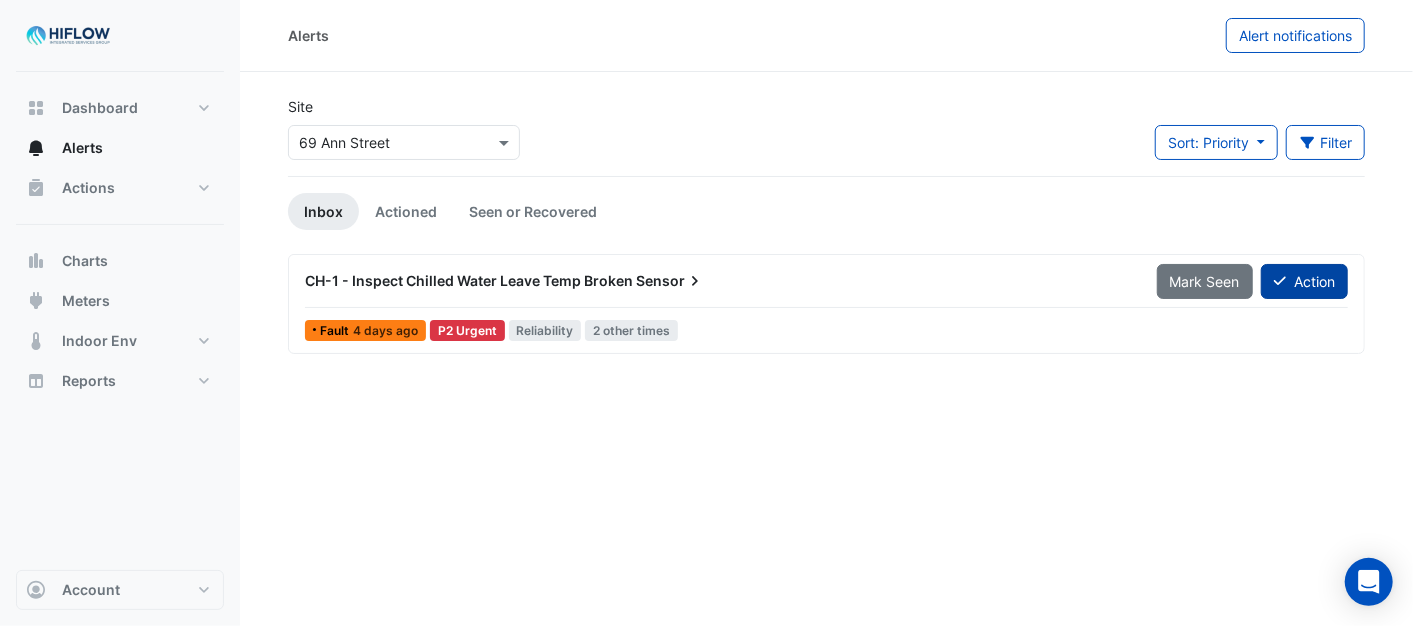 click on "Action" at bounding box center (1304, 281) 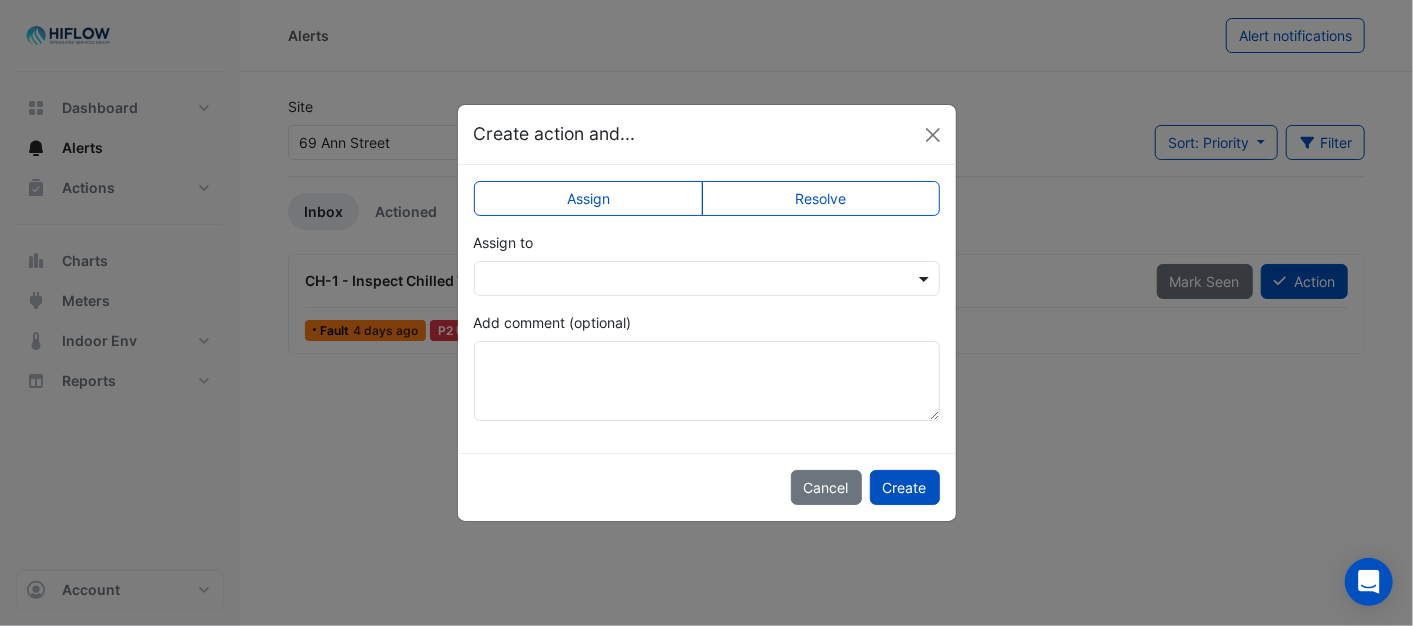 click at bounding box center (926, 278) 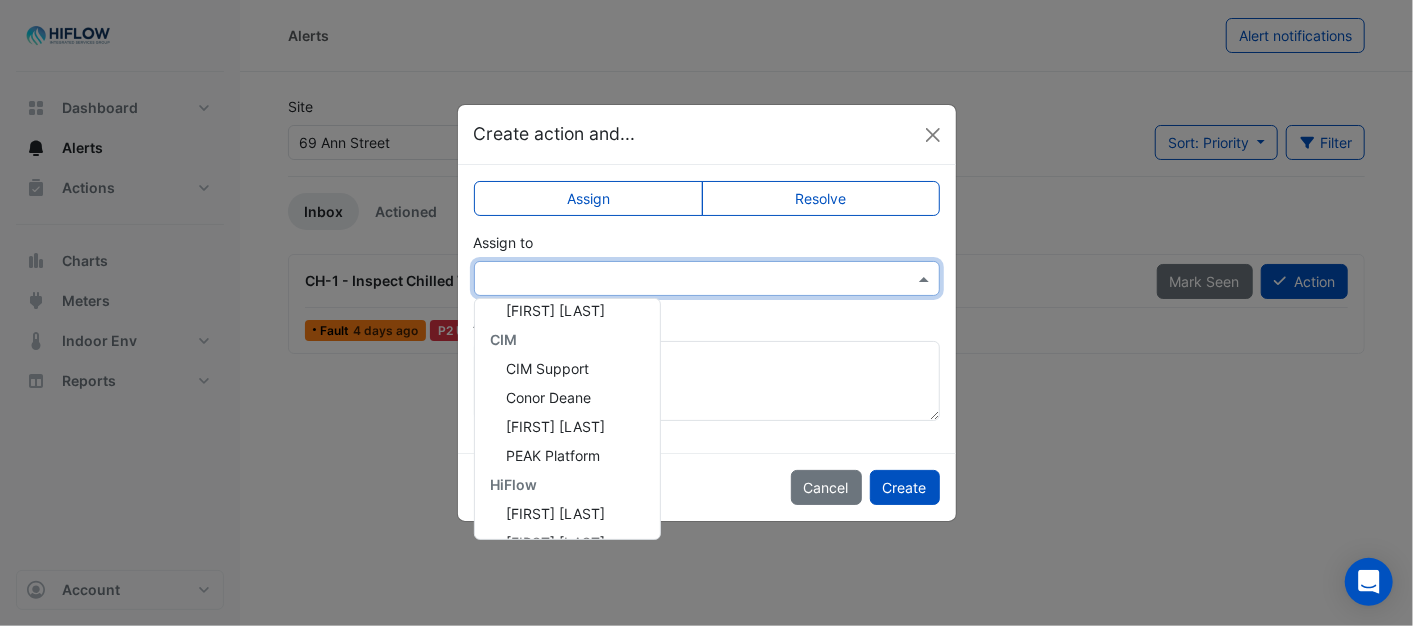 scroll, scrollTop: 384, scrollLeft: 0, axis: vertical 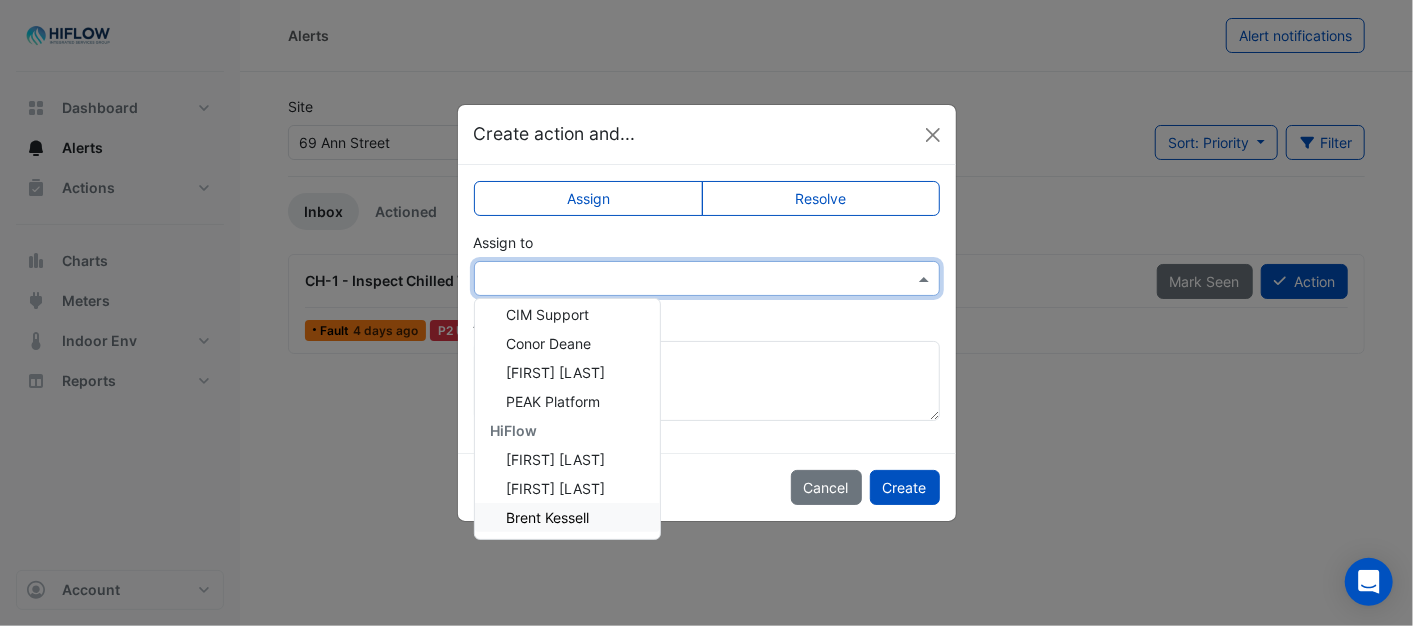 click on "Brent Kessell" at bounding box center (548, 517) 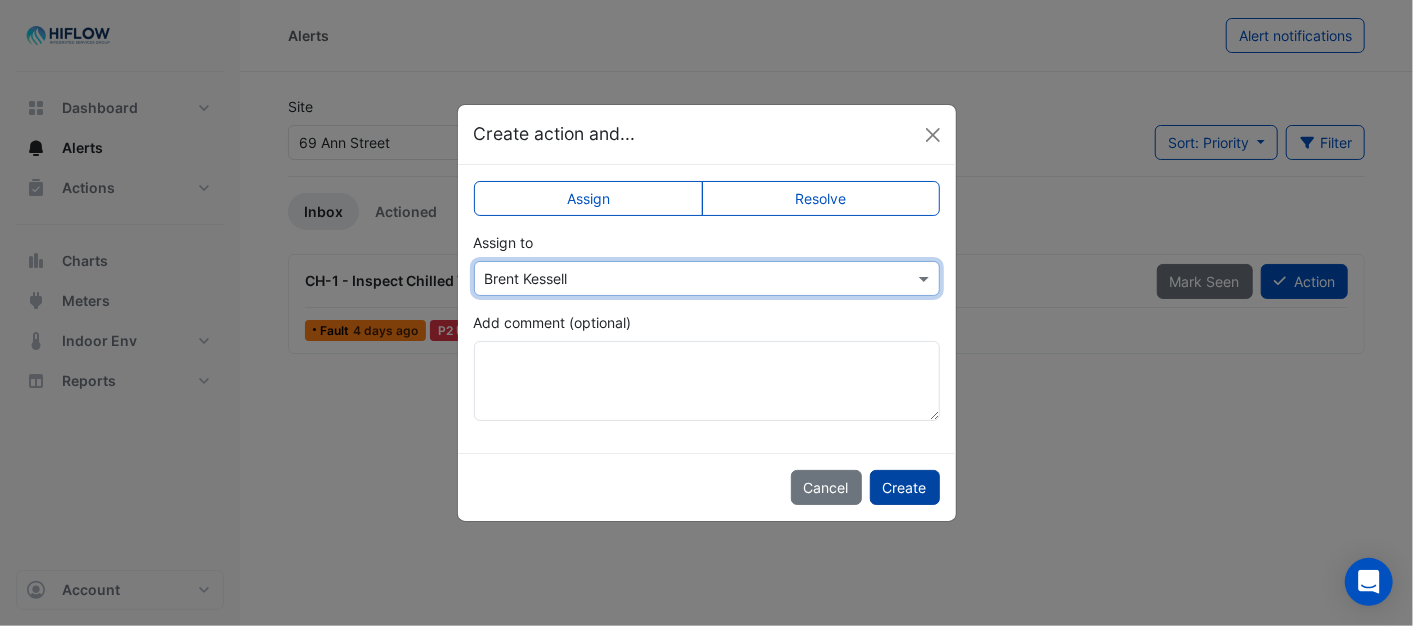 click on "Create" 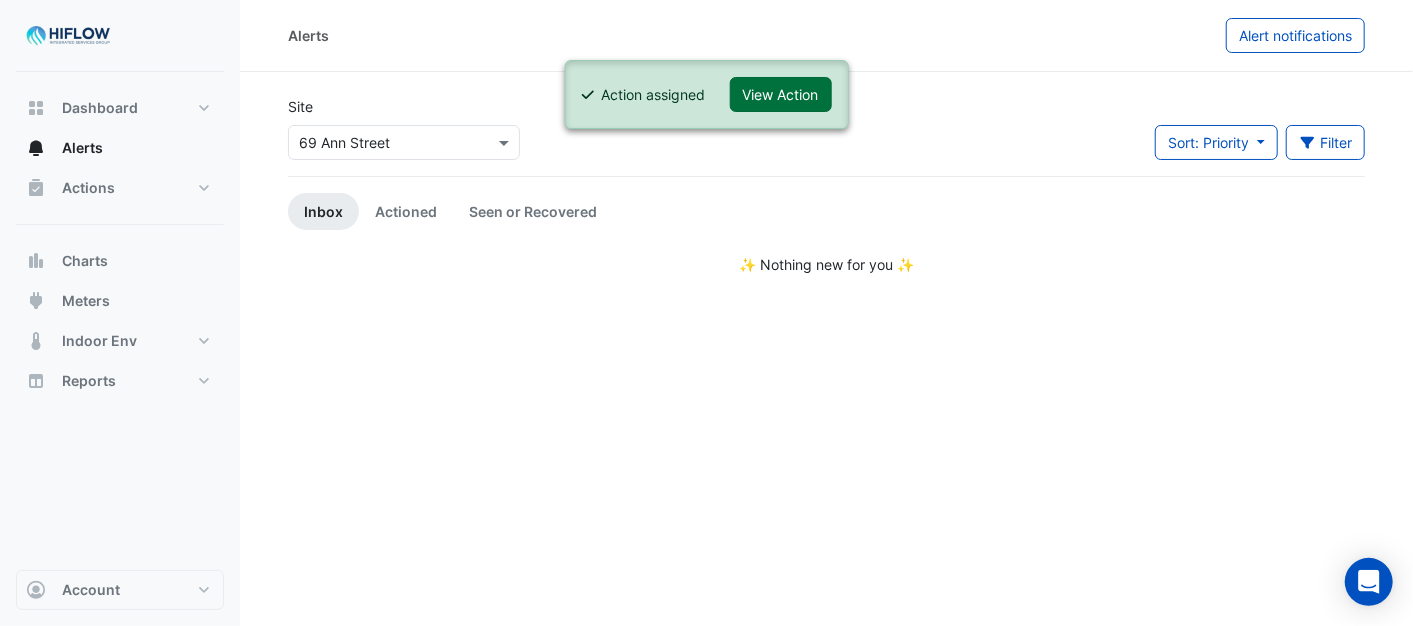 click on "View Action" 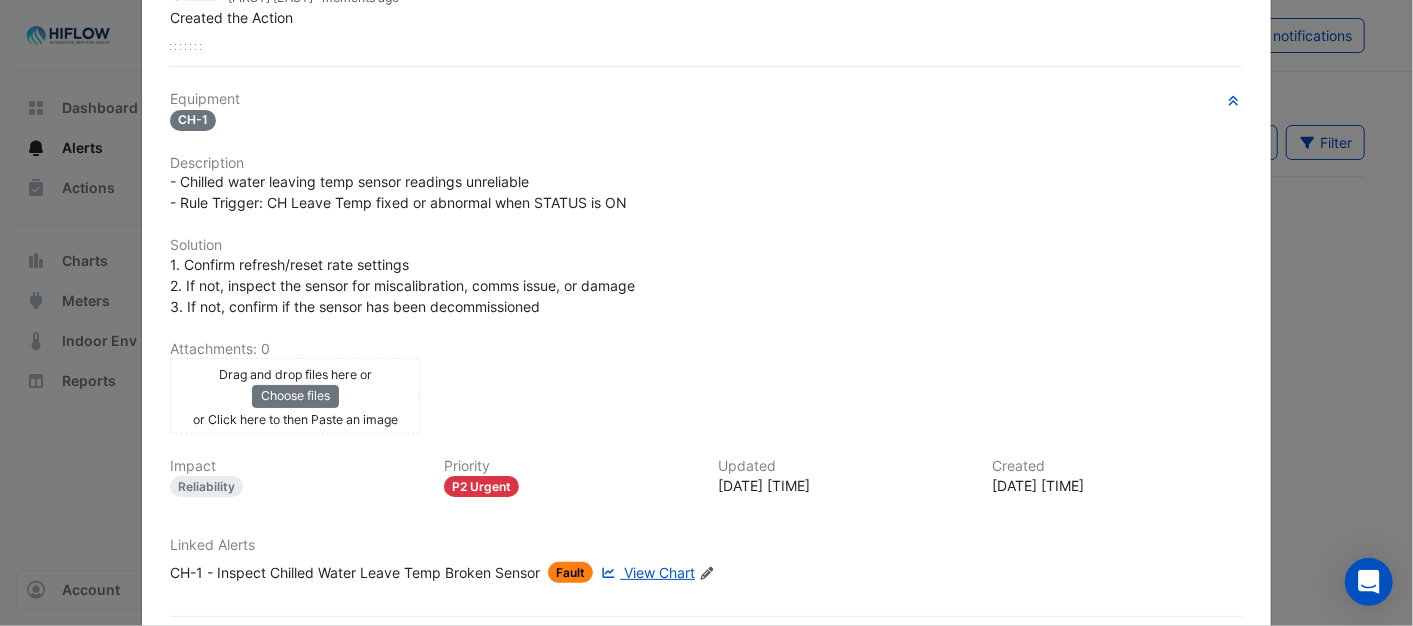 scroll, scrollTop: 333, scrollLeft: 0, axis: vertical 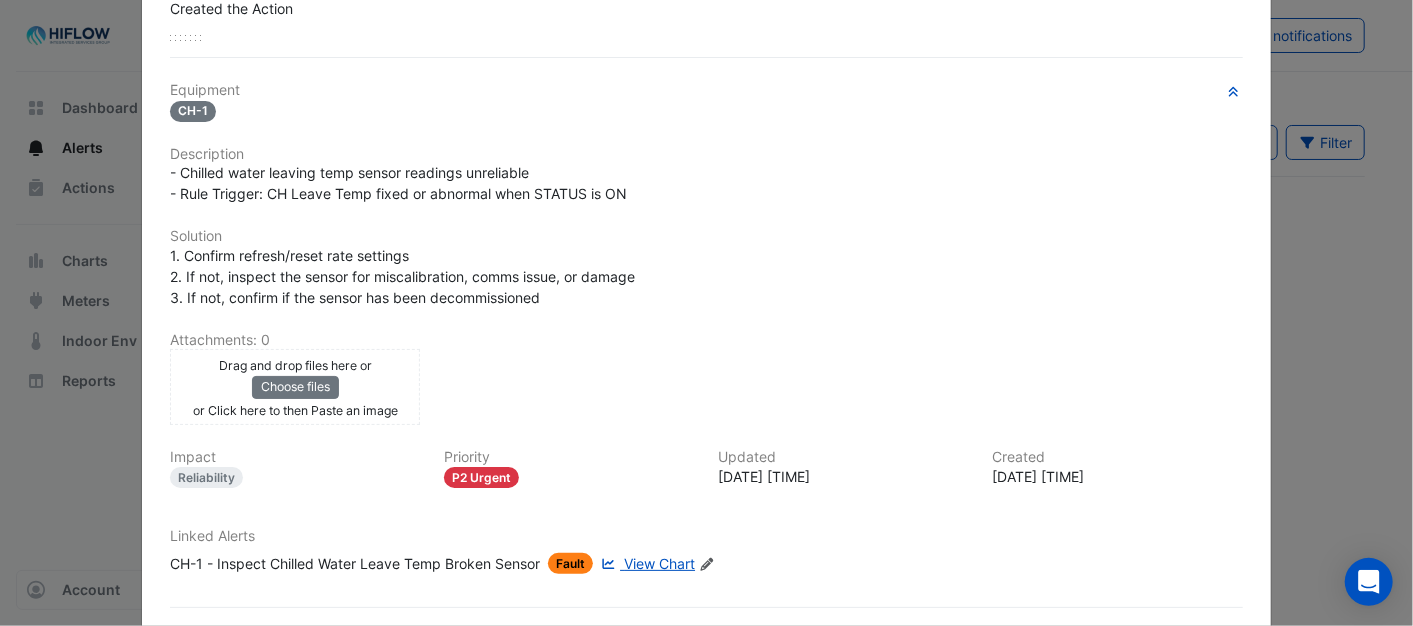 click on "View Chart" 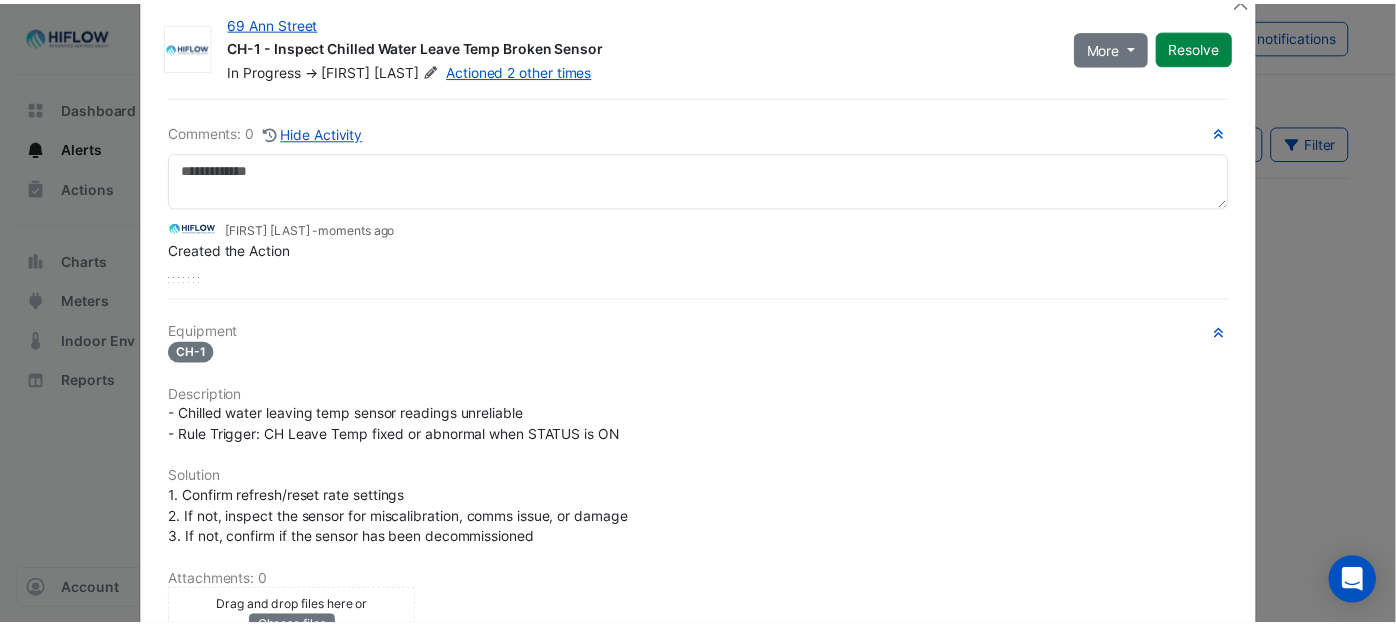 scroll, scrollTop: 0, scrollLeft: 0, axis: both 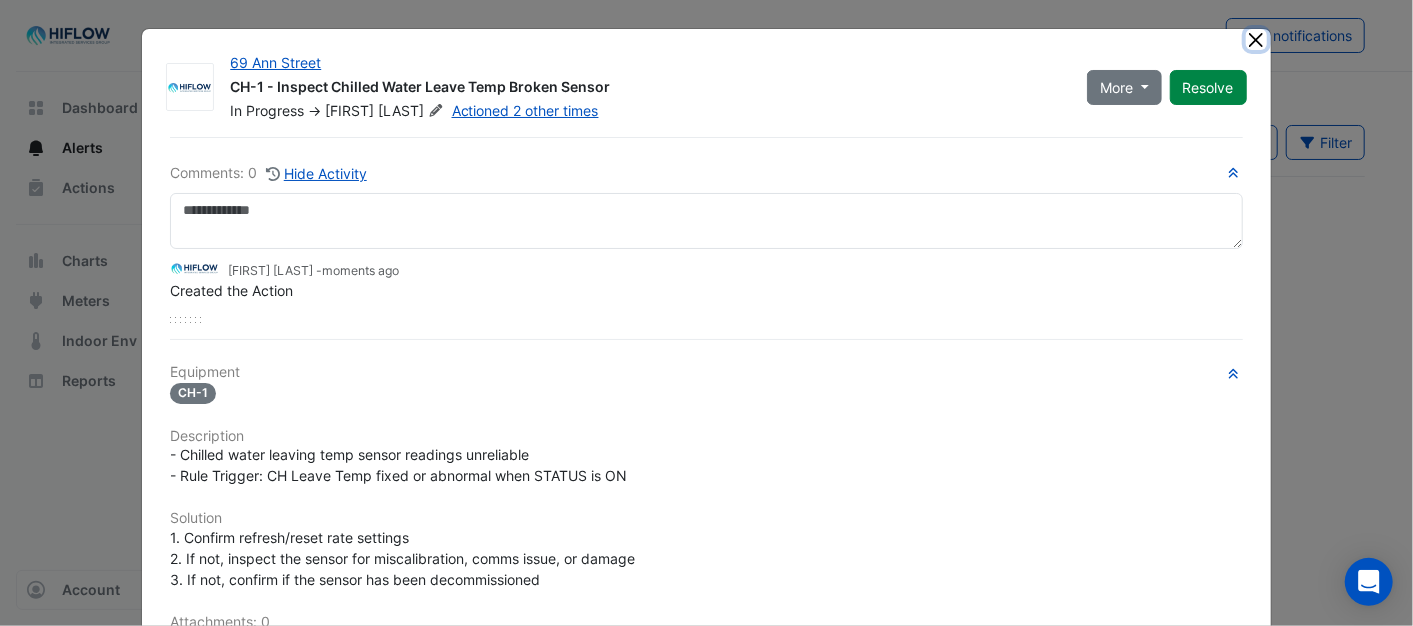click 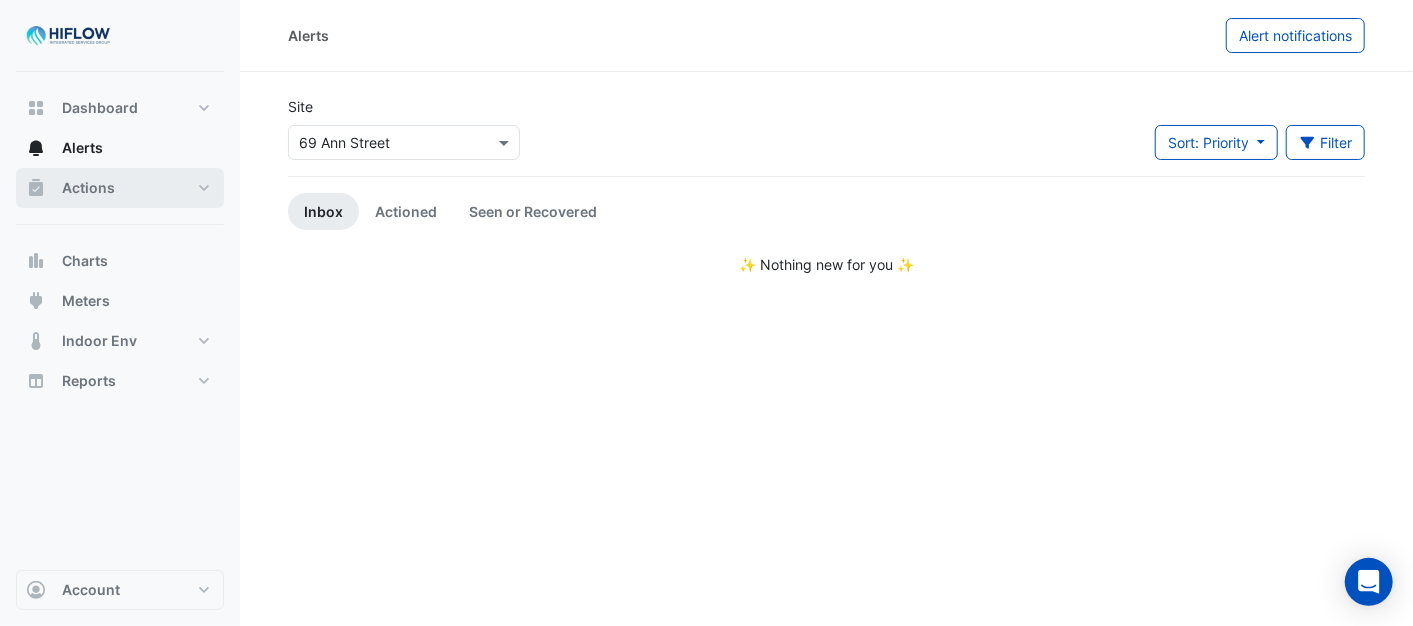 click on "Actions" at bounding box center (120, 188) 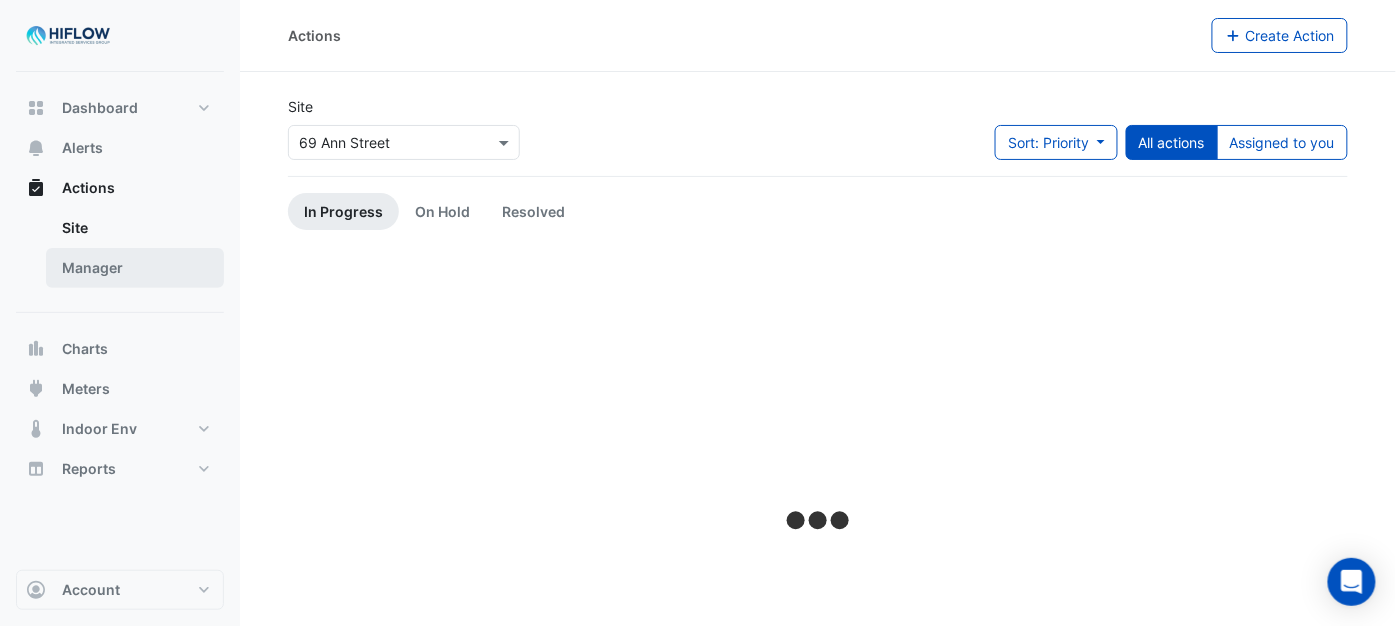 click on "Manager" at bounding box center (135, 268) 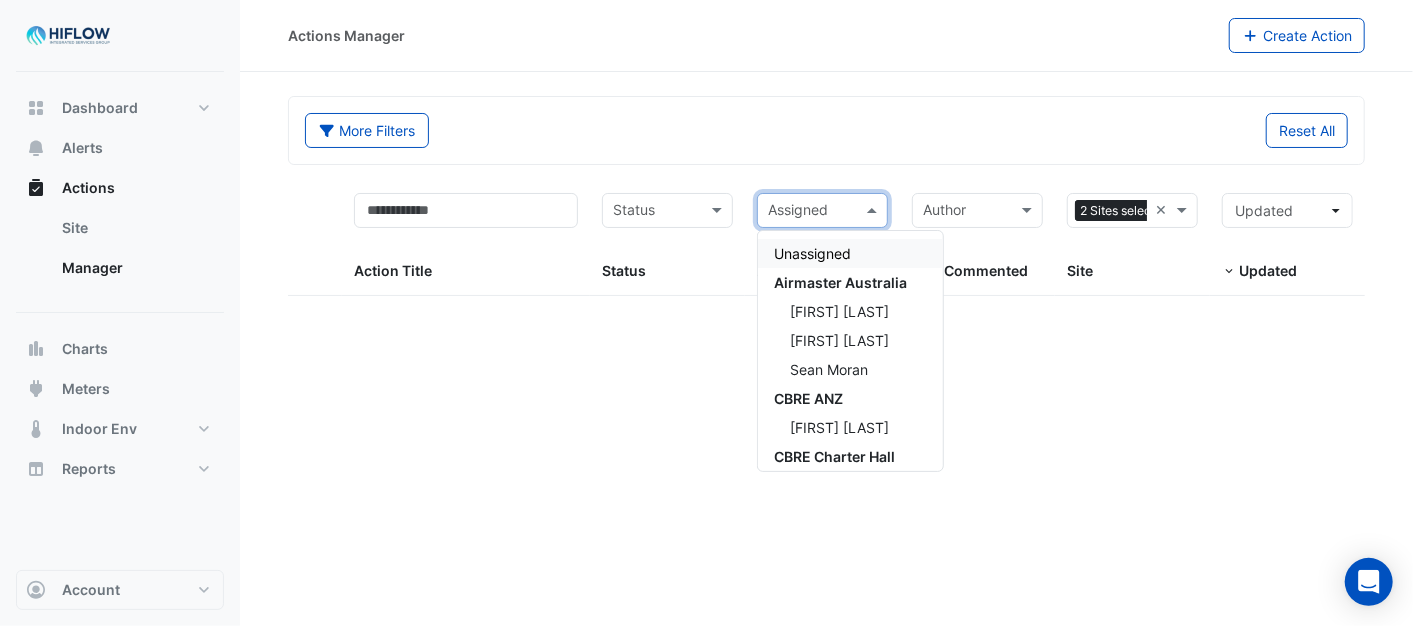 click at bounding box center (874, 210) 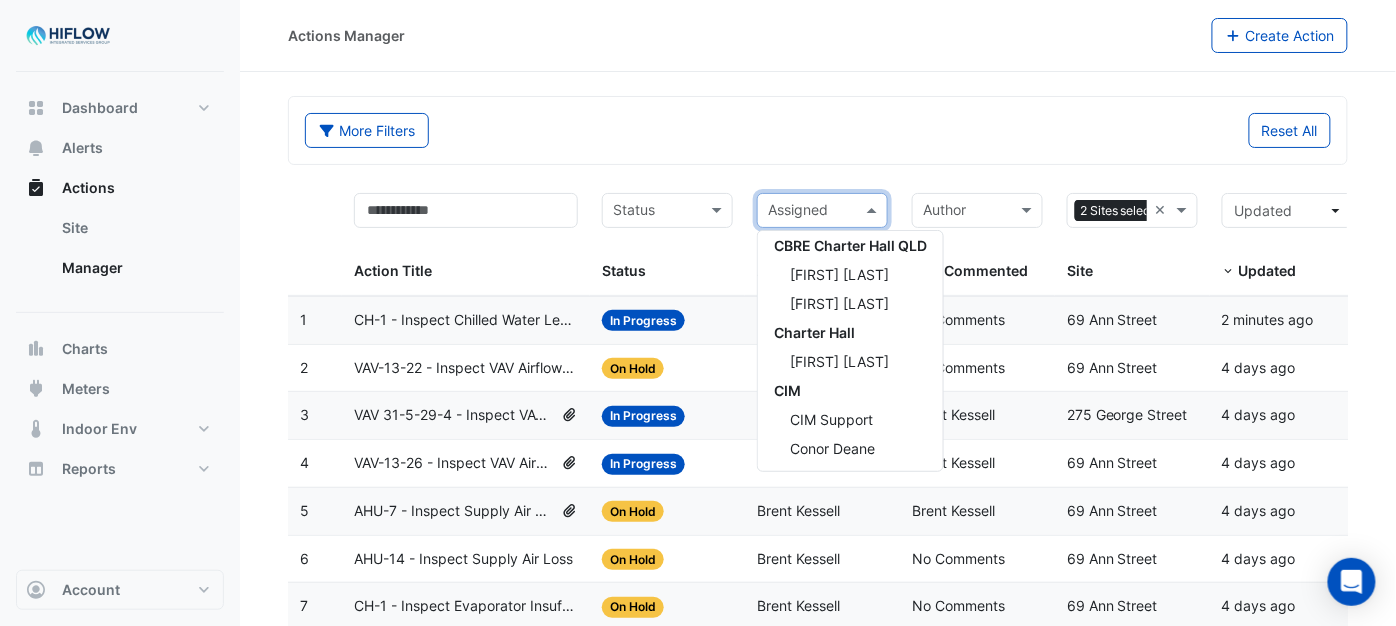 scroll, scrollTop: 528, scrollLeft: 0, axis: vertical 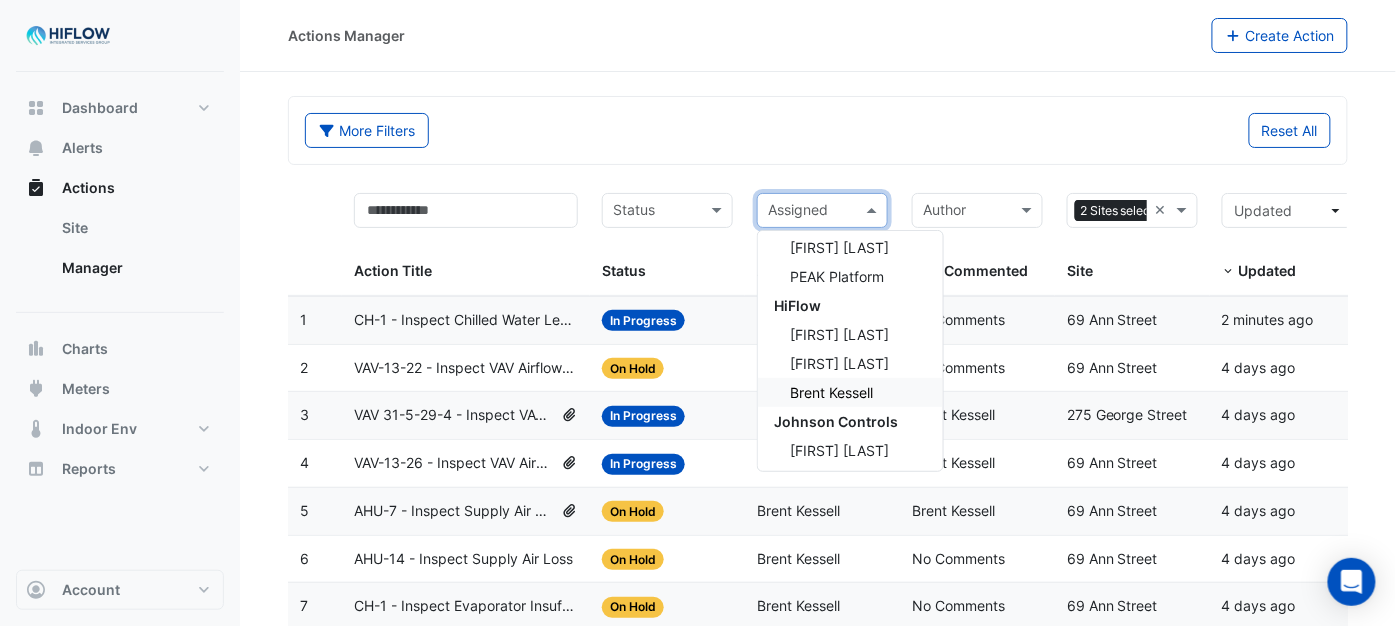 click on "Brent Kessell" at bounding box center [831, 392] 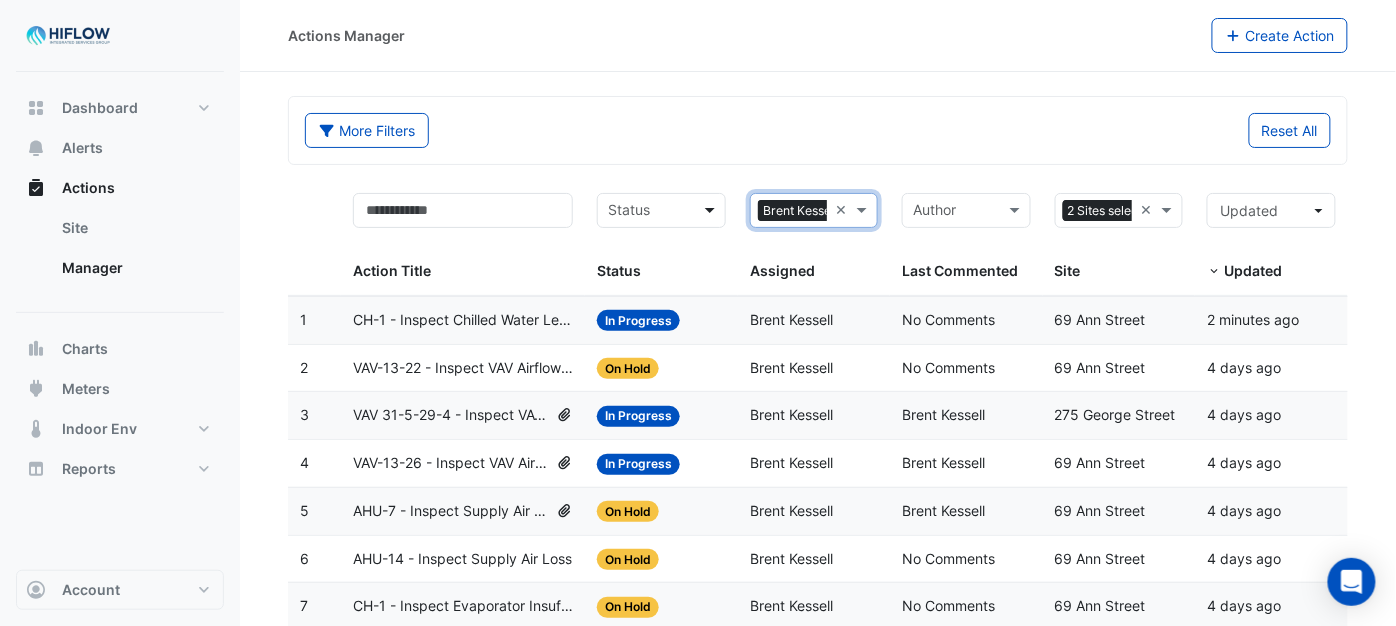 click at bounding box center (712, 210) 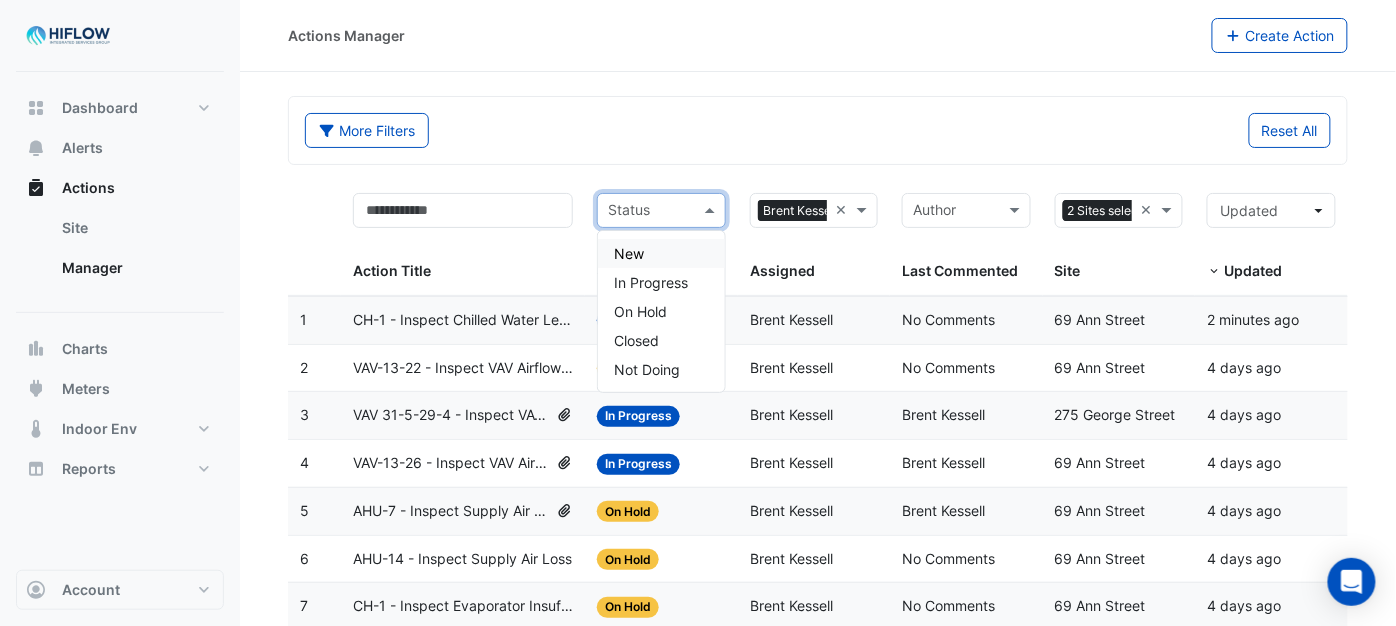 click on "New" at bounding box center (661, 253) 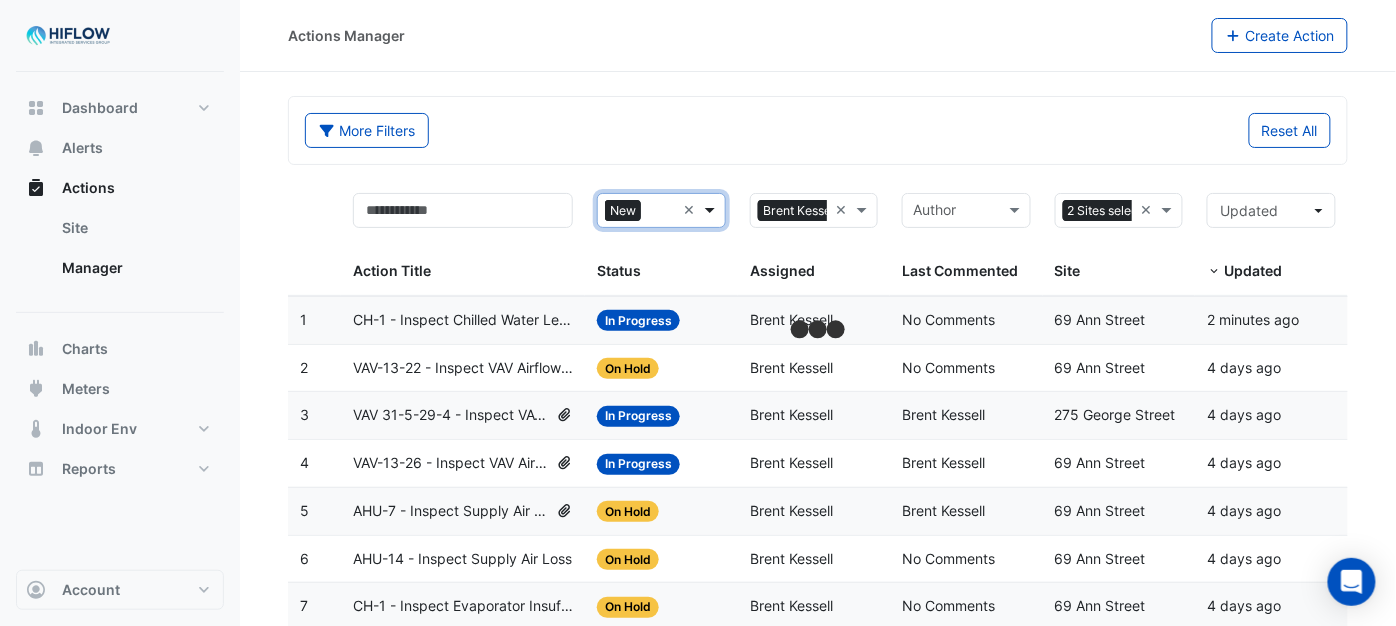 click at bounding box center (712, 210) 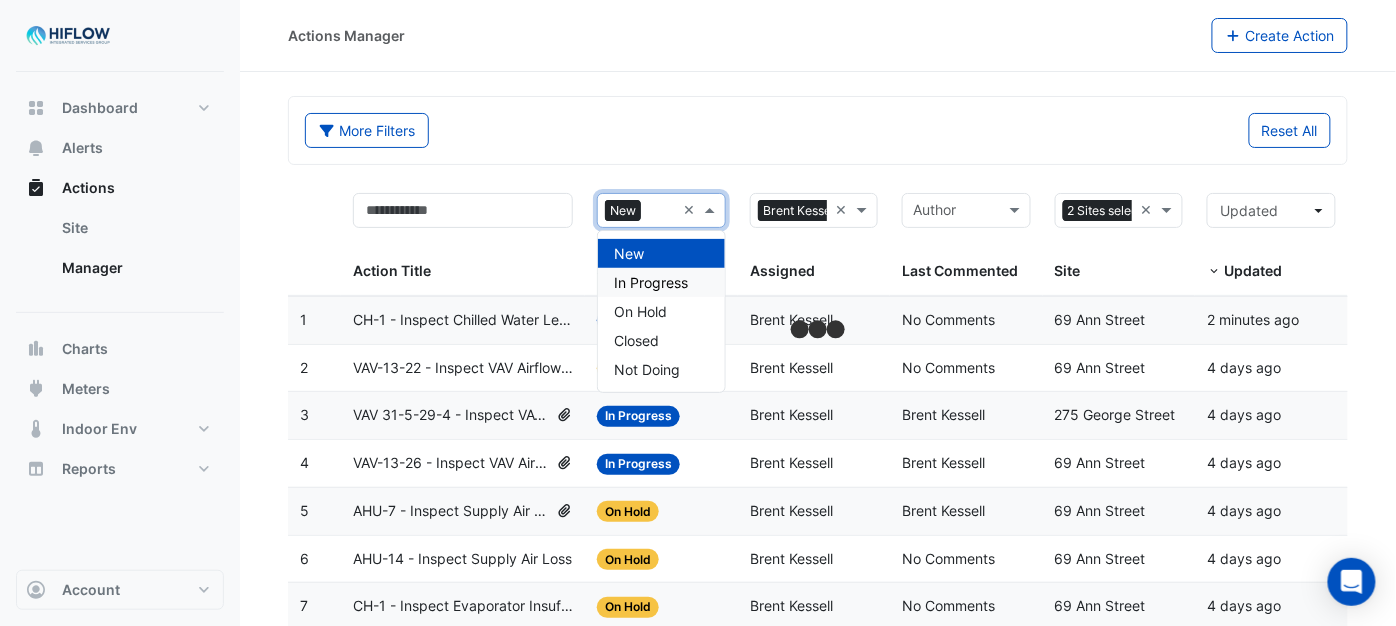 click on "In Progress" at bounding box center [651, 282] 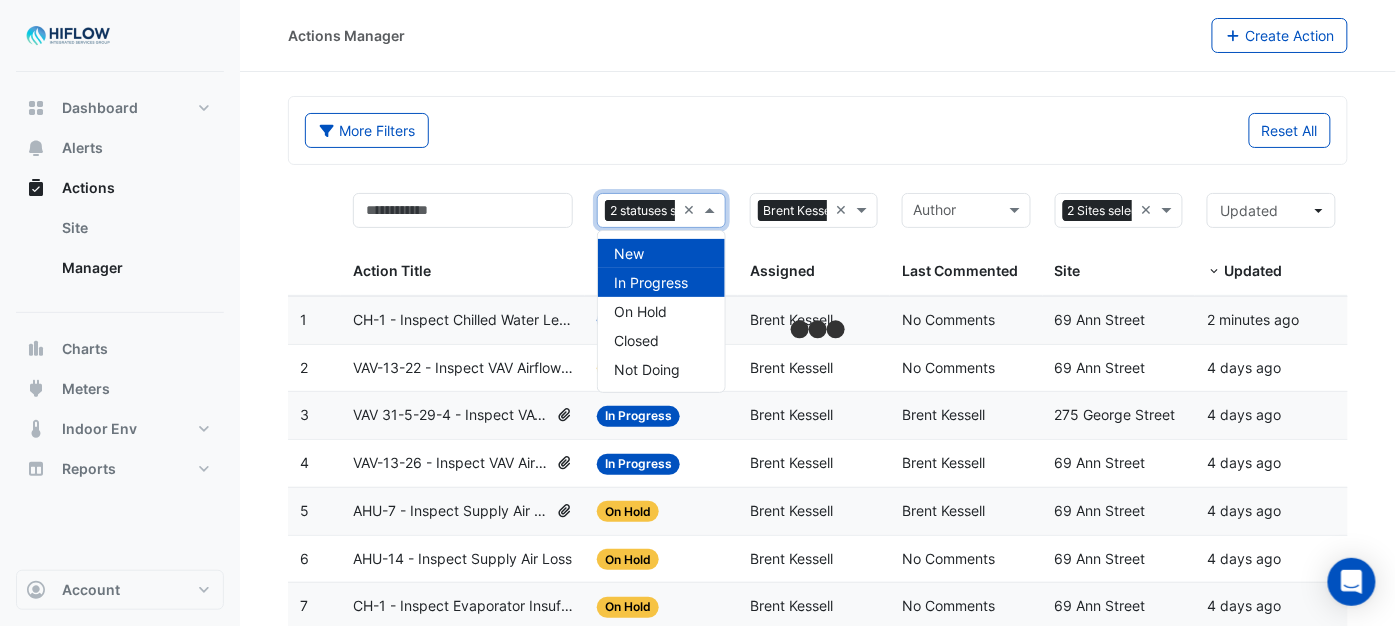 click at bounding box center (712, 210) 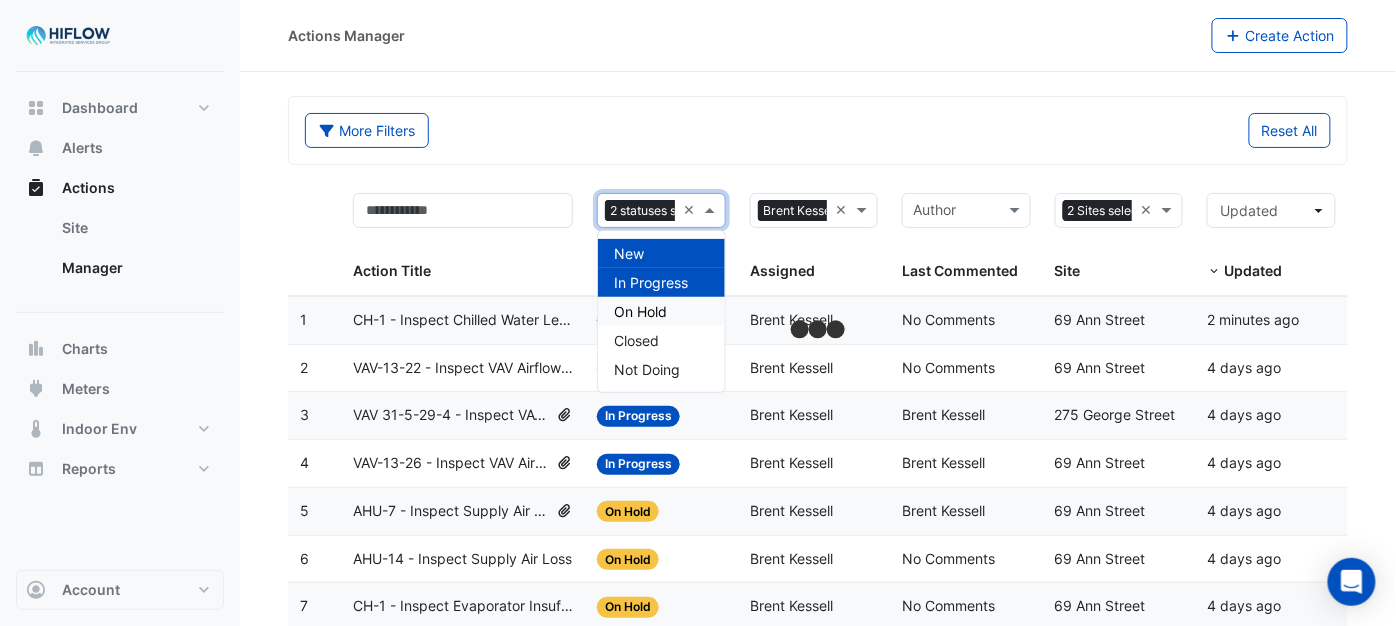 click on "On Hold" at bounding box center (640, 311) 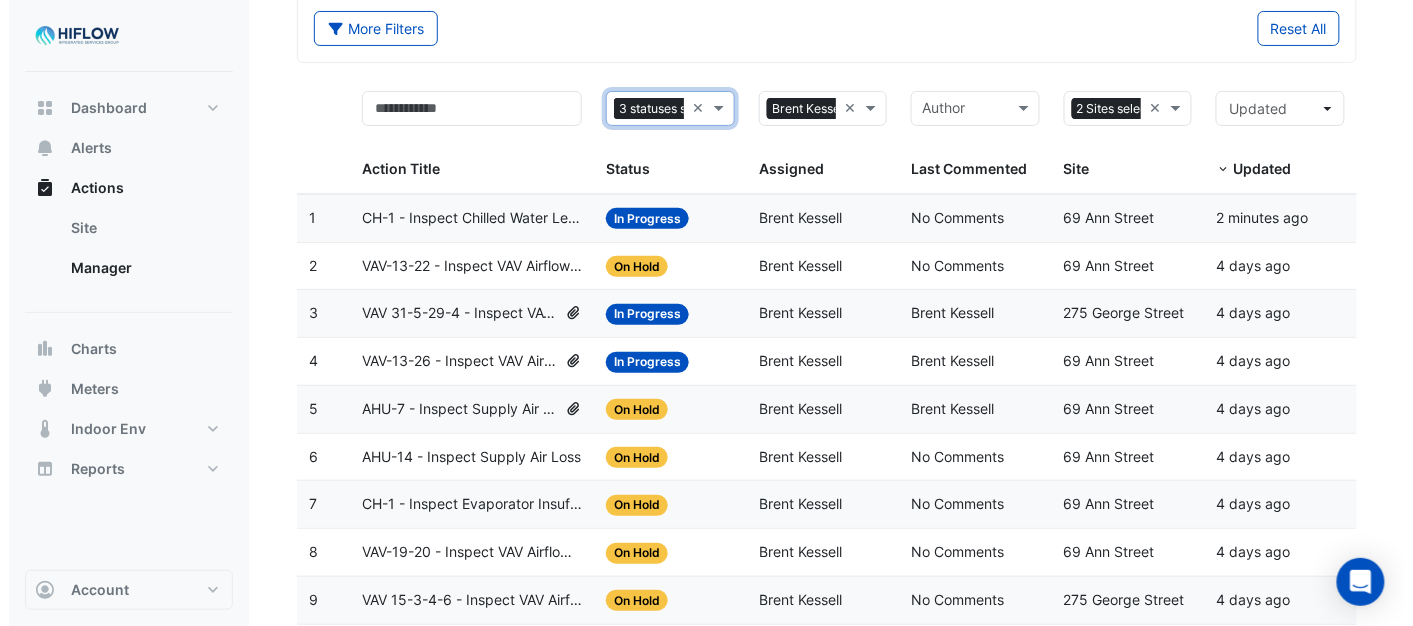 scroll, scrollTop: 105, scrollLeft: 0, axis: vertical 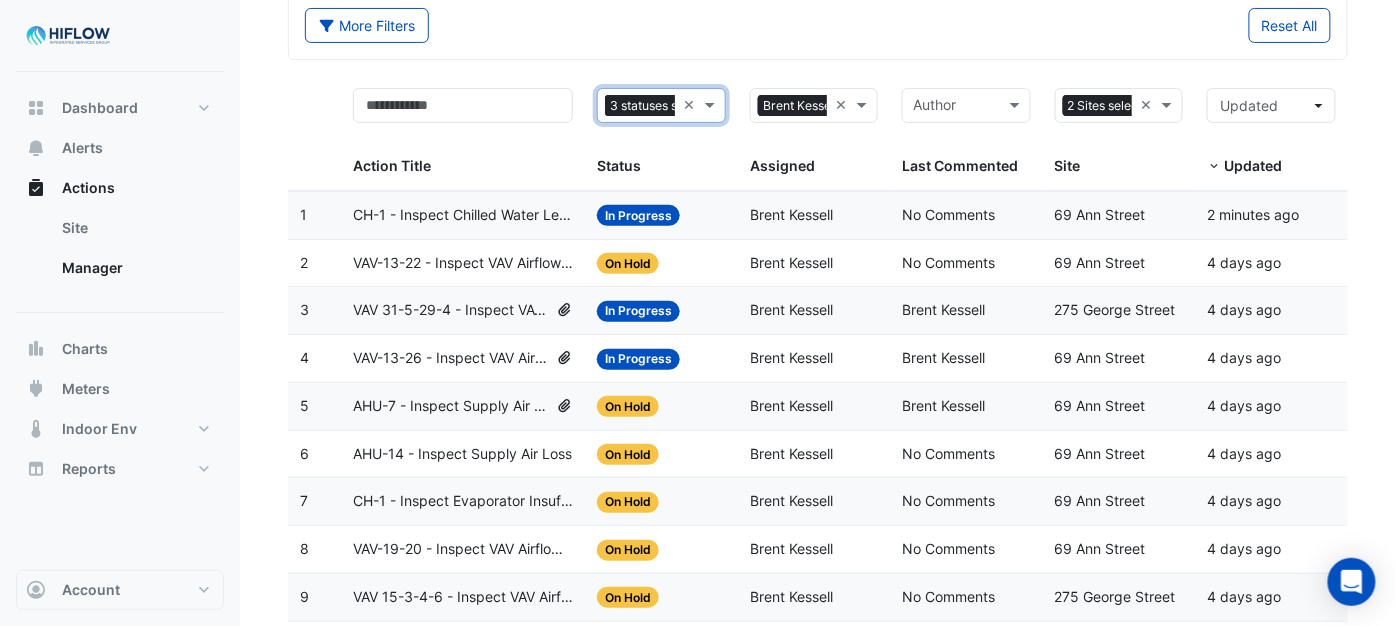 click on "VAV-13-26 - Inspect VAV Airflow Block" 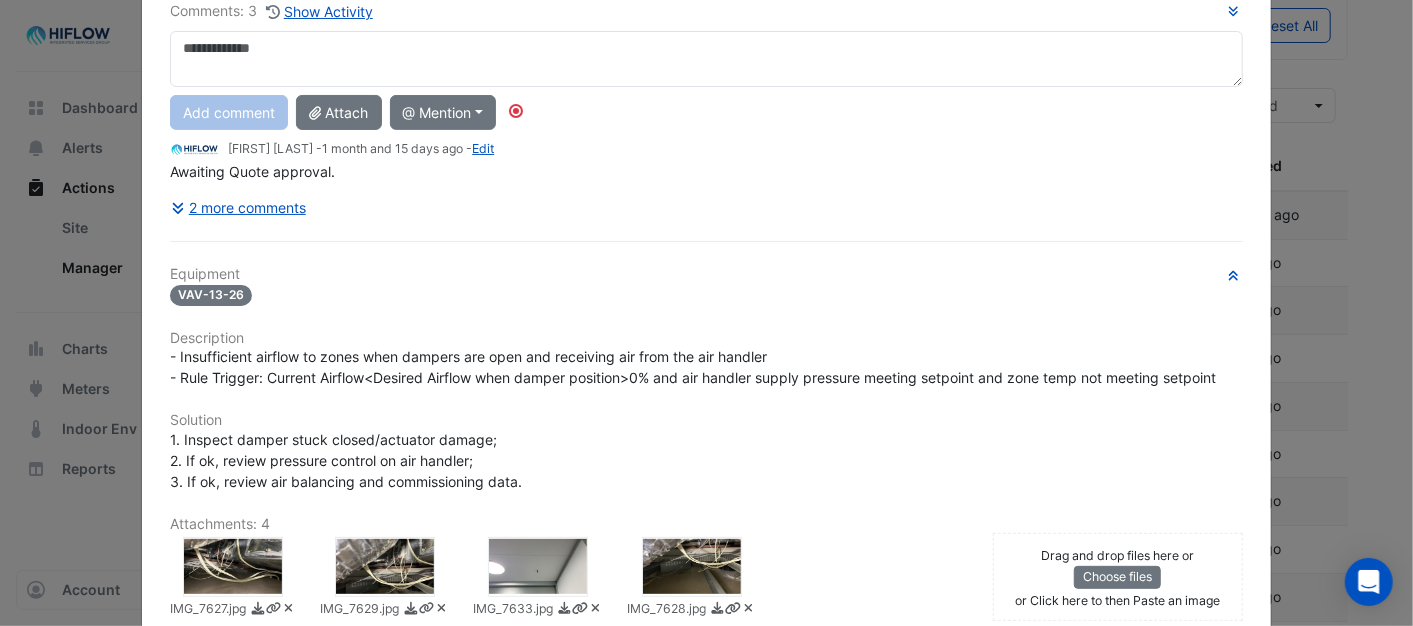 scroll, scrollTop: 111, scrollLeft: 0, axis: vertical 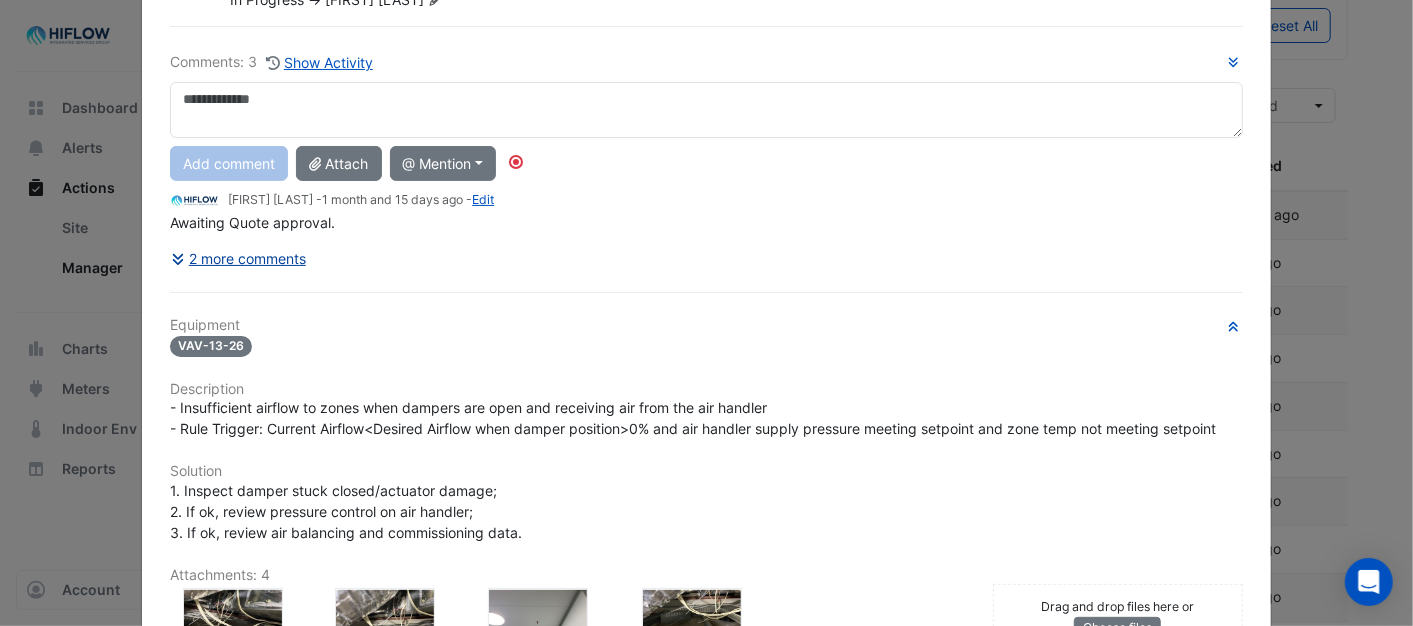 click on "2 more comments" 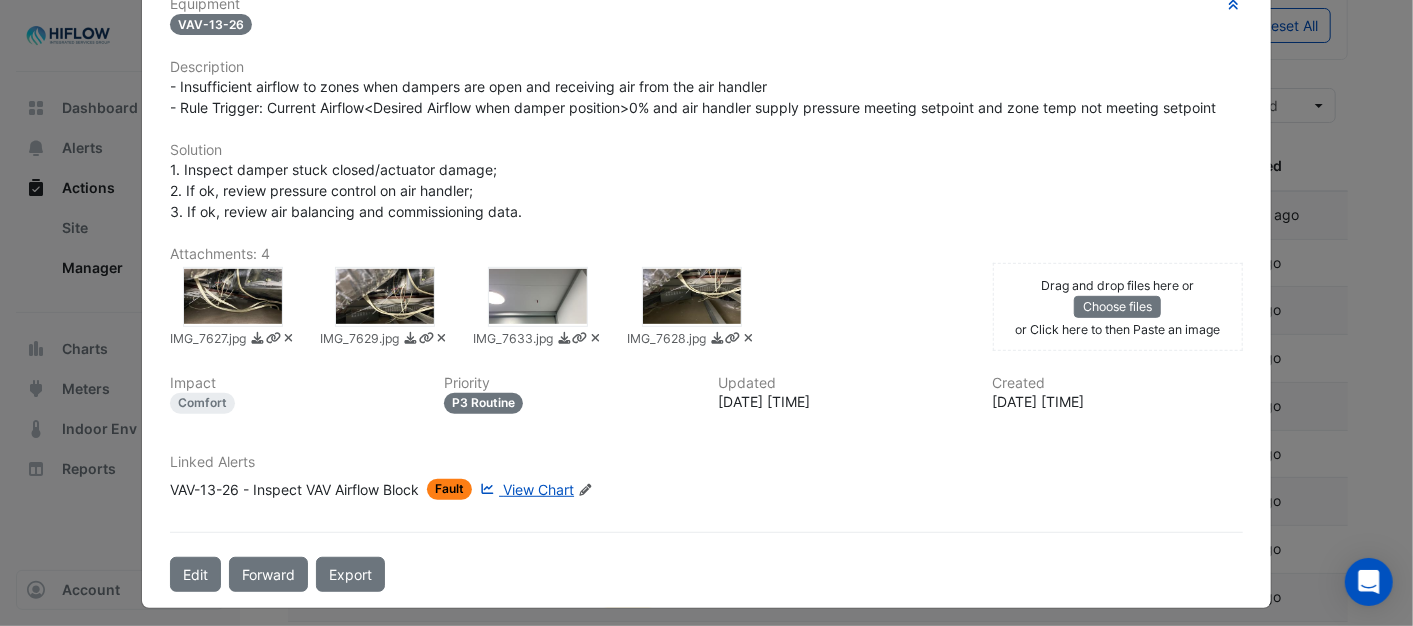 scroll, scrollTop: 477, scrollLeft: 0, axis: vertical 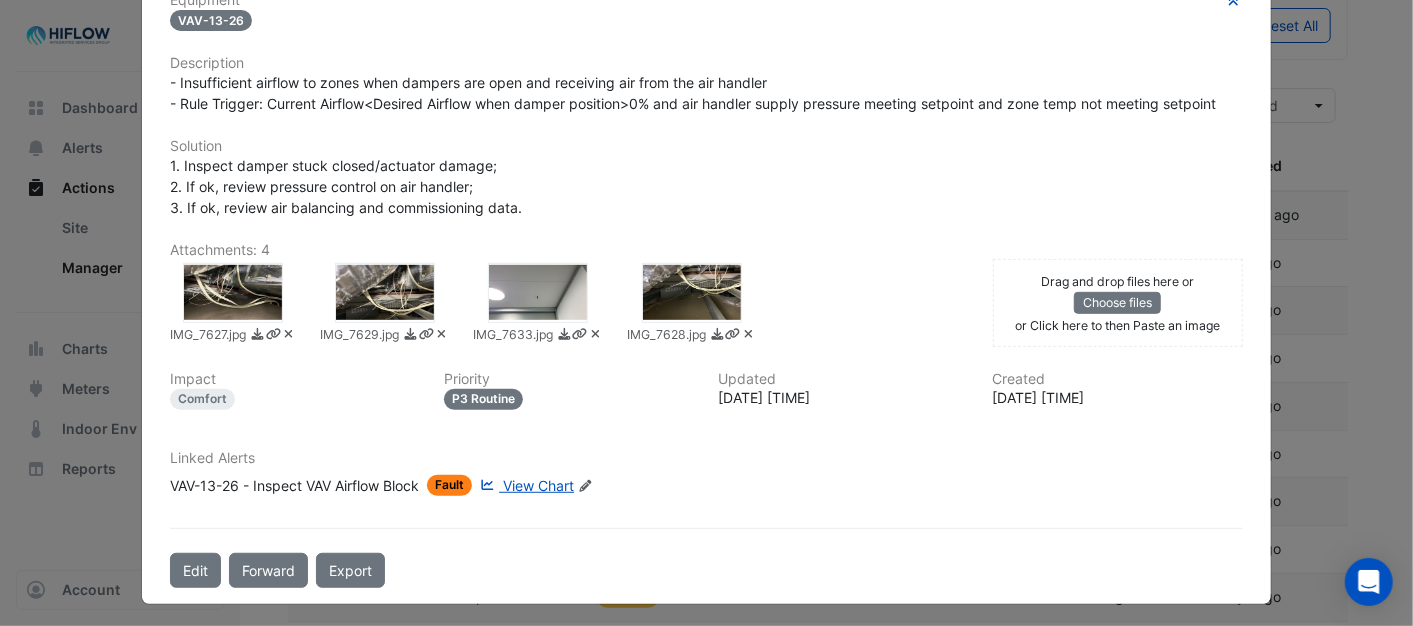 click on "View Chart" 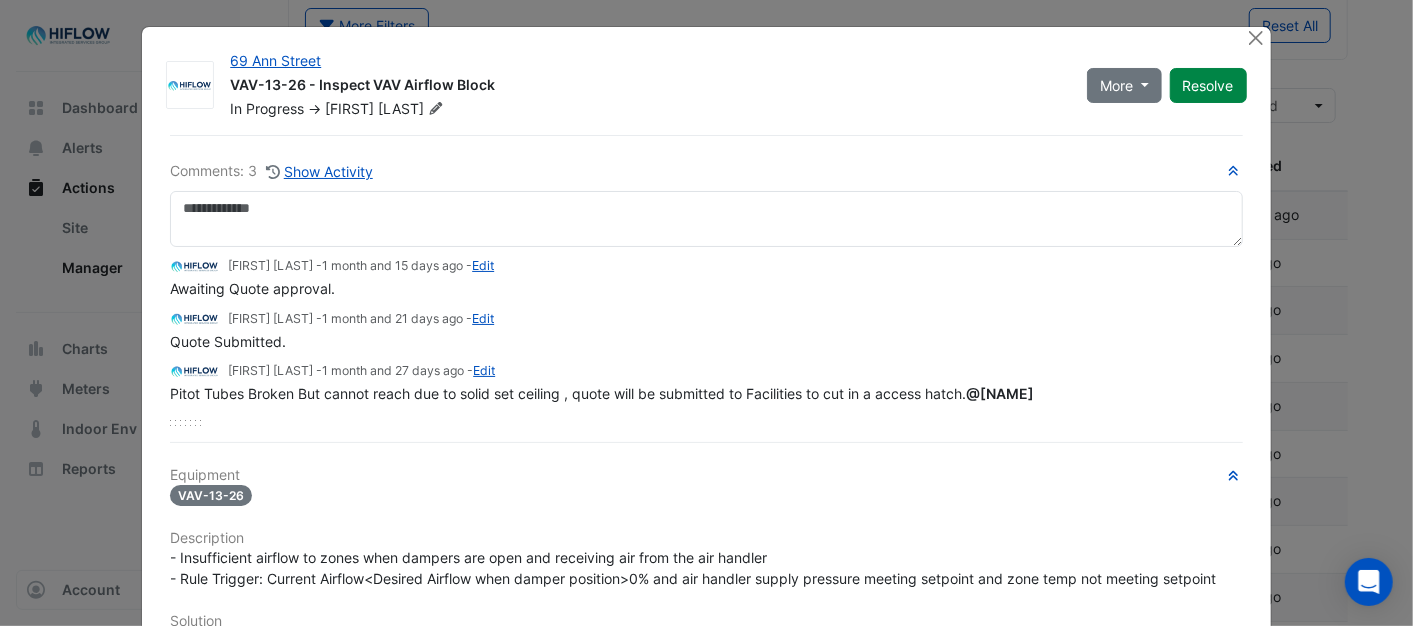scroll, scrollTop: 0, scrollLeft: 0, axis: both 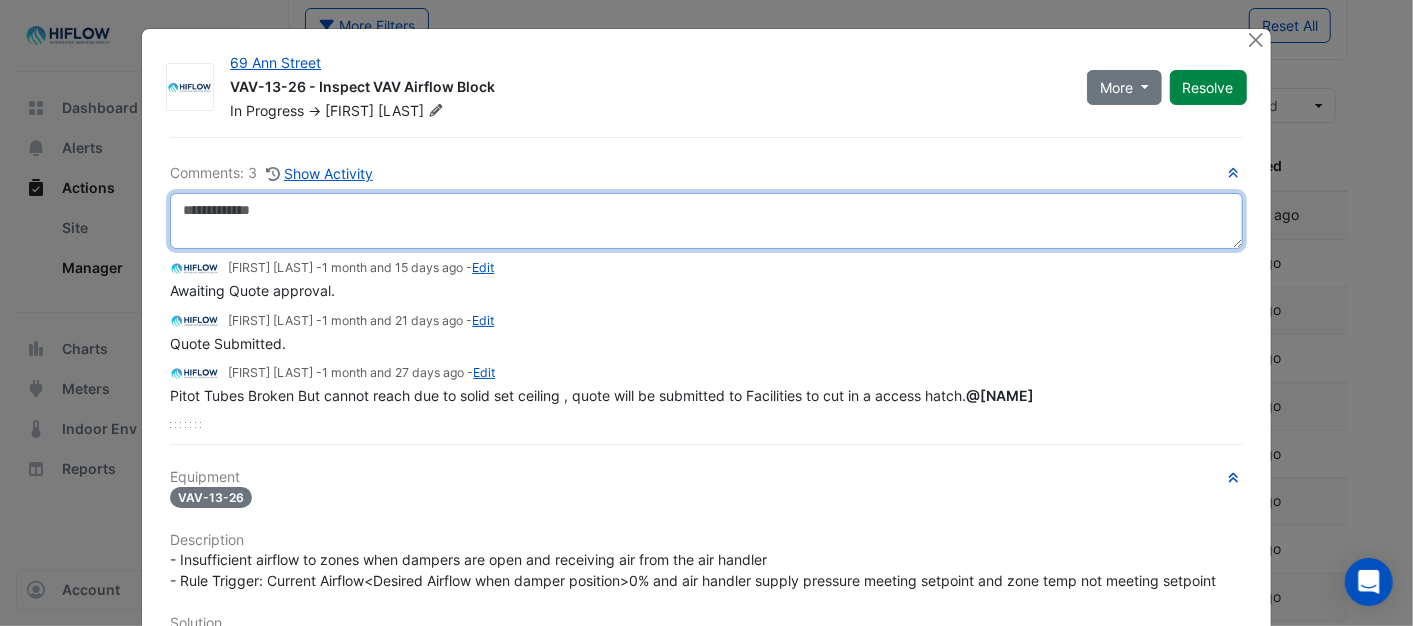 click at bounding box center [706, 221] 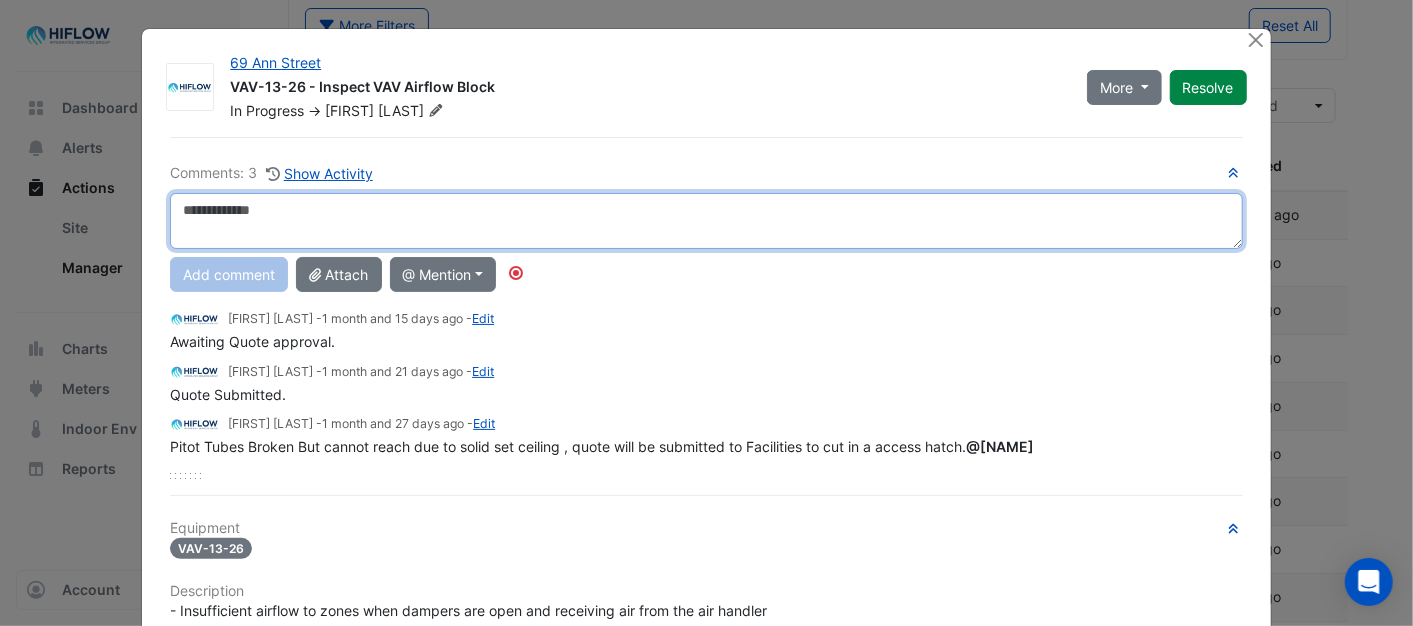 paste on "**********" 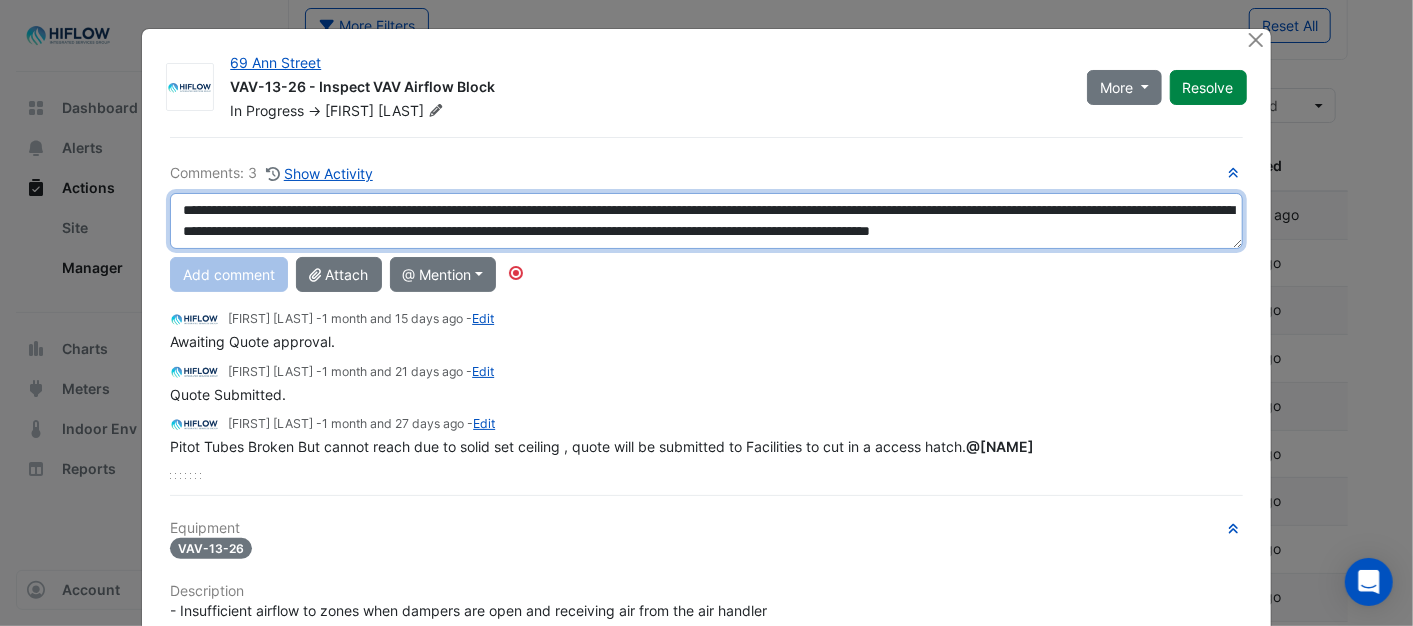 scroll, scrollTop: 12, scrollLeft: 0, axis: vertical 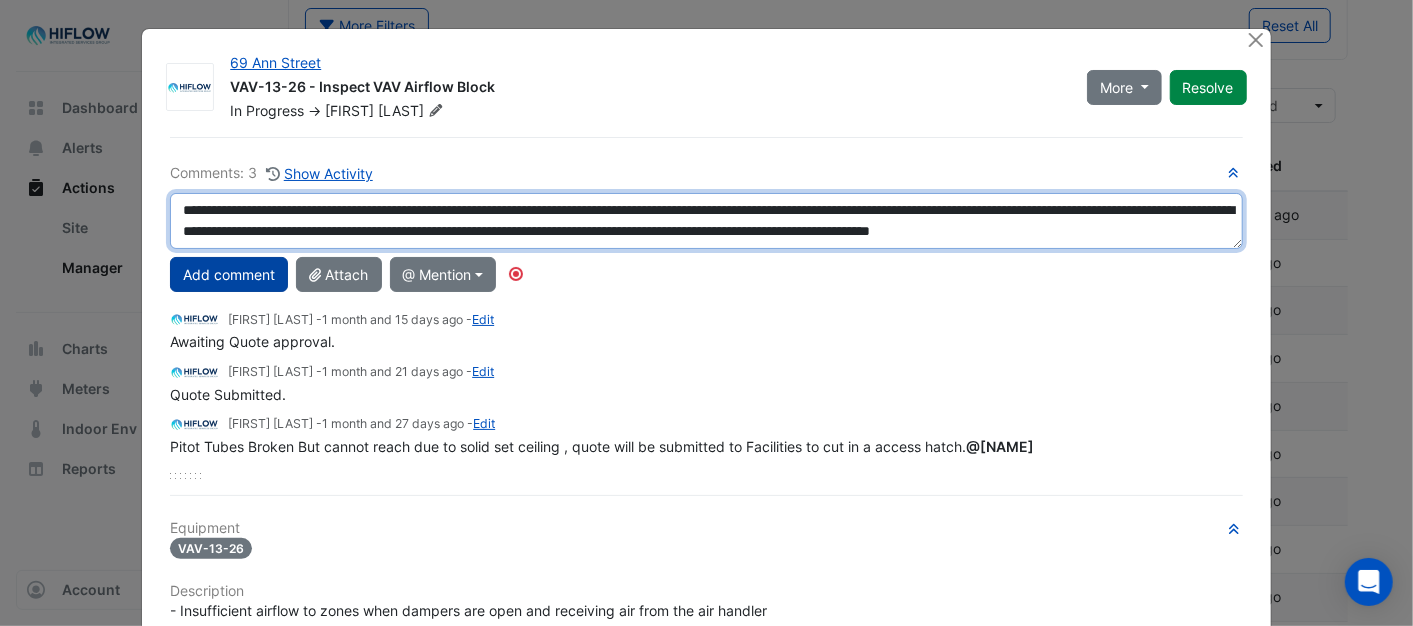 type on "**********" 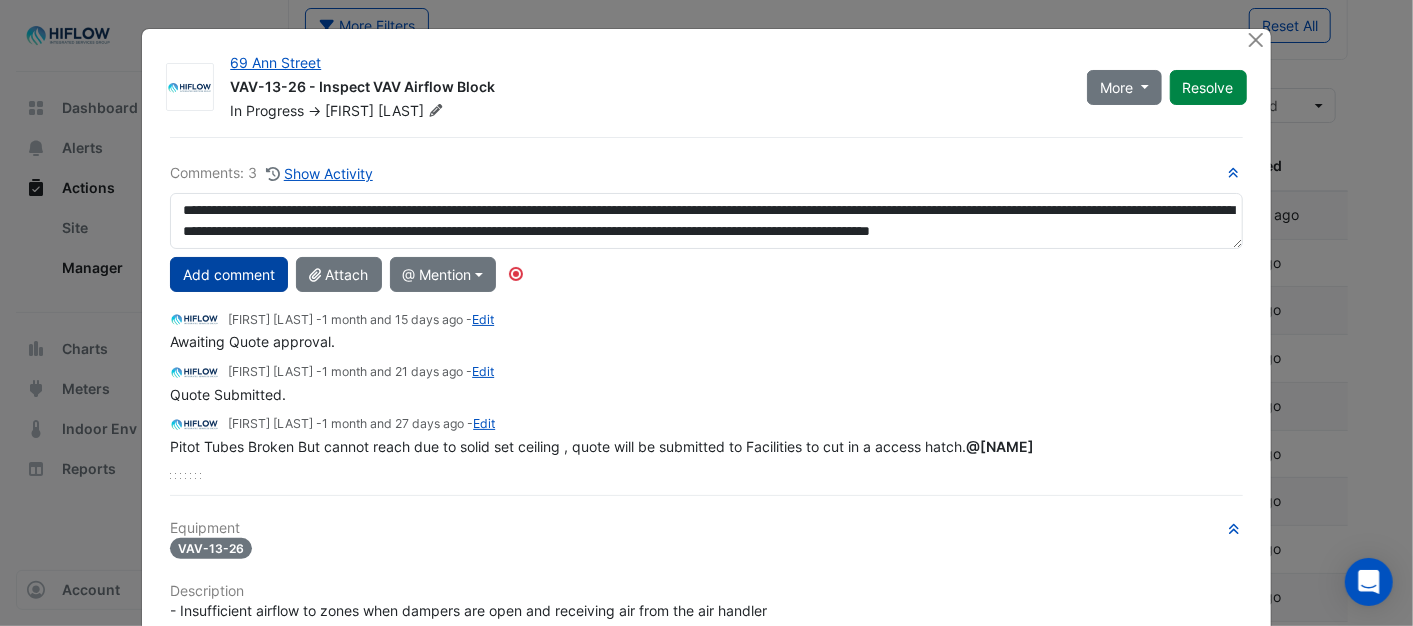 click on "Add comment" 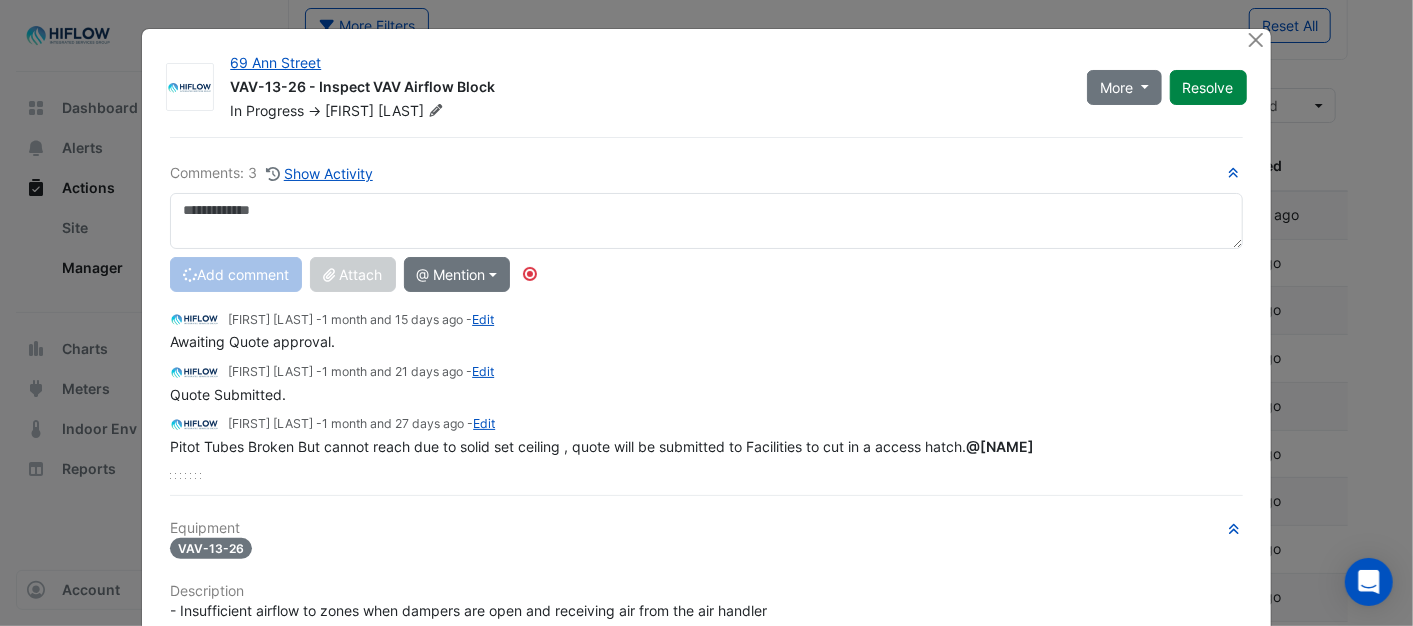 scroll, scrollTop: 0, scrollLeft: 0, axis: both 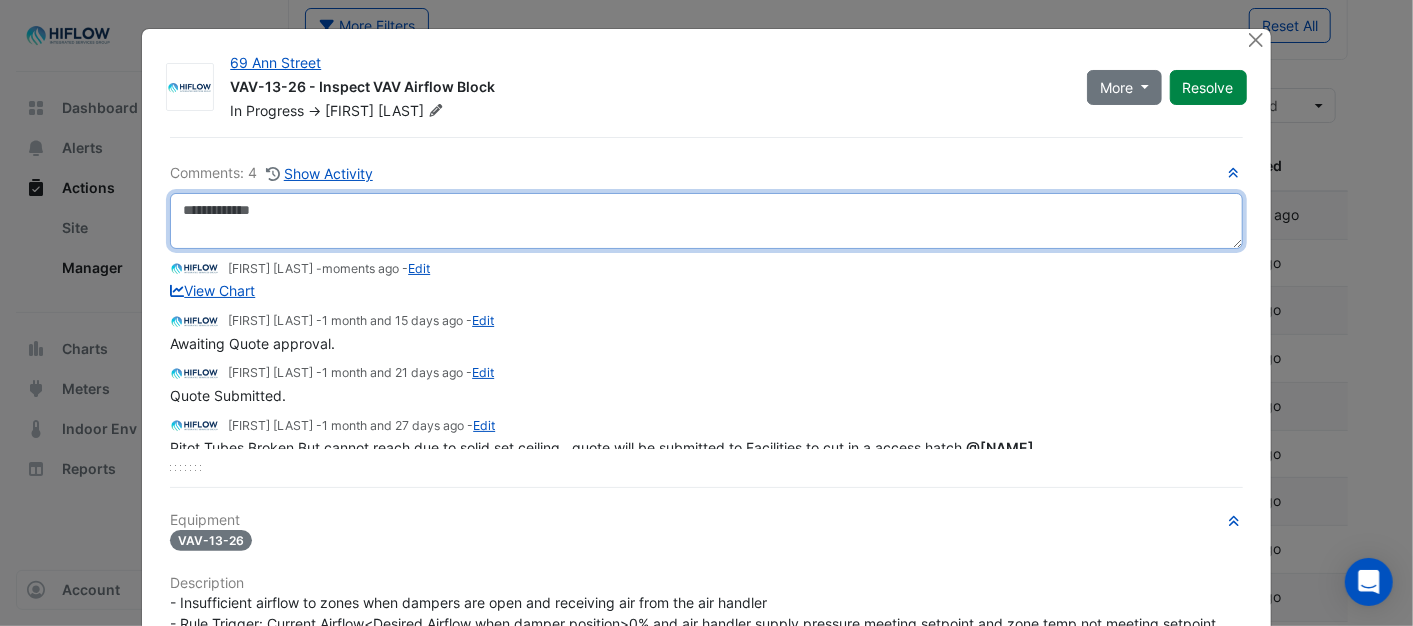 click at bounding box center (706, 221) 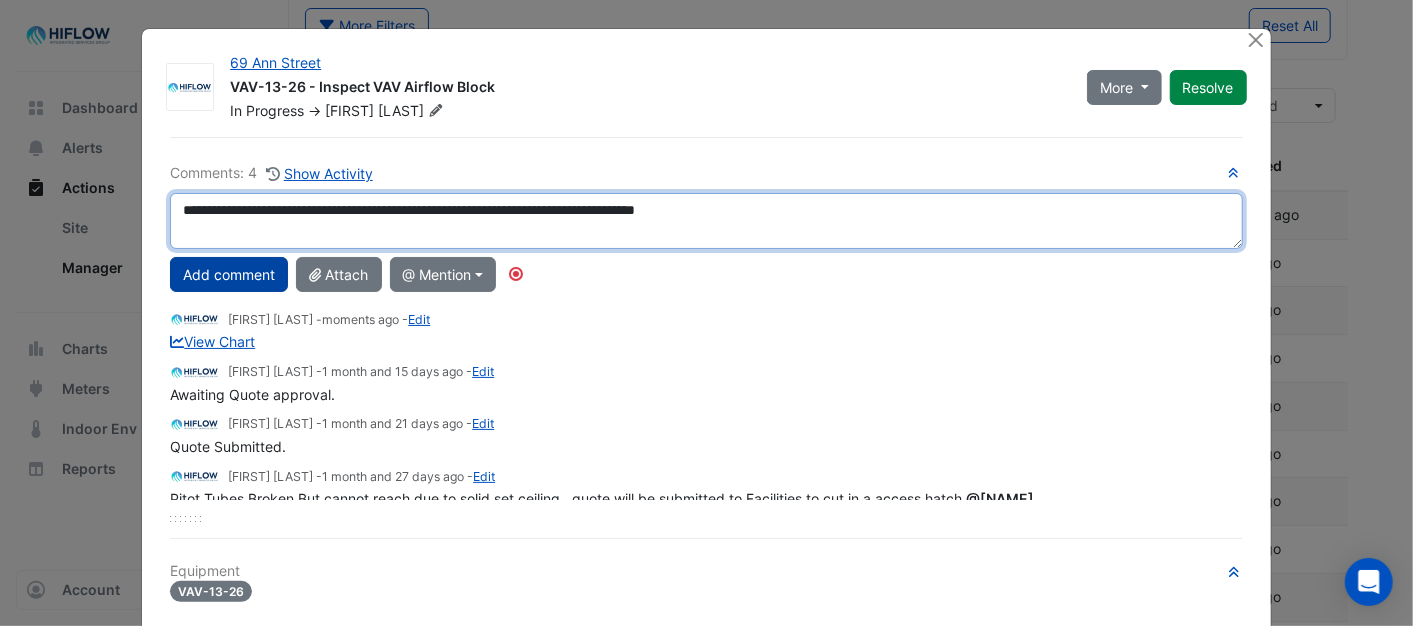 type on "**********" 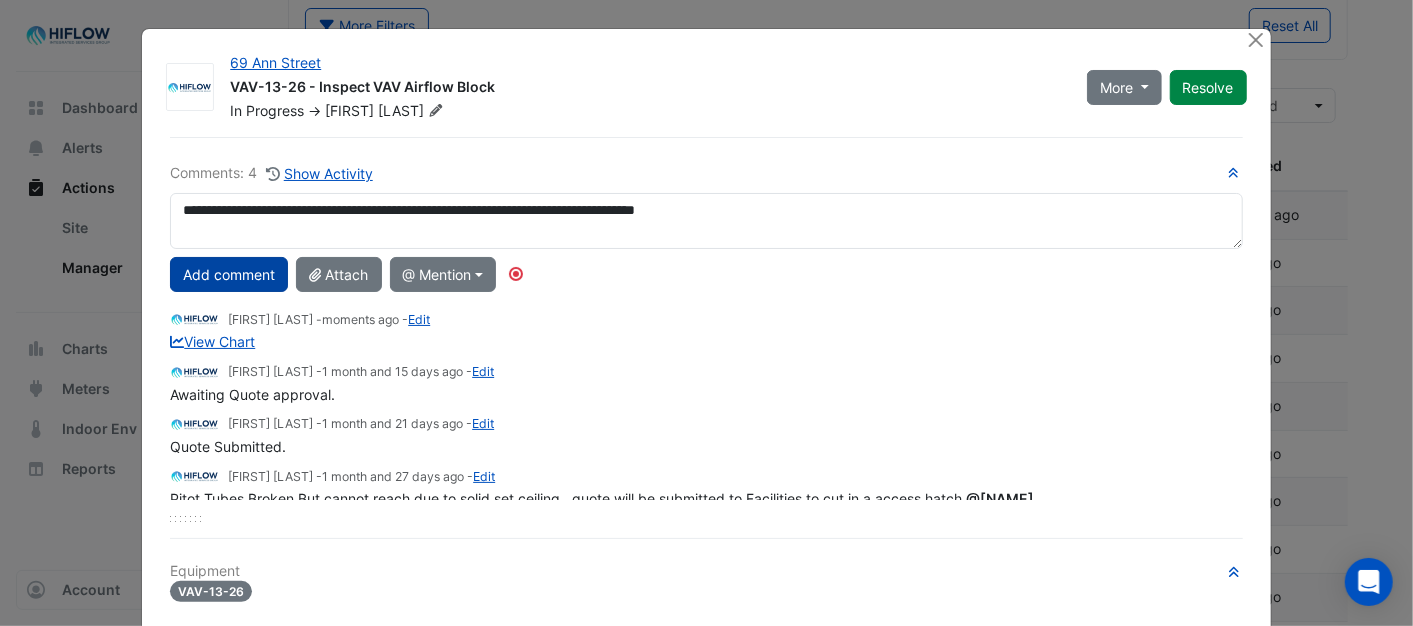 click on "Add comment" 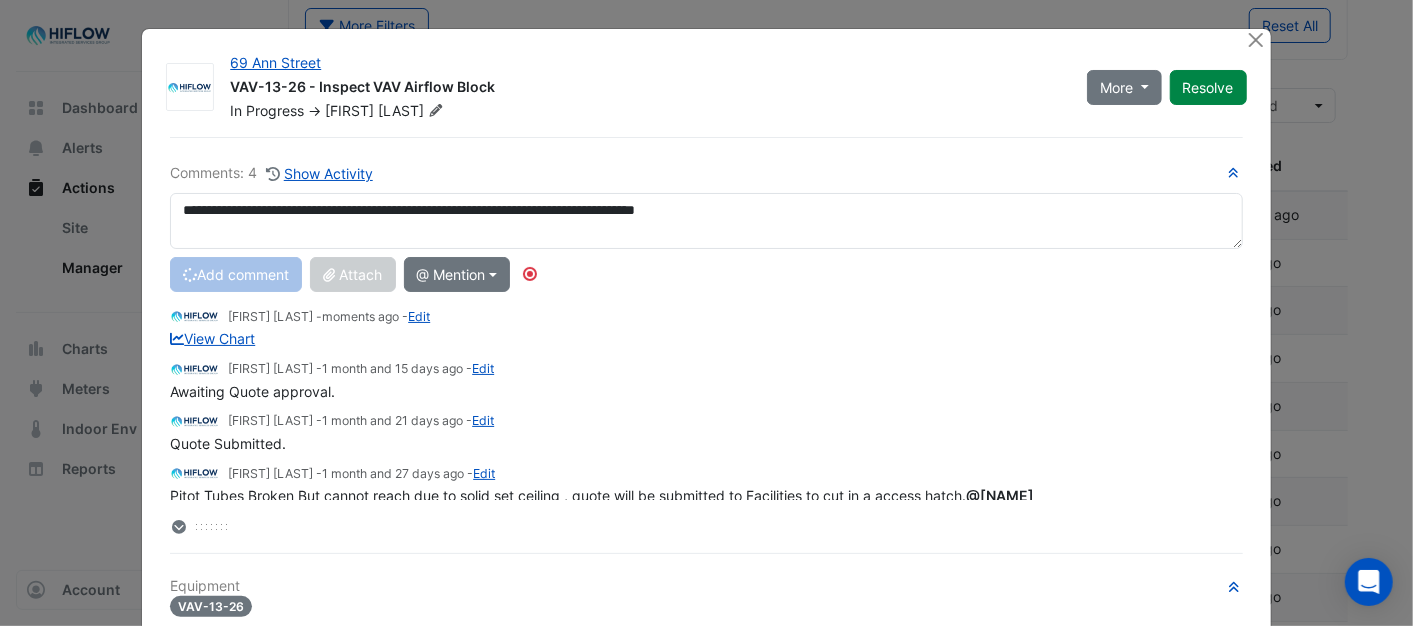 scroll, scrollTop: 4, scrollLeft: 0, axis: vertical 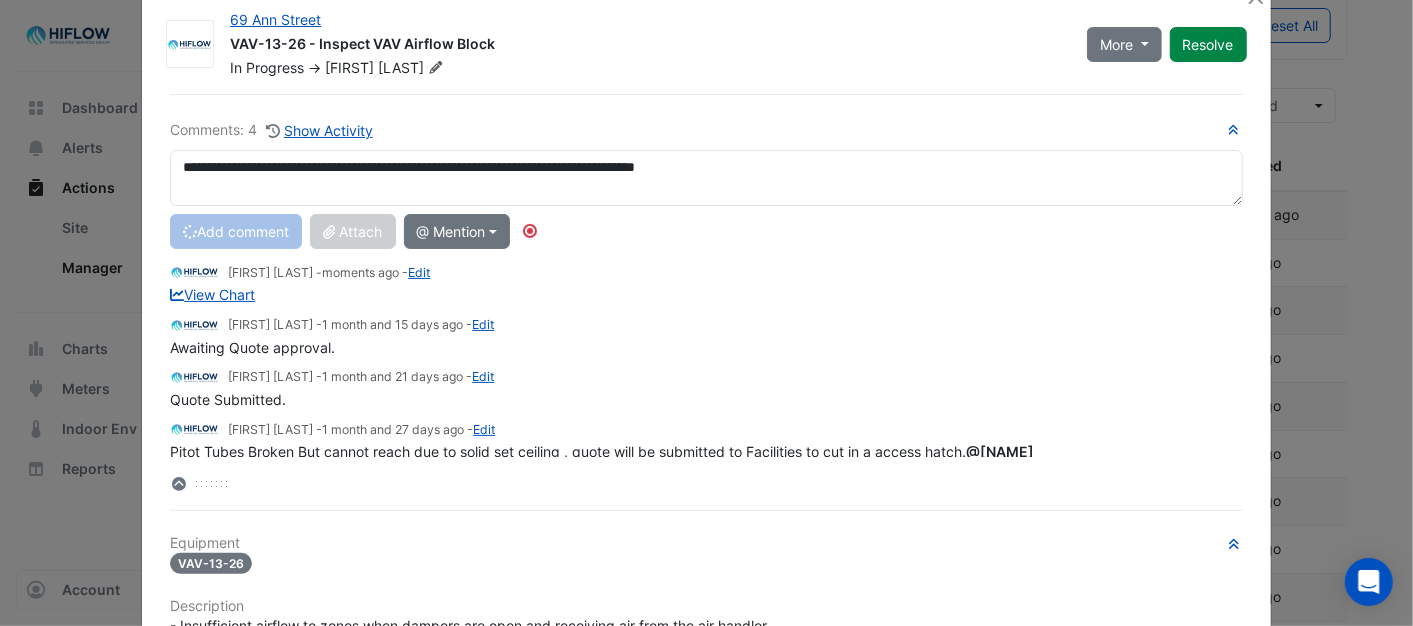 type 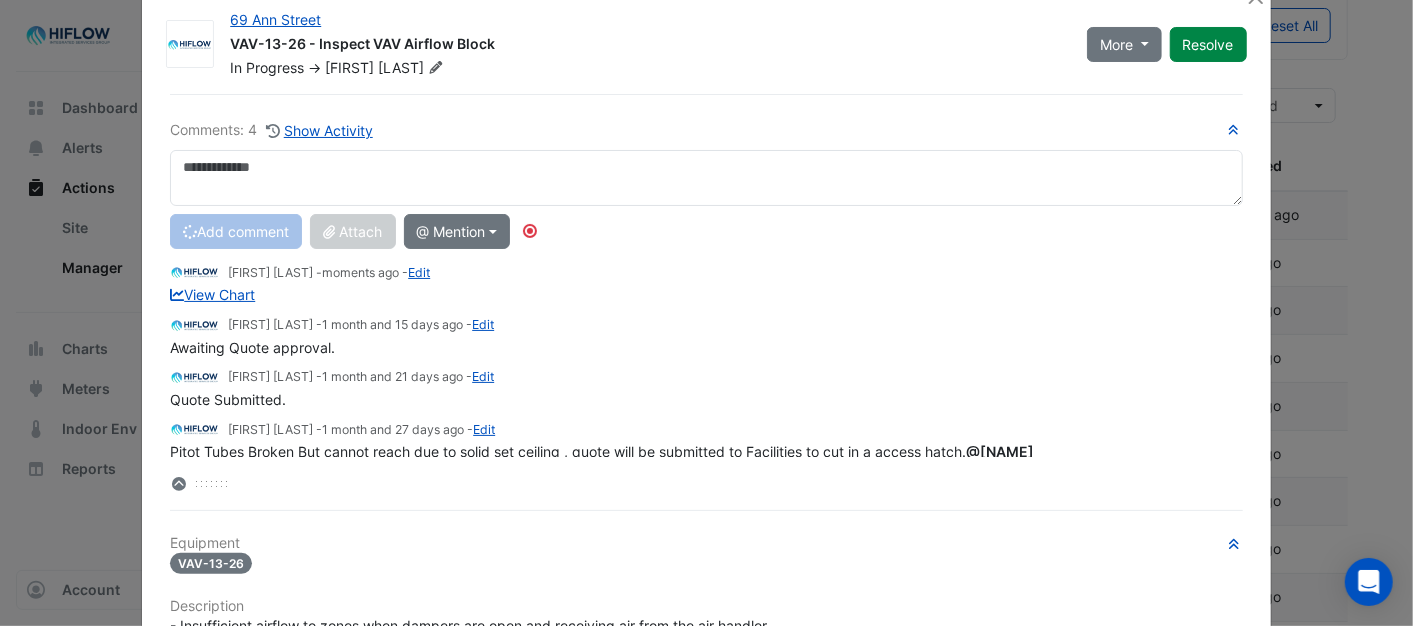 scroll, scrollTop: 333, scrollLeft: 0, axis: vertical 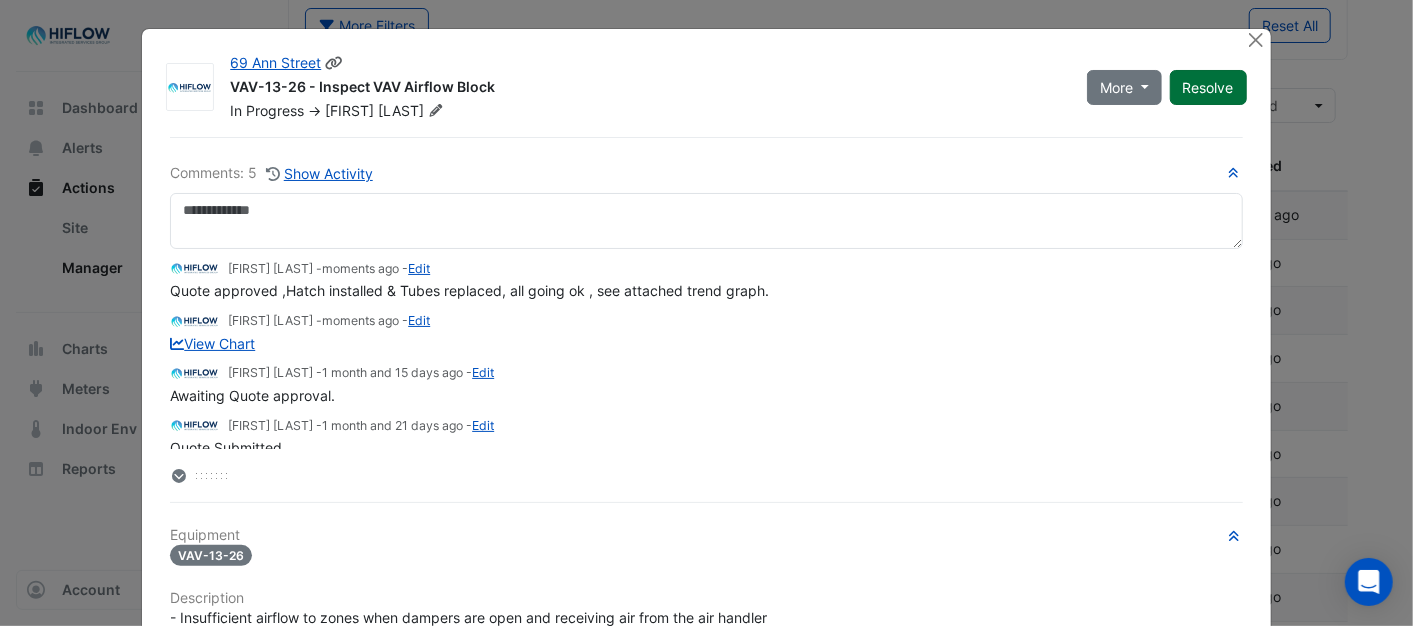 click on "Resolve" 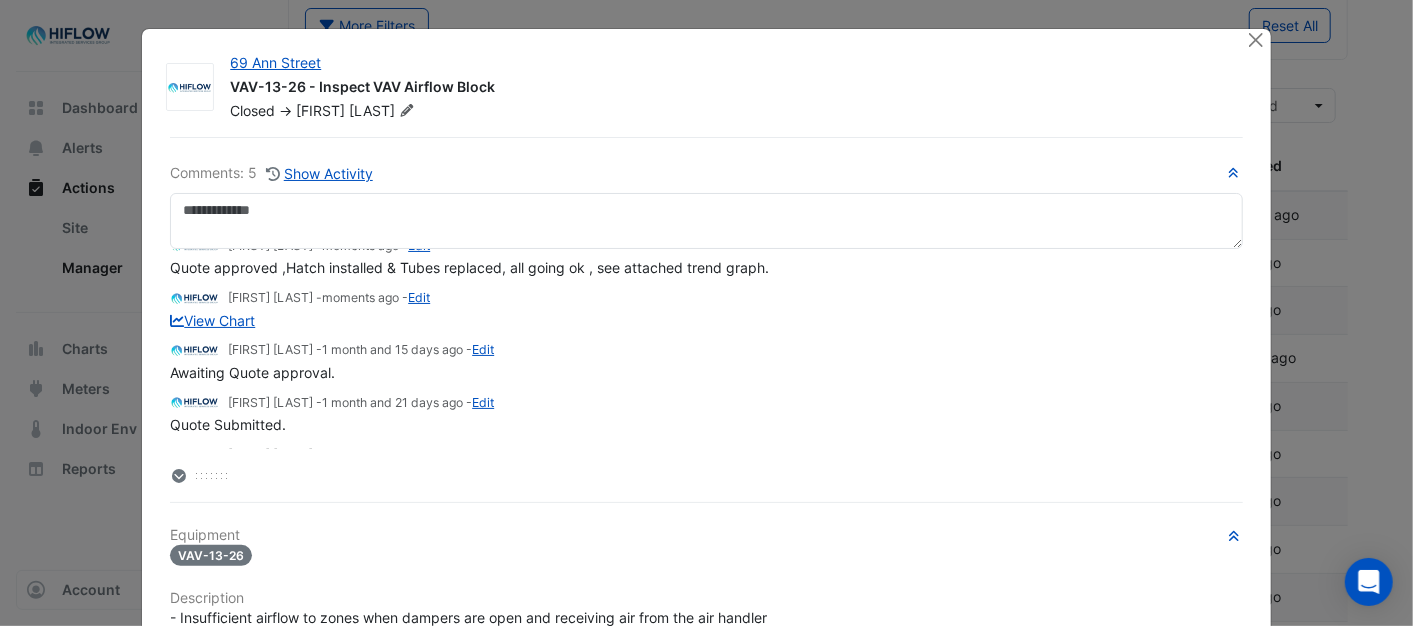 scroll, scrollTop: 55, scrollLeft: 0, axis: vertical 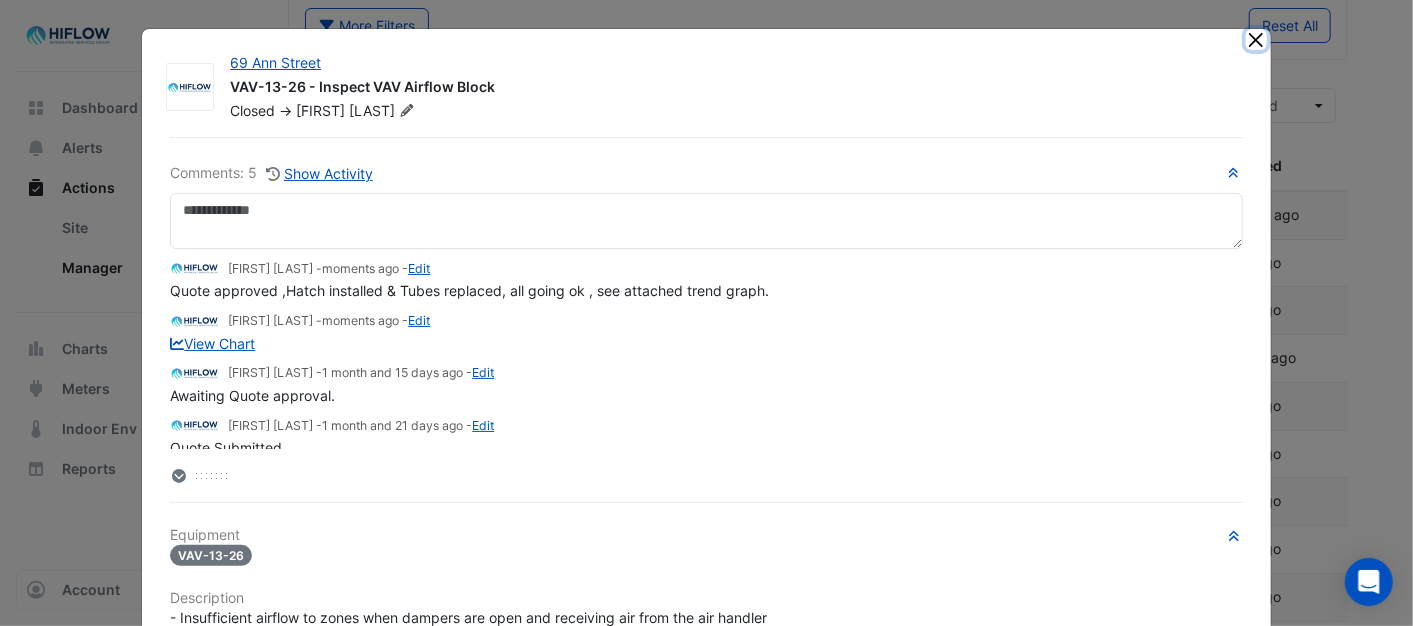 click 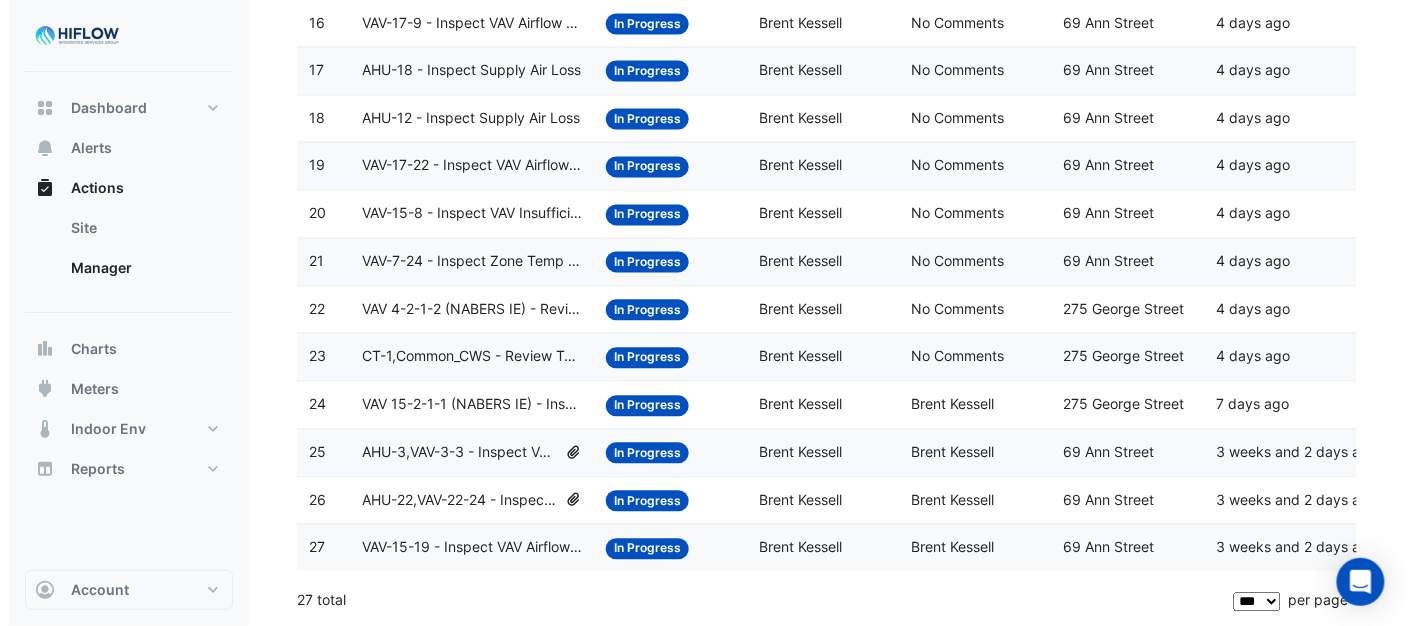 scroll, scrollTop: 1028, scrollLeft: 0, axis: vertical 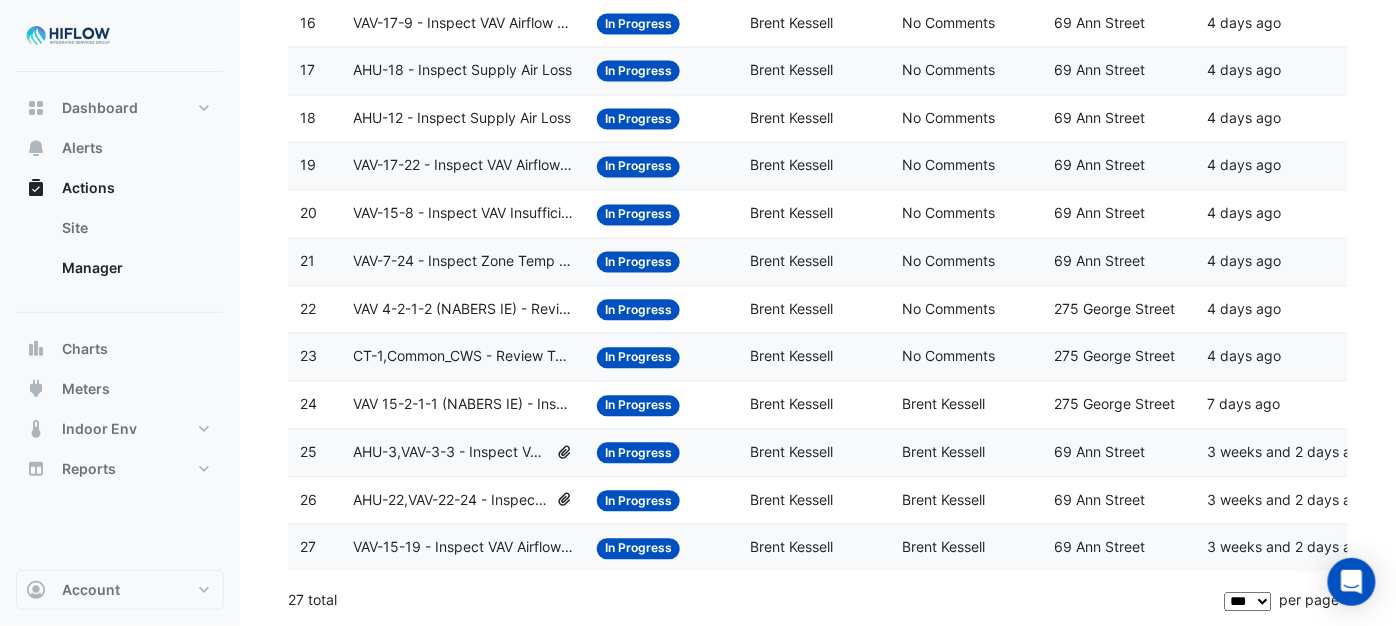 click on "VAV-15-19 - Inspect VAV Airflow Leak" 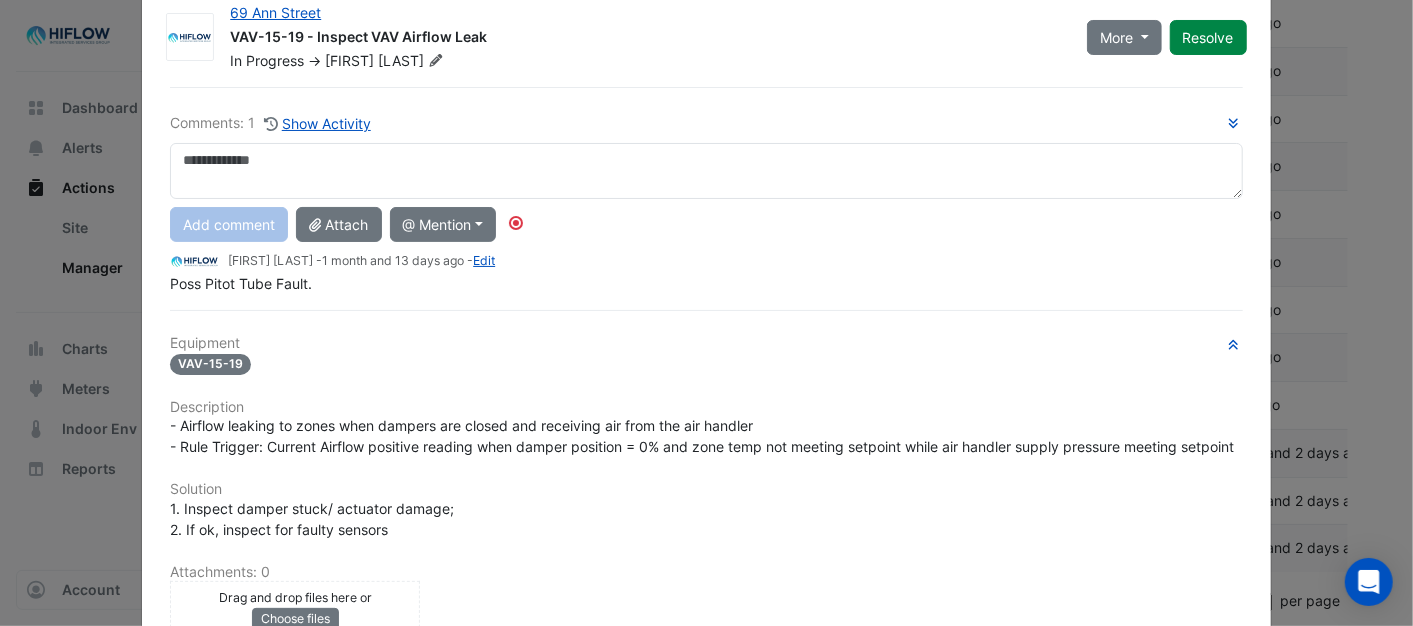 scroll, scrollTop: 0, scrollLeft: 0, axis: both 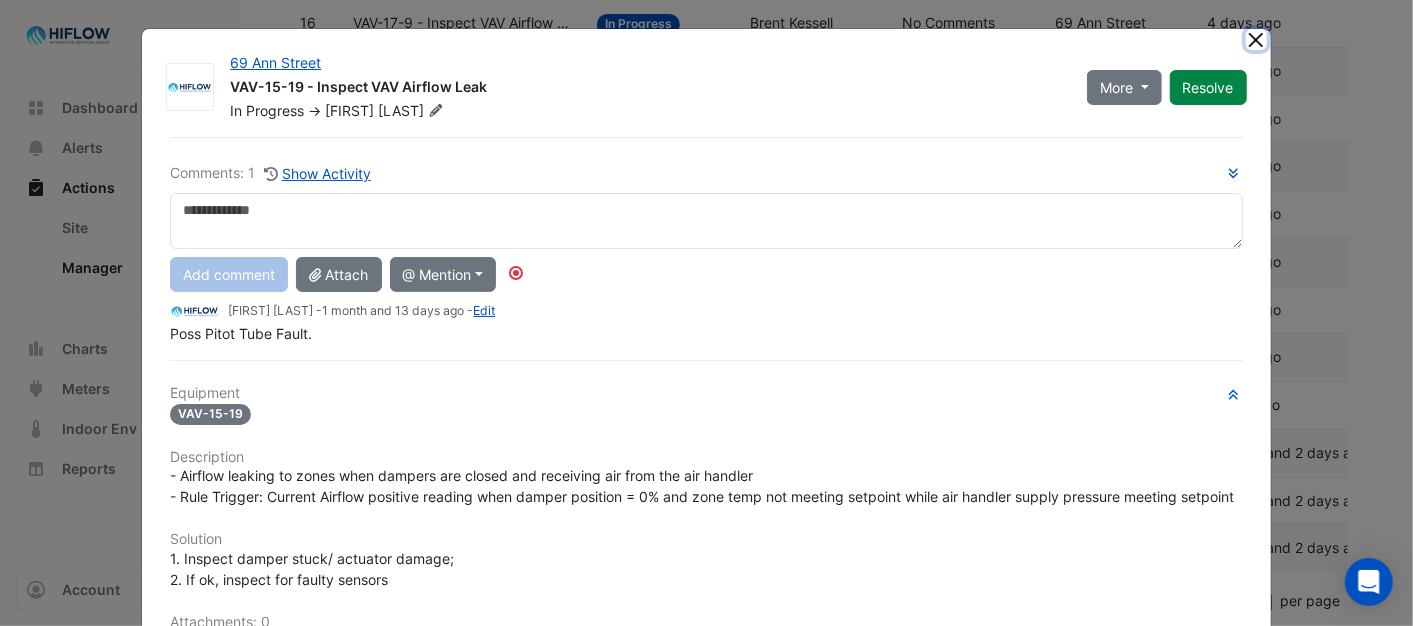 click 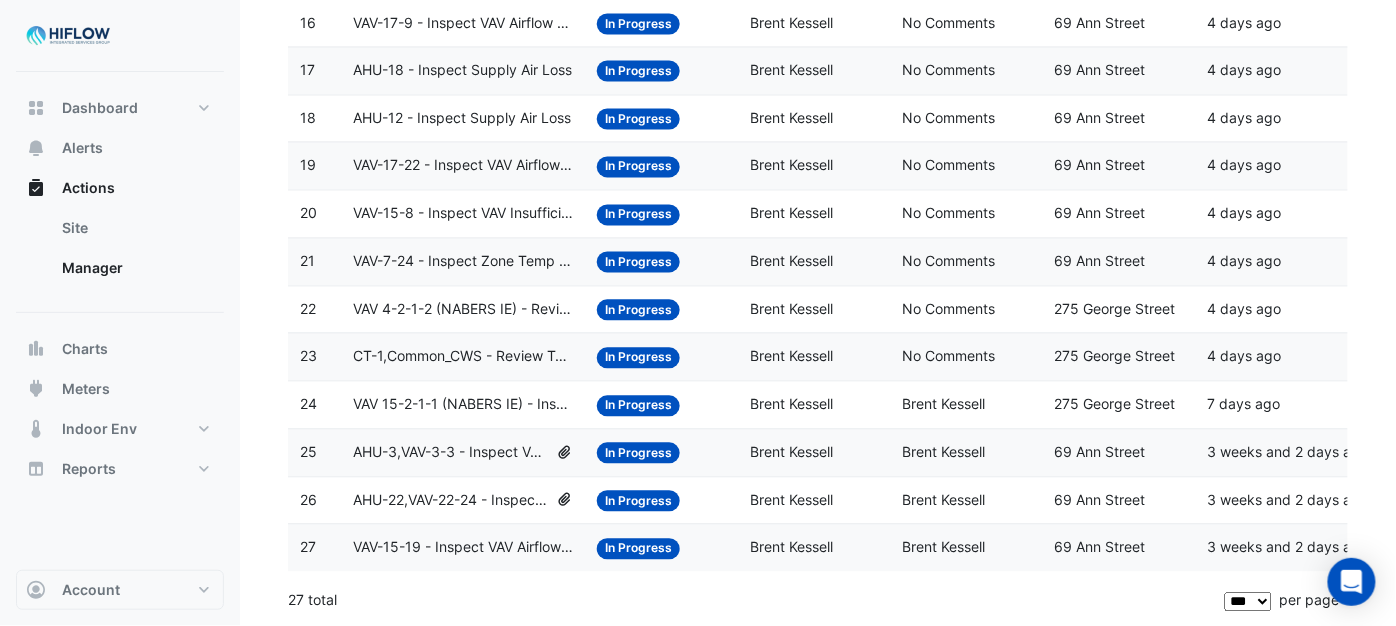 click on "AHU-22,VAV-22-24 - Inspect VAV Airflow Leak" 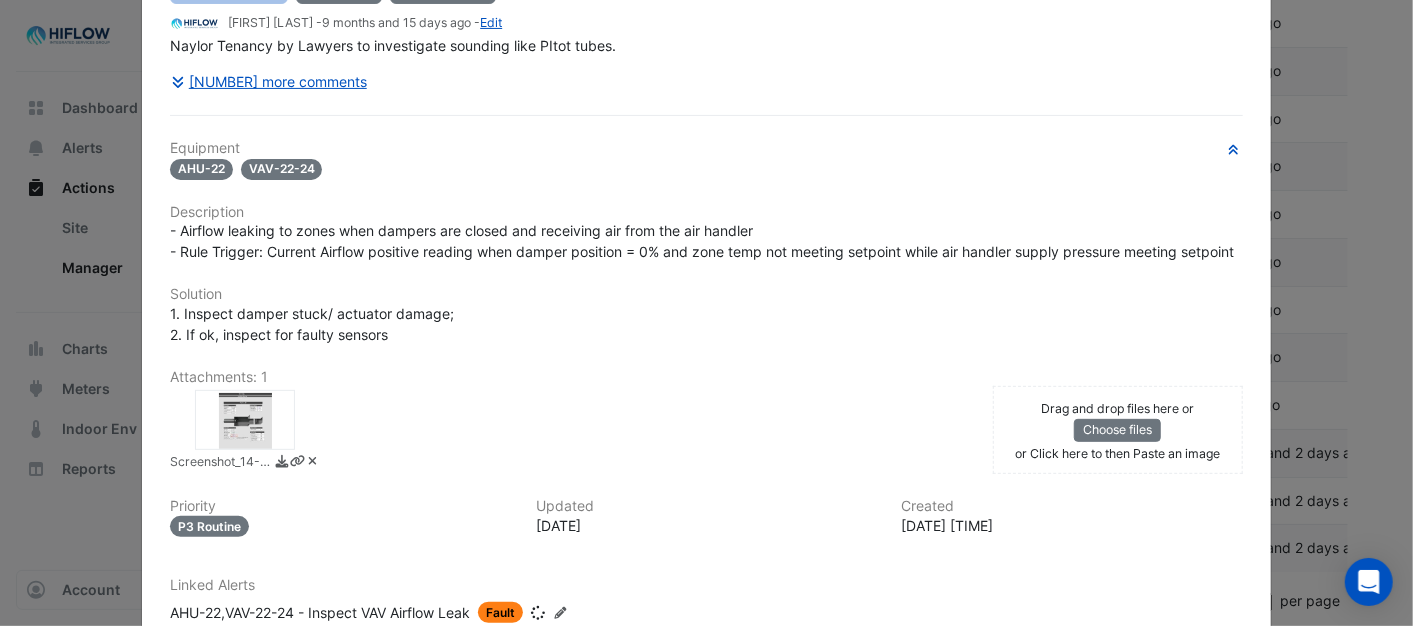 scroll, scrollTop: 0, scrollLeft: 0, axis: both 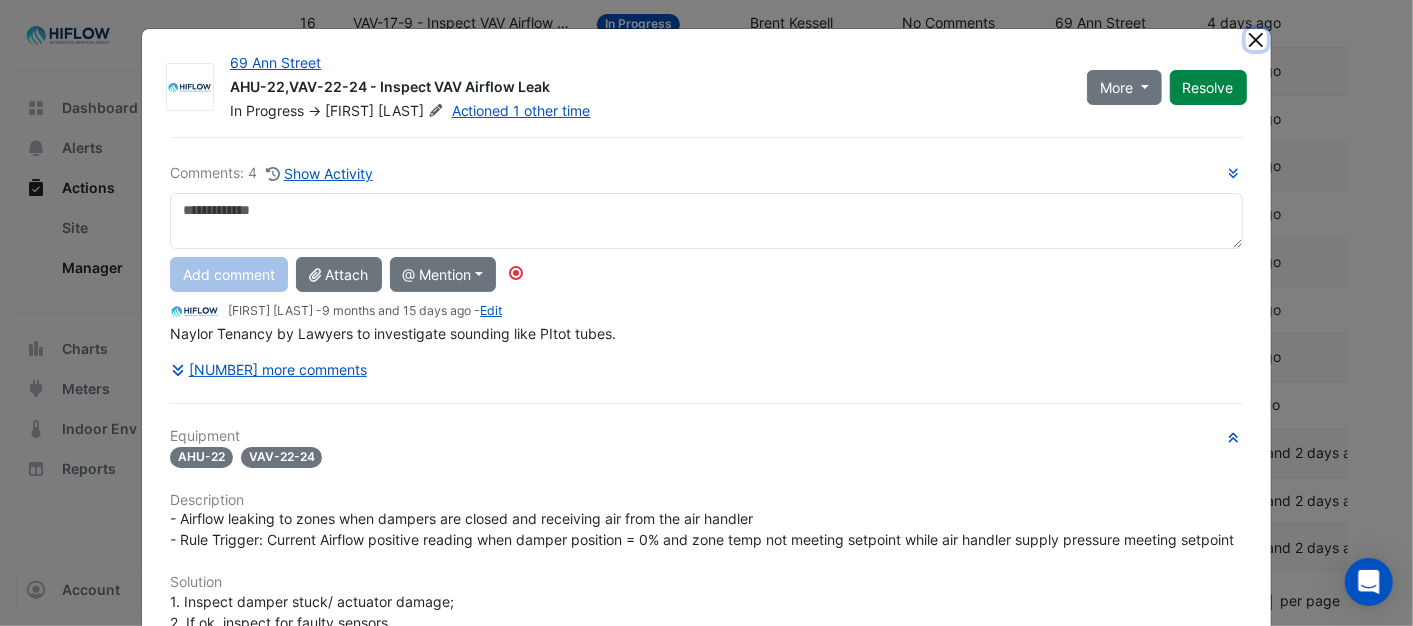click 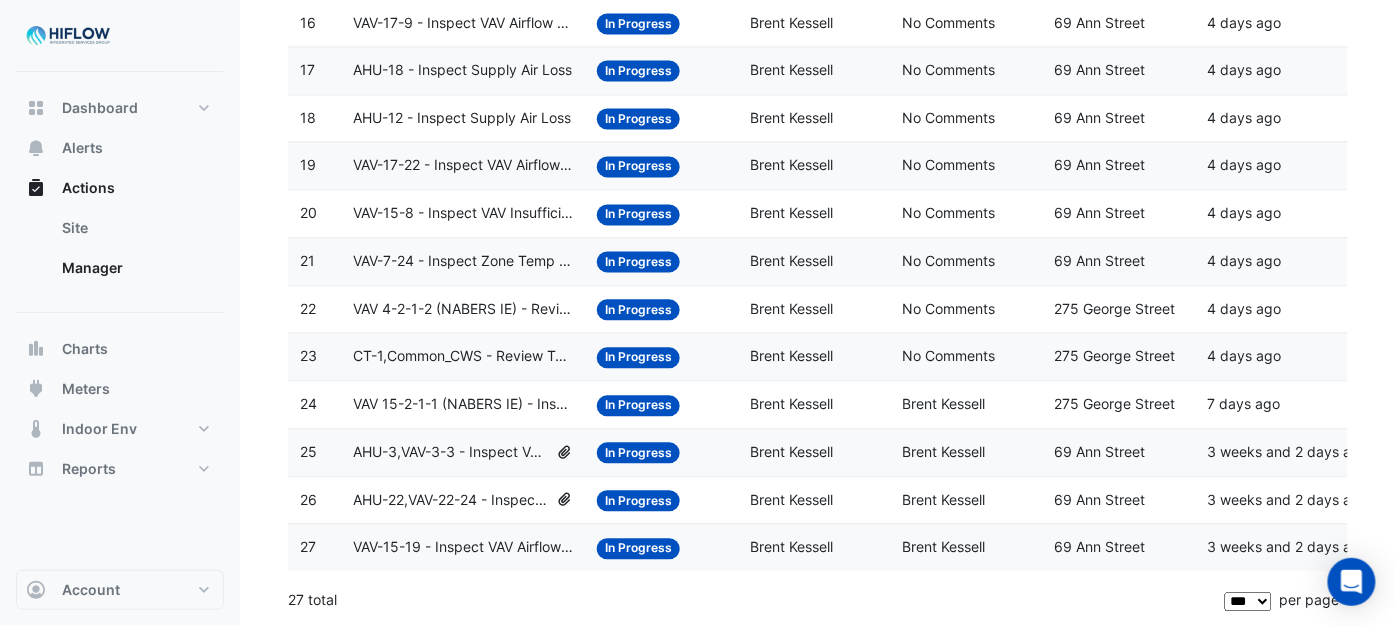 click on "AHU-3,VAV-3-3 - Inspect VAV Airflow Block" 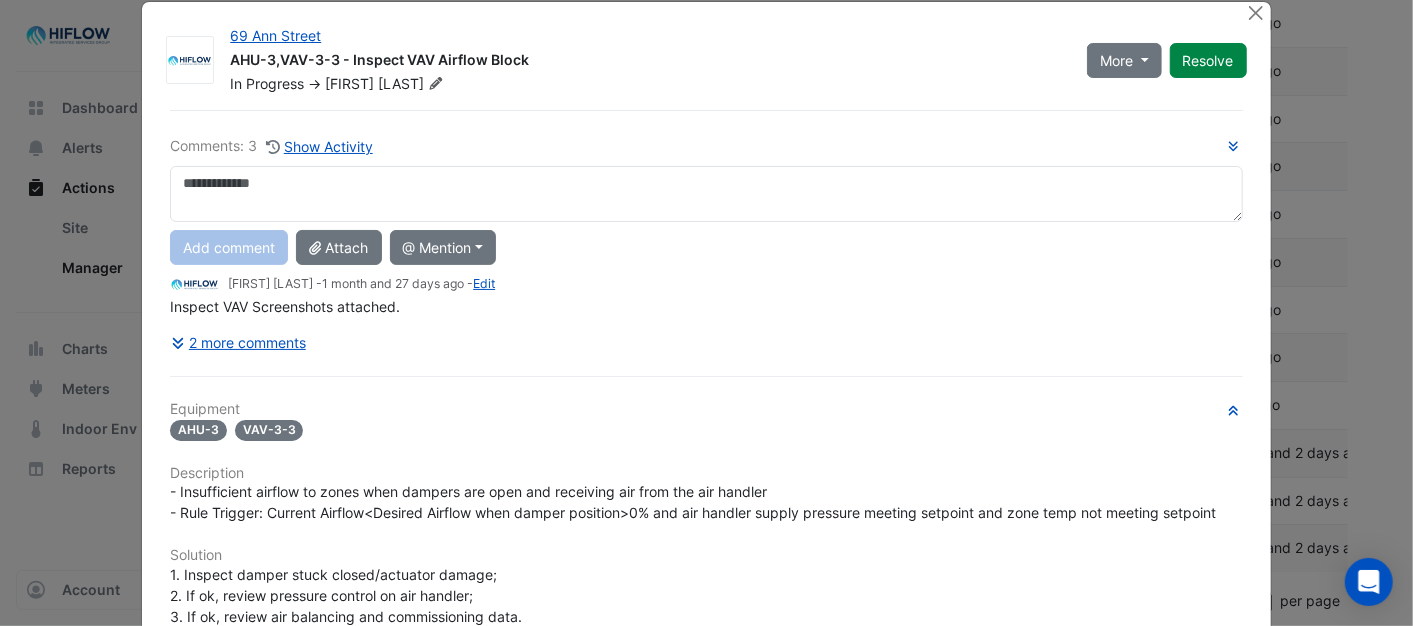 scroll, scrollTop: 0, scrollLeft: 0, axis: both 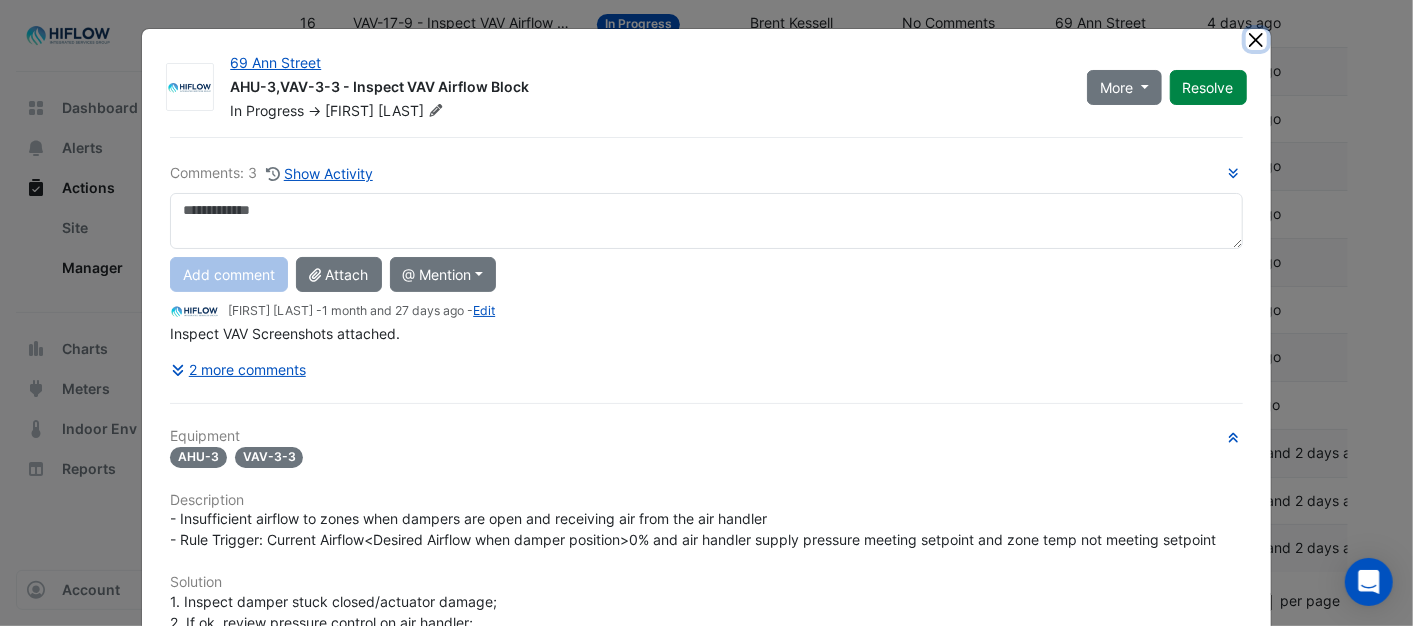 click 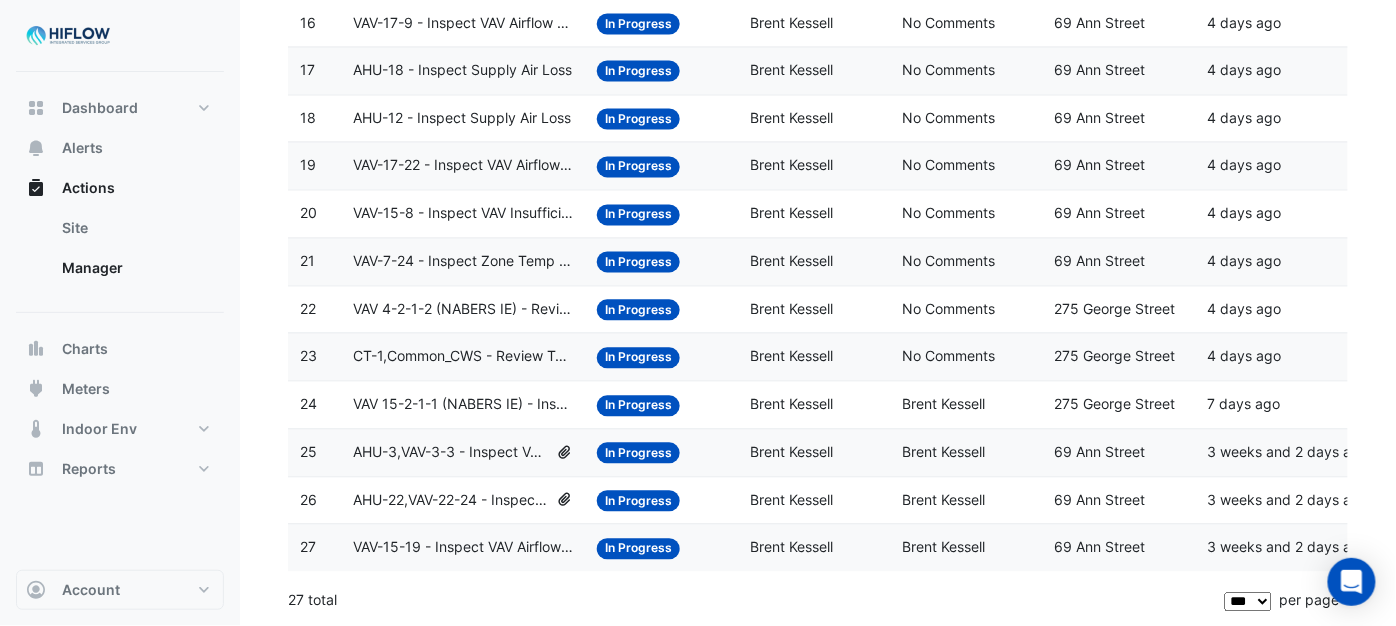click on "AHU-3,VAV-3-3 - Inspect VAV Airflow Block" 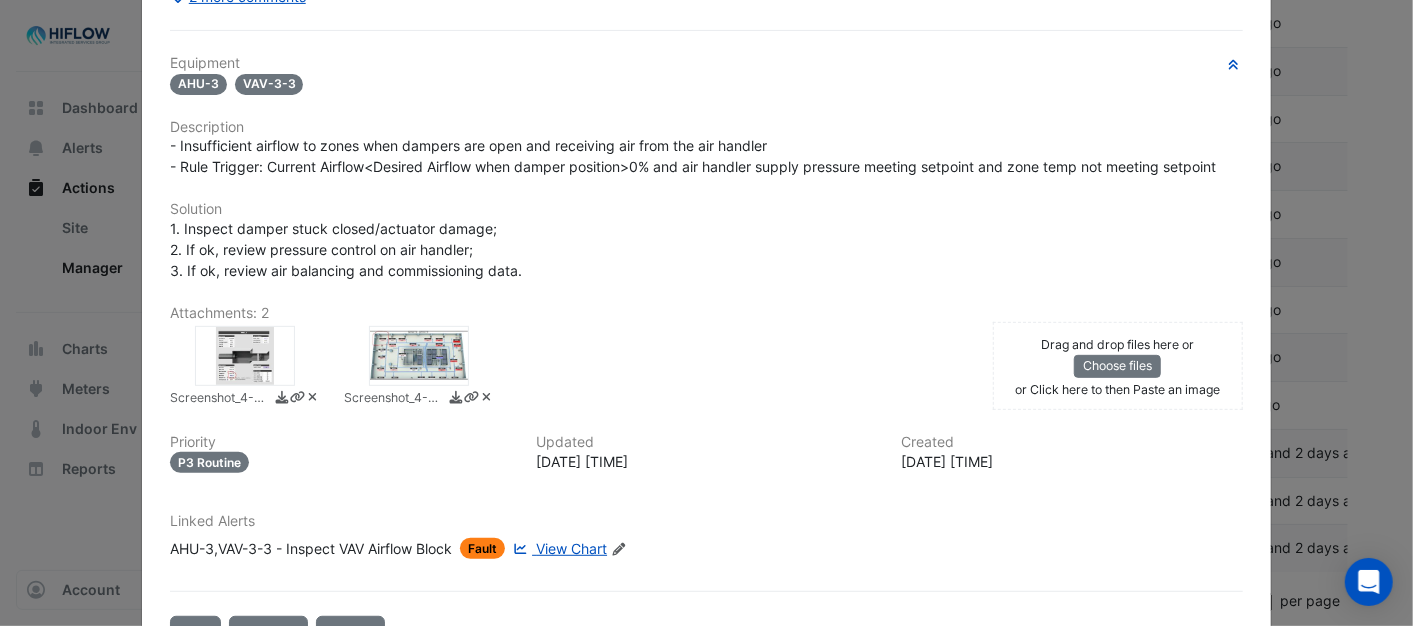 scroll, scrollTop: 0, scrollLeft: 0, axis: both 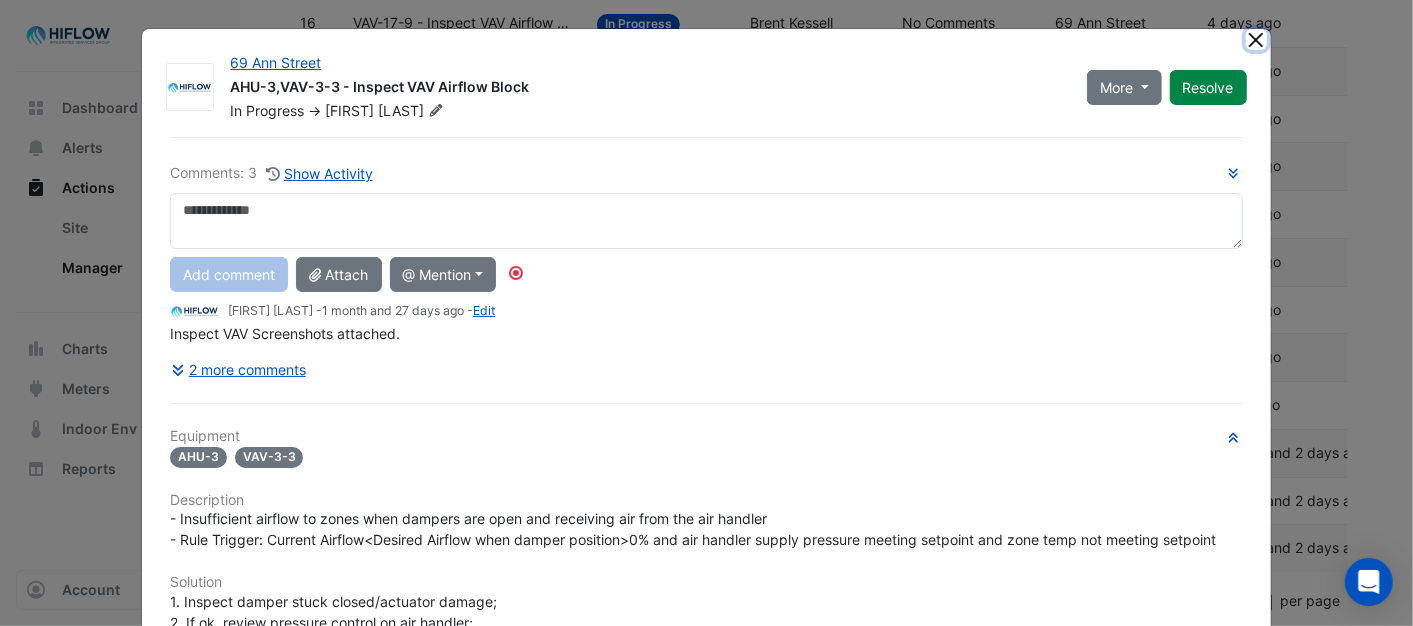 click 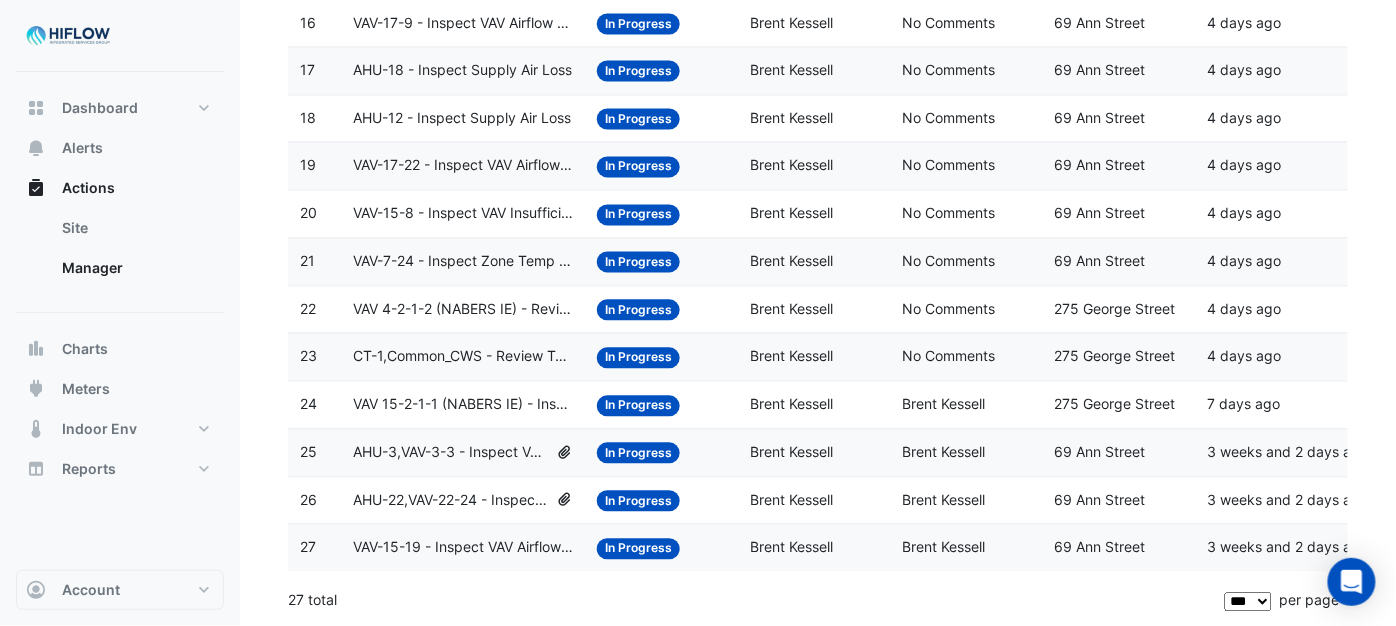 click on "VAV 15-2-1-1 (NABERS IE) - Inspect Critical Sensor Broken" 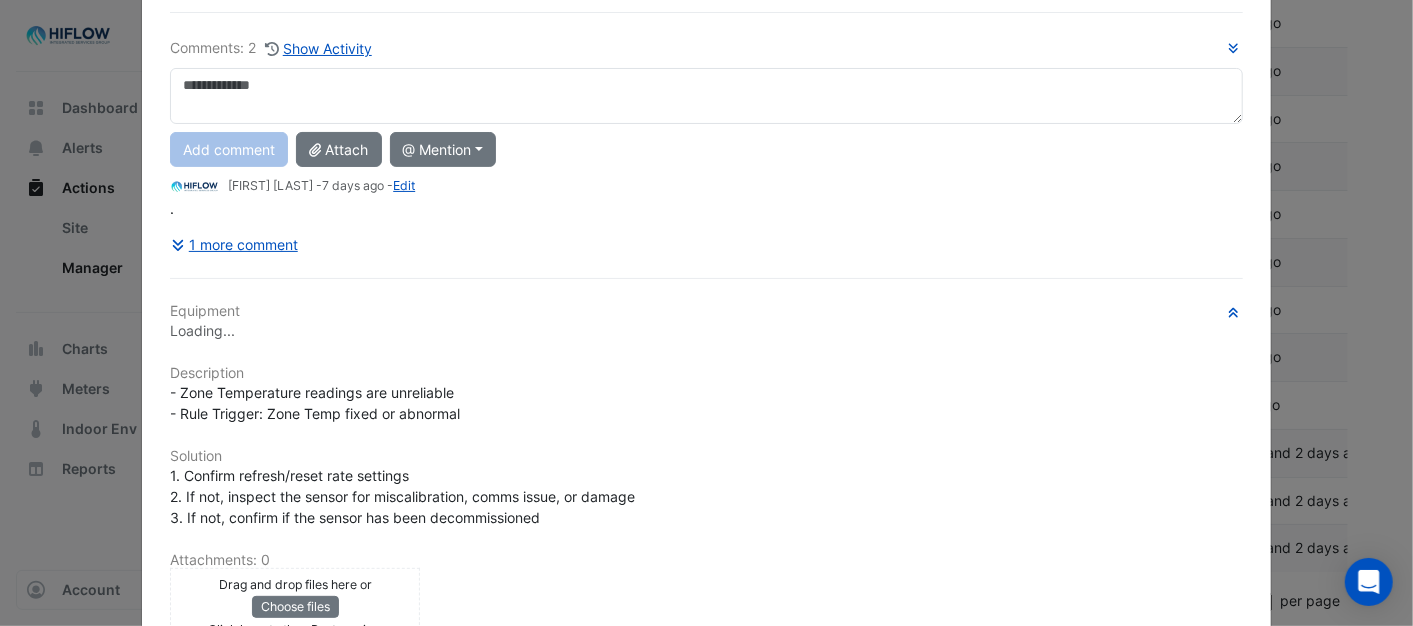 scroll, scrollTop: 0, scrollLeft: 0, axis: both 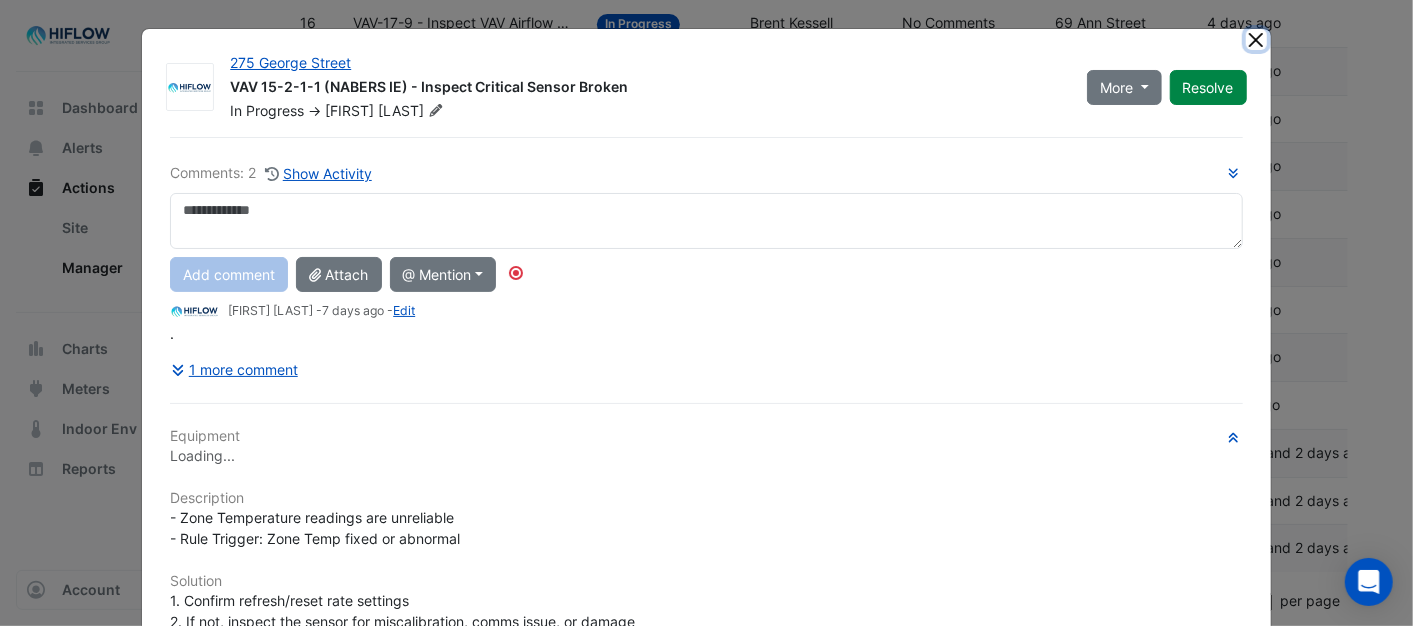 click 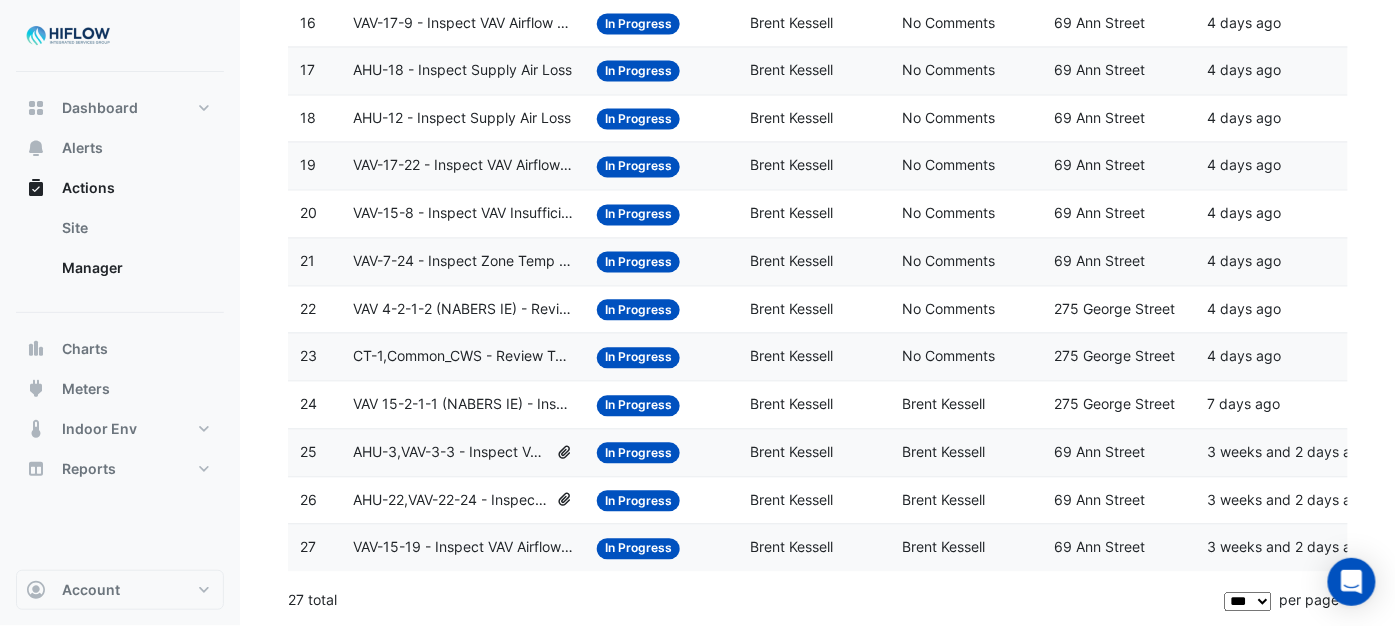 click on "Action Title:
CT-1,Common_CWS - Review Tower Overcooling (Energy Waste)" 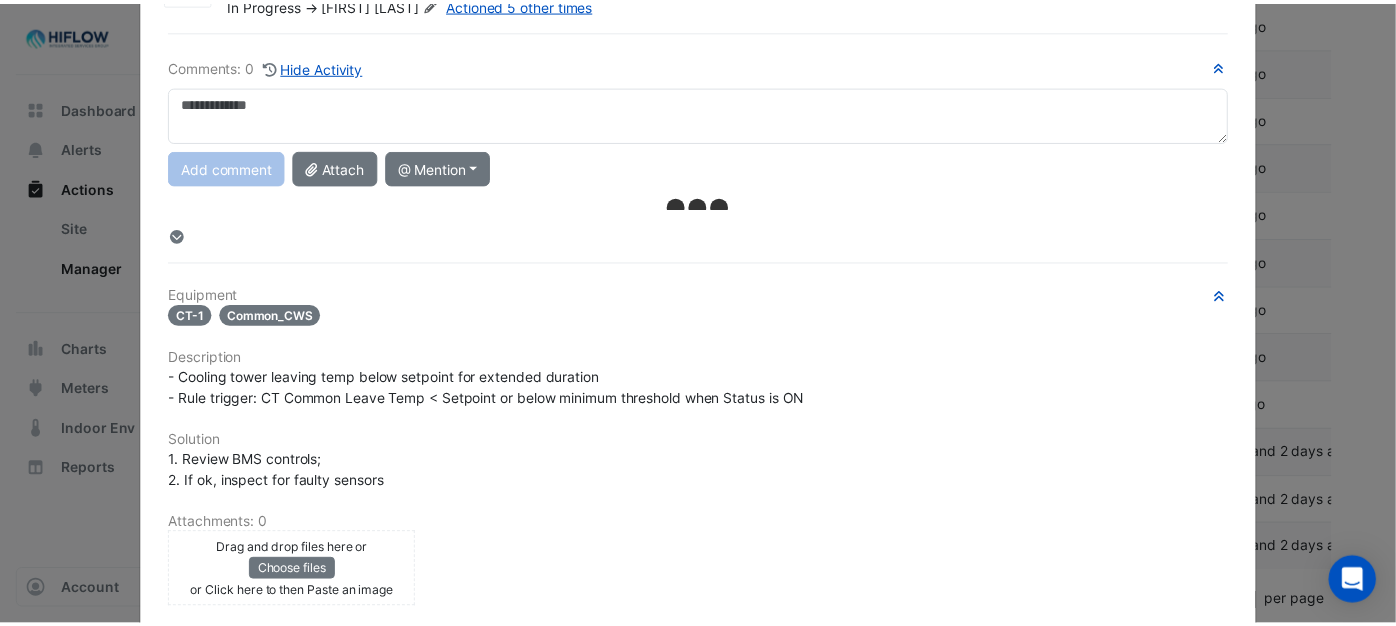 scroll, scrollTop: 0, scrollLeft: 0, axis: both 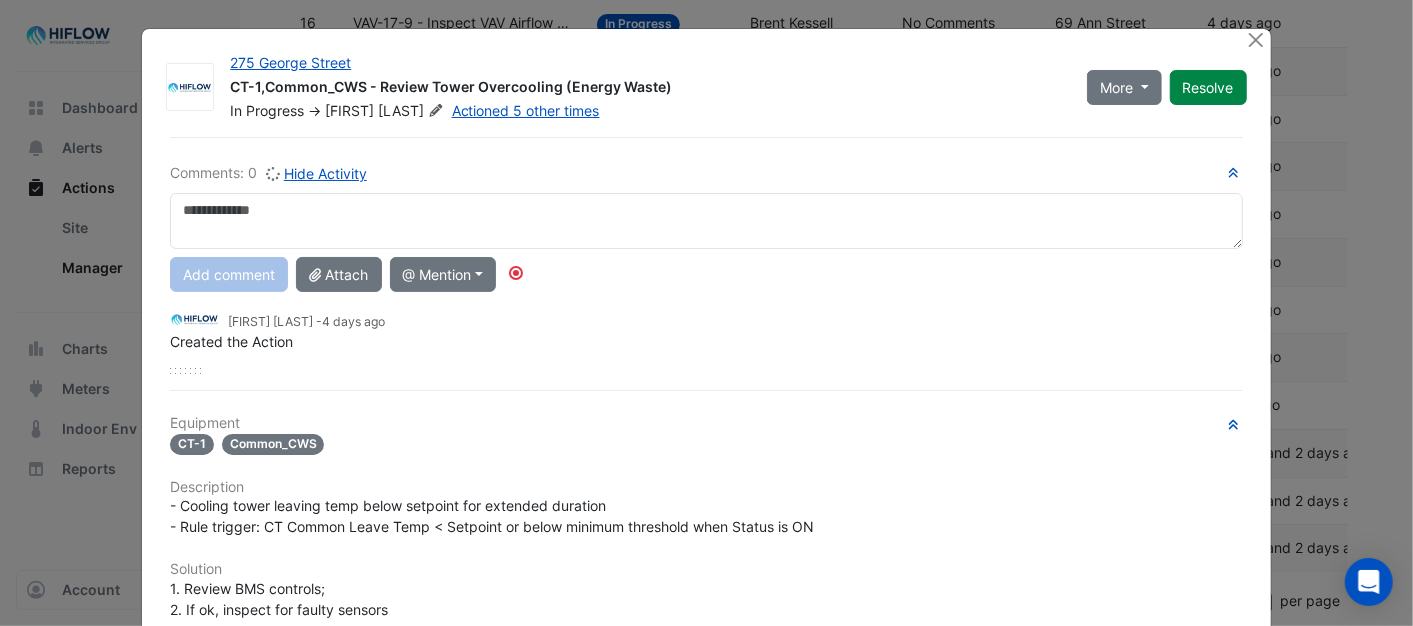 click on "[NUMBER] [STREET]
CT-1,Common_CWS - Review Tower Overcooling (Energy Waste)
In Progress
->
[FIRST]
[LAST]
Actioned 5 other times
More
On Hold
Not Doing" 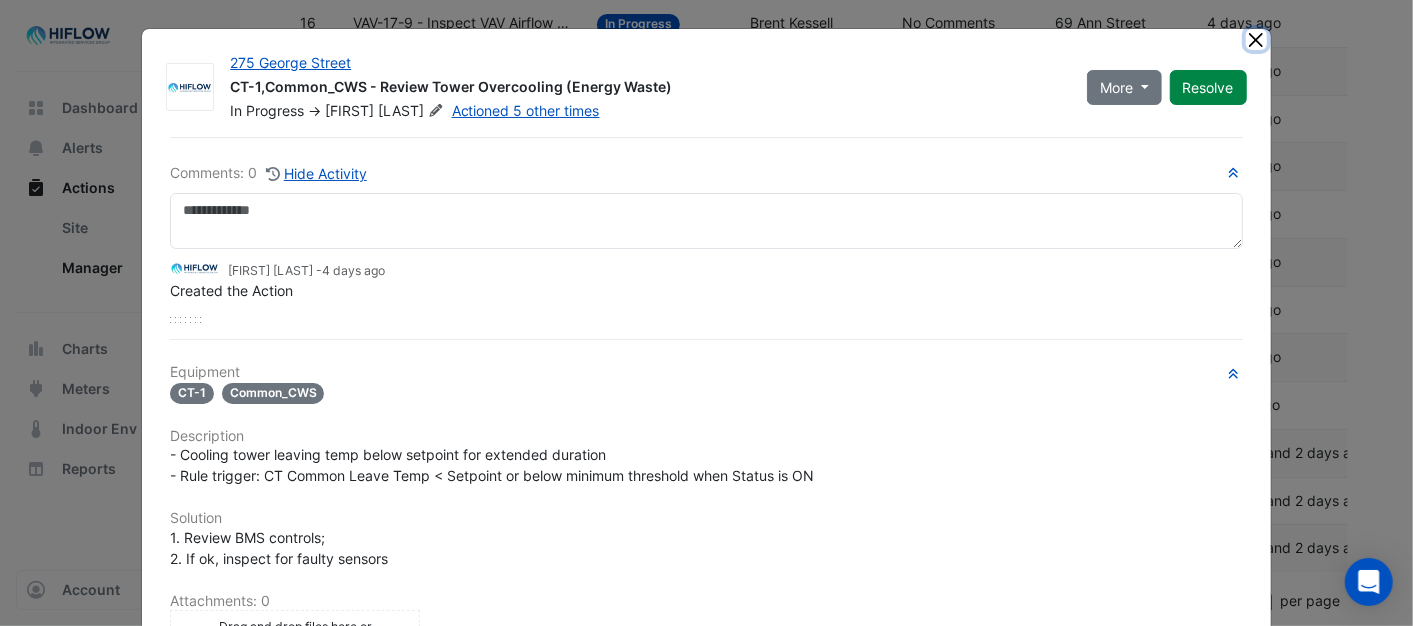 click 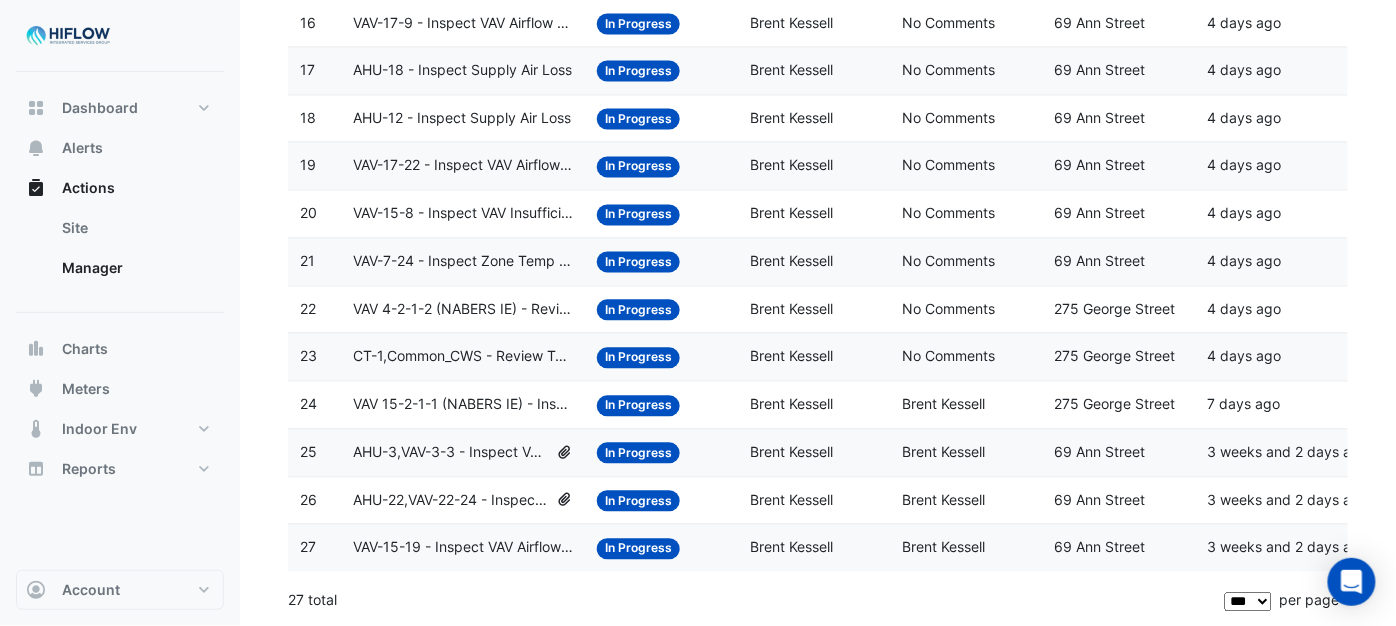 click on "CT-1,Common_CWS - Review Tower Overcooling (Energy Waste)" 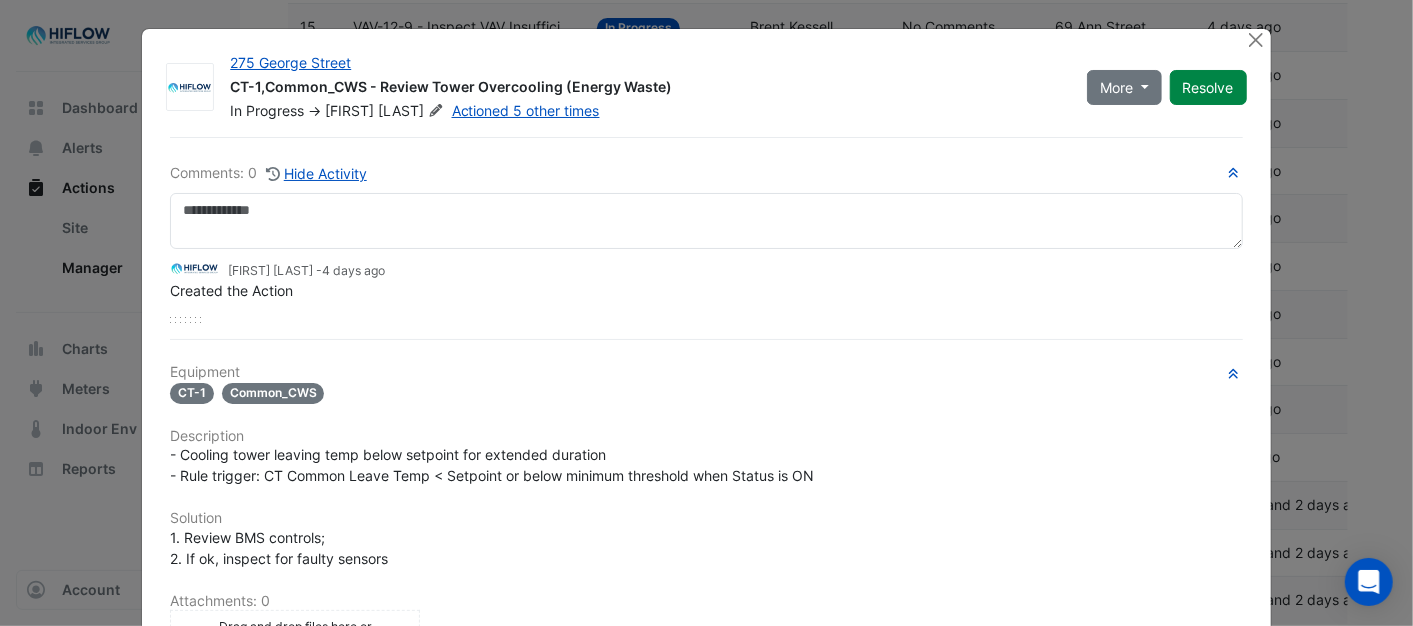 scroll, scrollTop: 917, scrollLeft: 0, axis: vertical 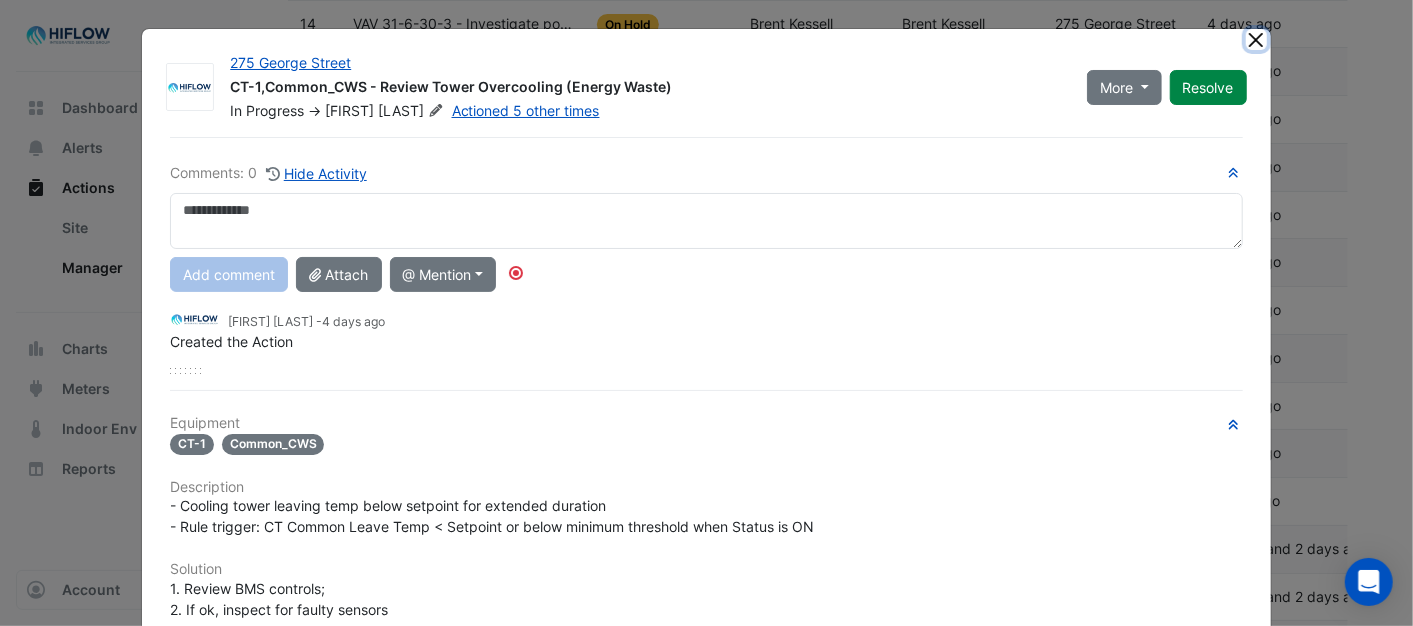 click 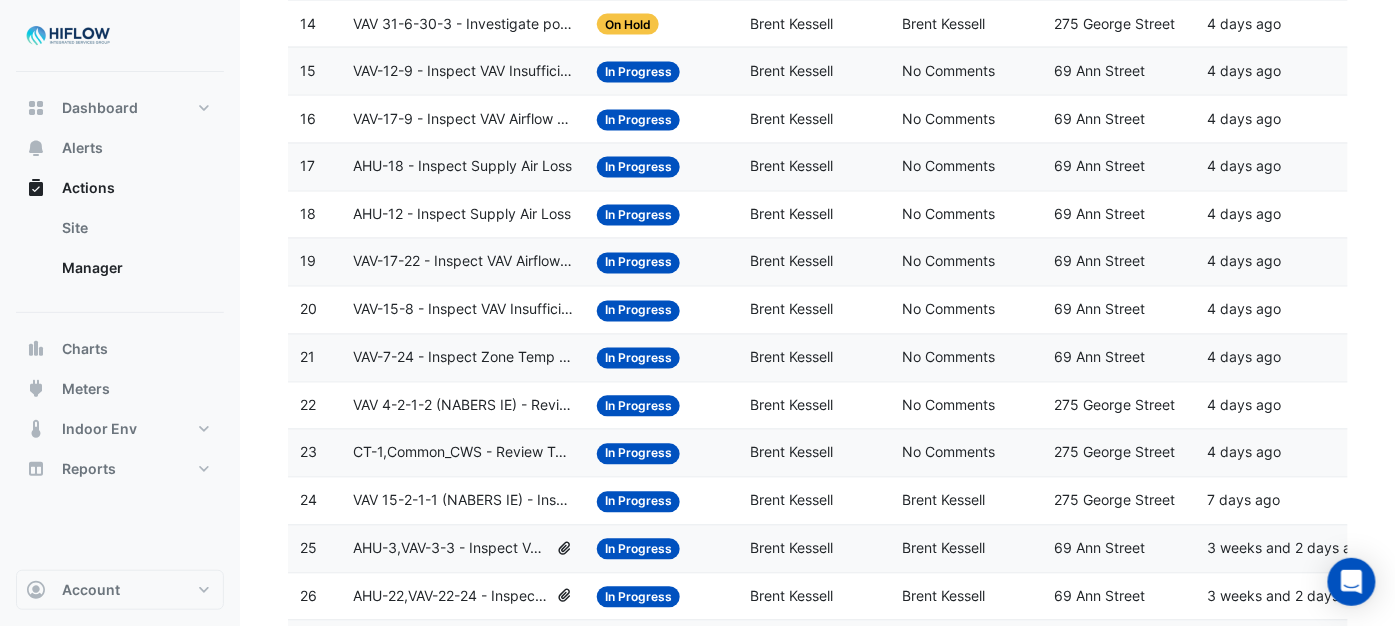 click on "VAV 4-2-1-2 (NABERS IE) - Review Critical Sensor Outside Range" 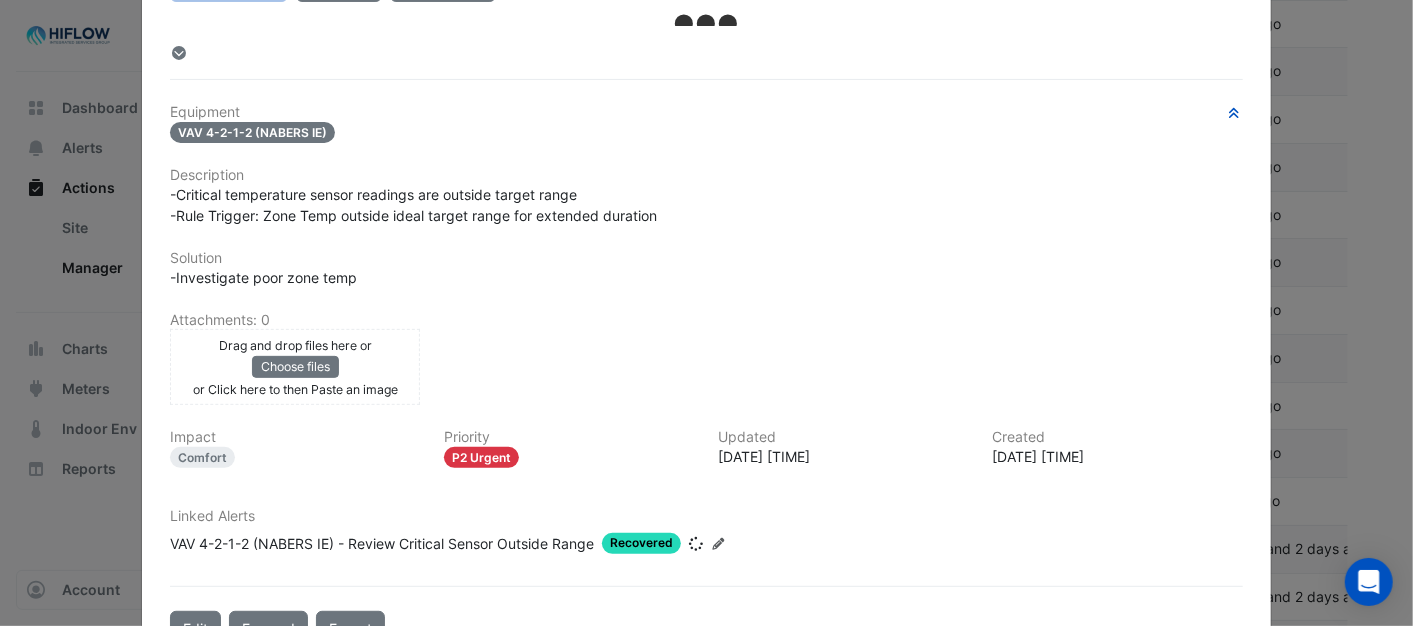 scroll 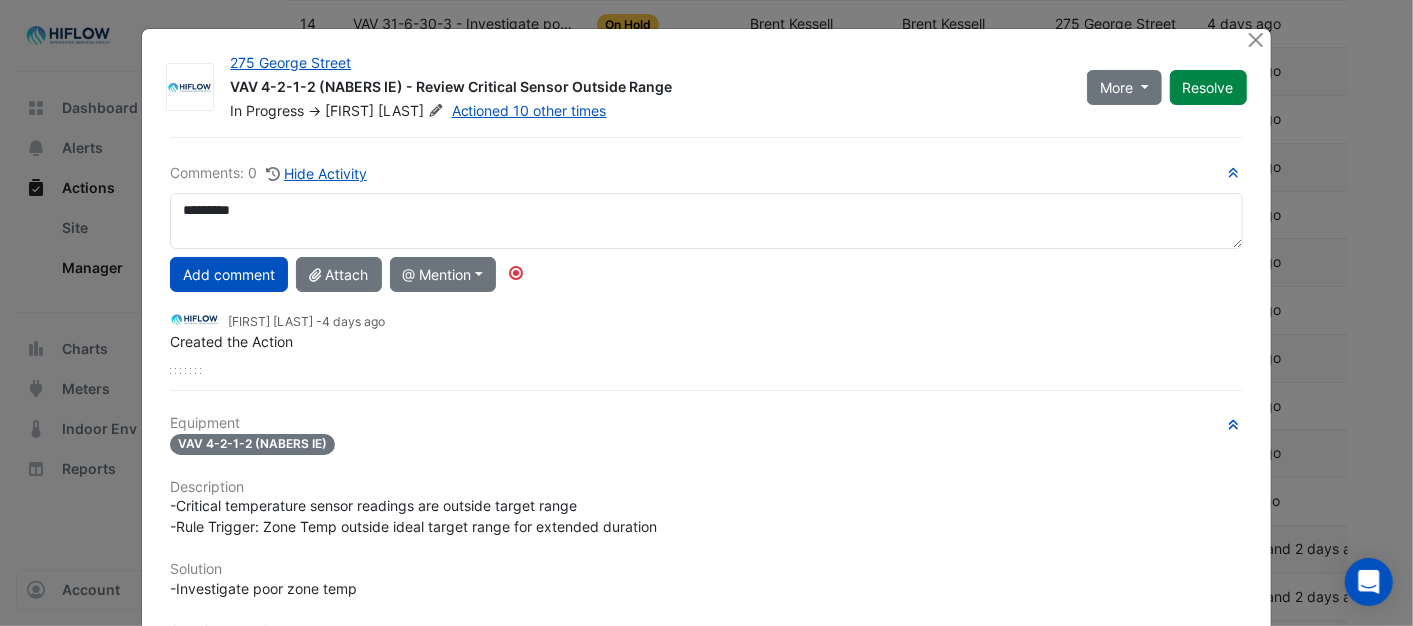 drag, startPoint x: 274, startPoint y: 208, endPoint x: 147, endPoint y: 218, distance: 127.39309 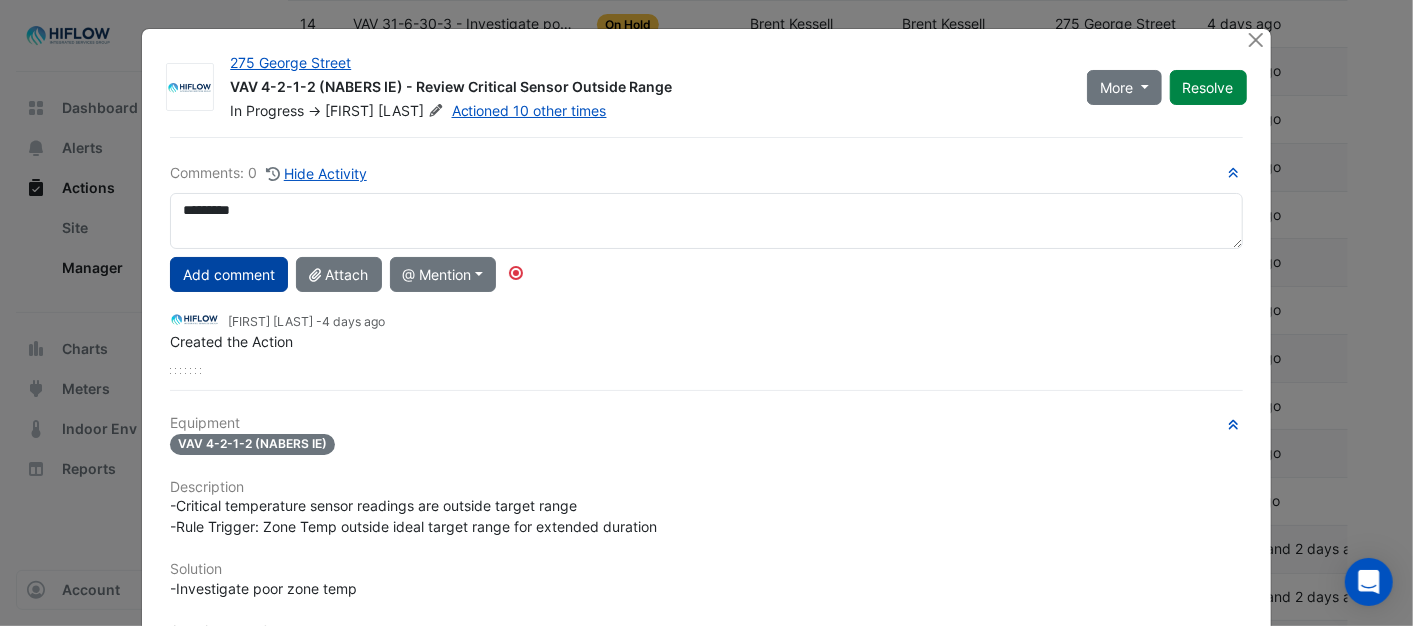 type on "*********" 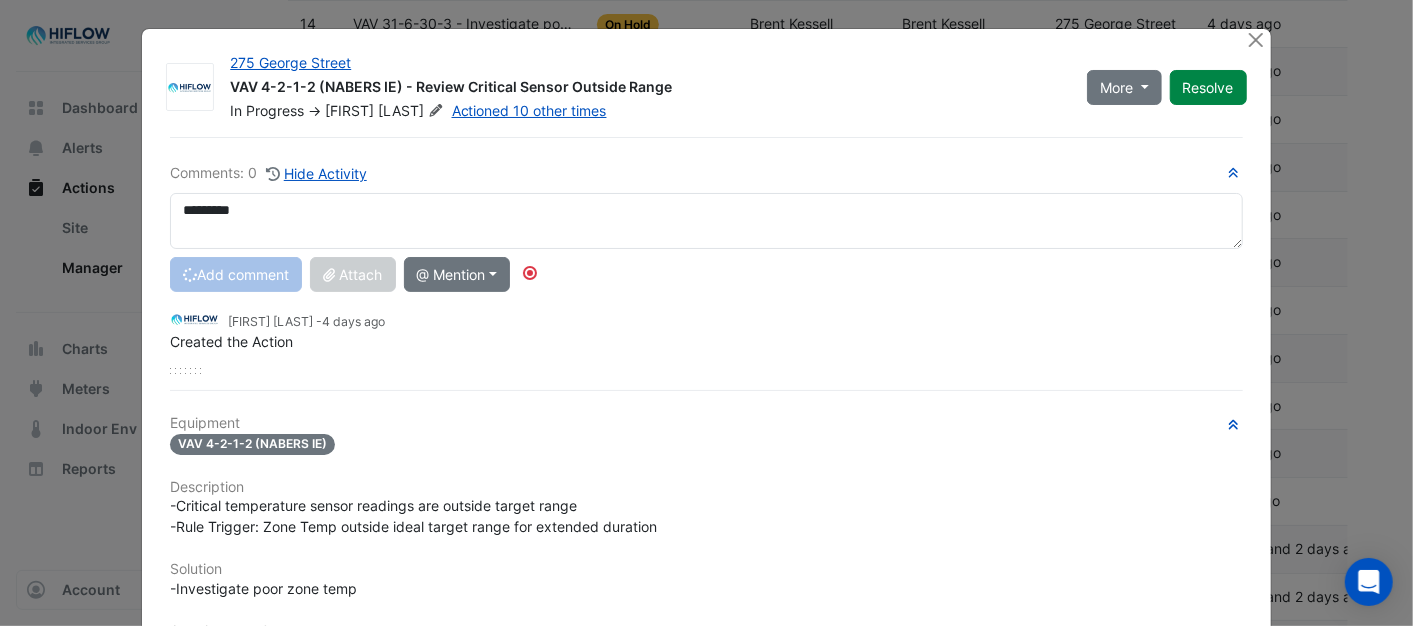 type 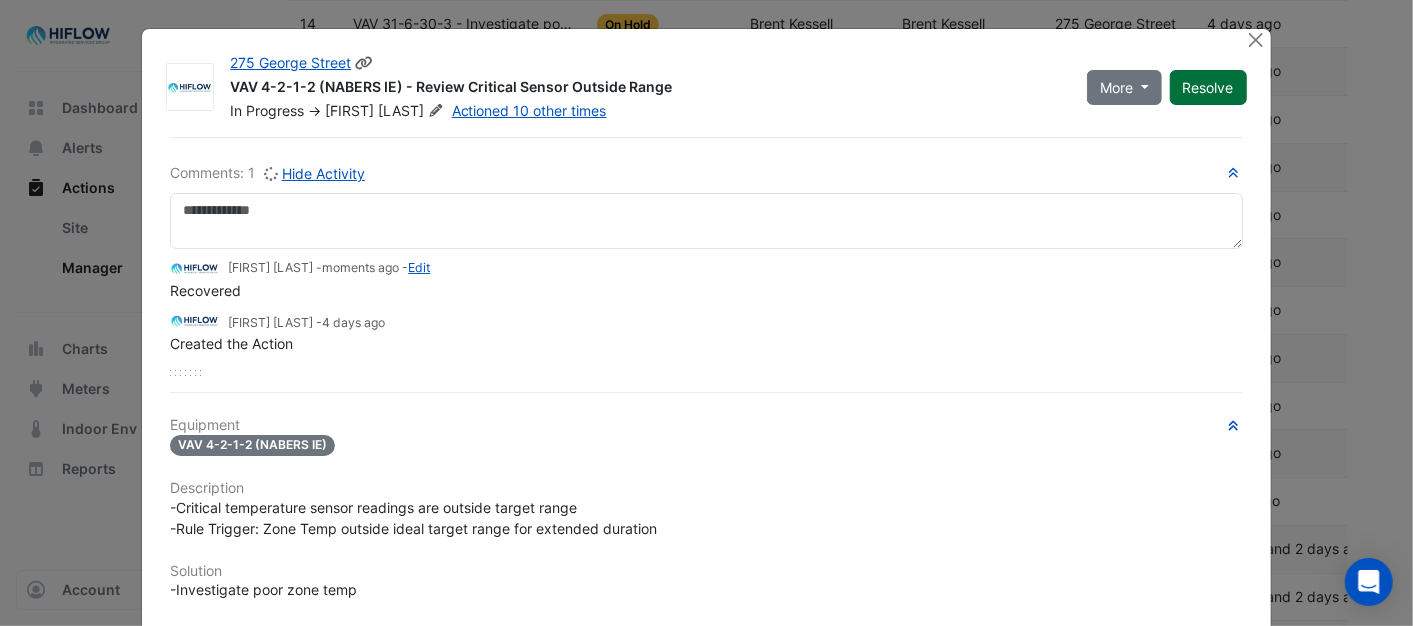 click on "Resolve" 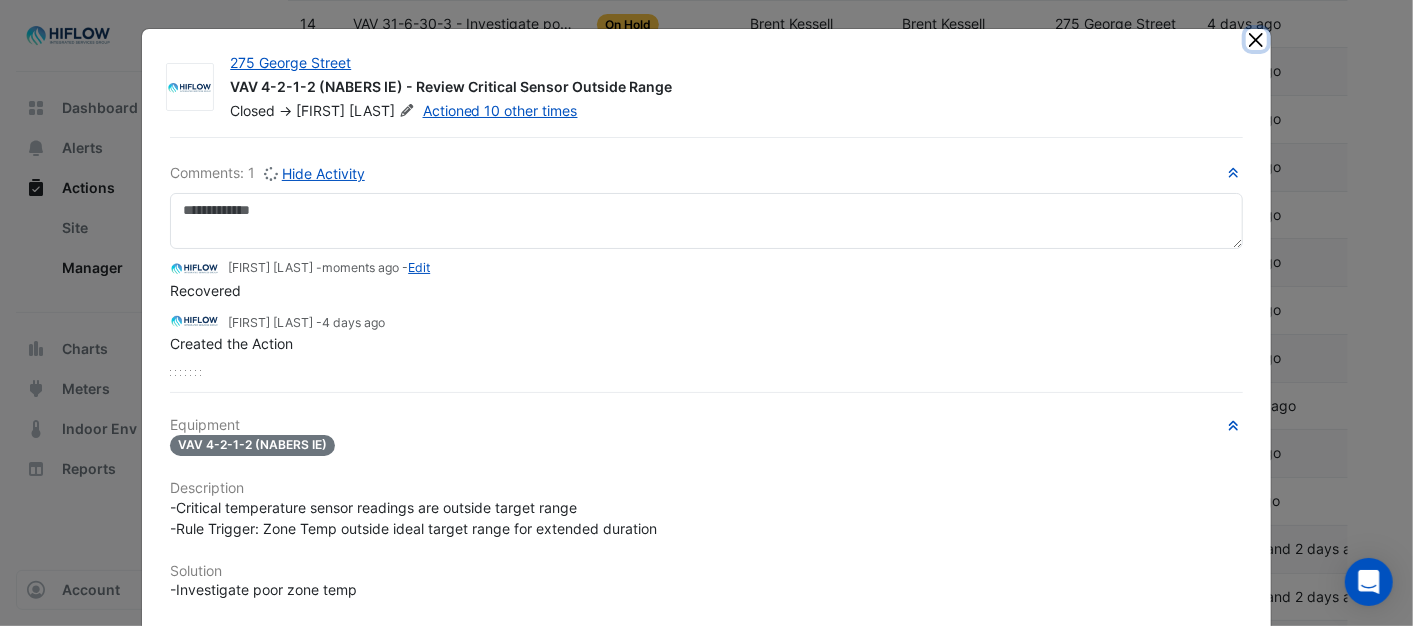 click 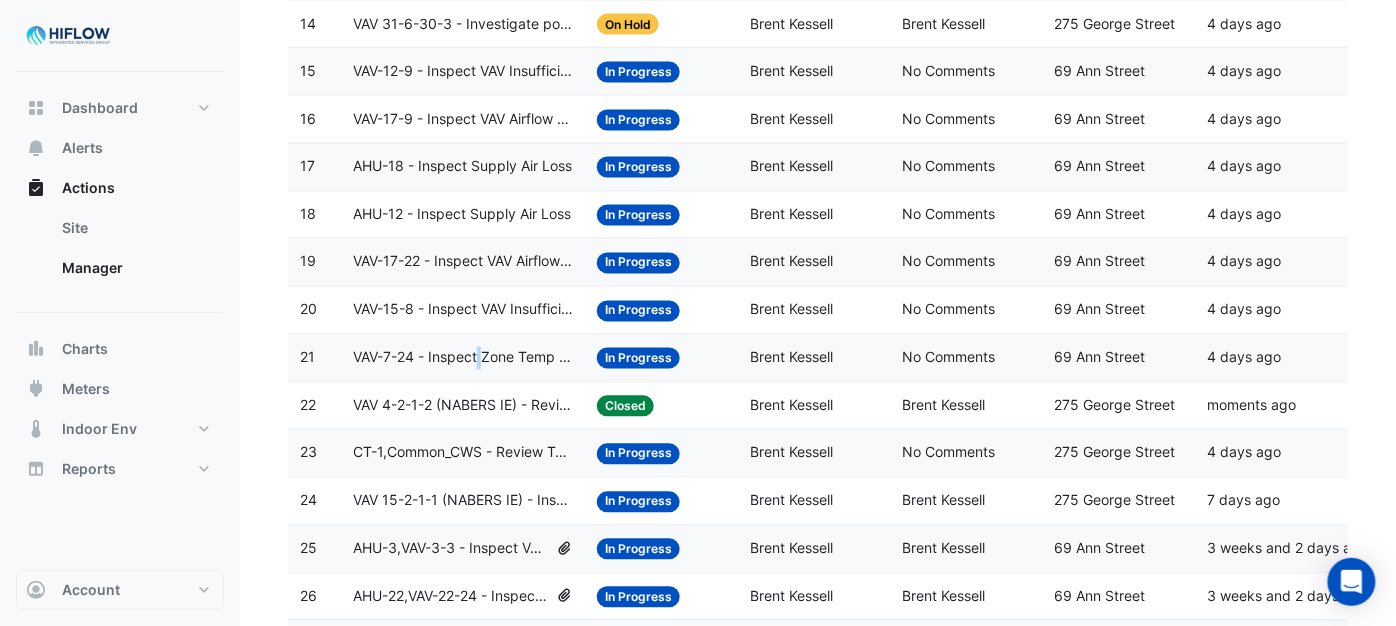 click on "VAV-7-24 - Inspect Zone Temp Broken Sensor" 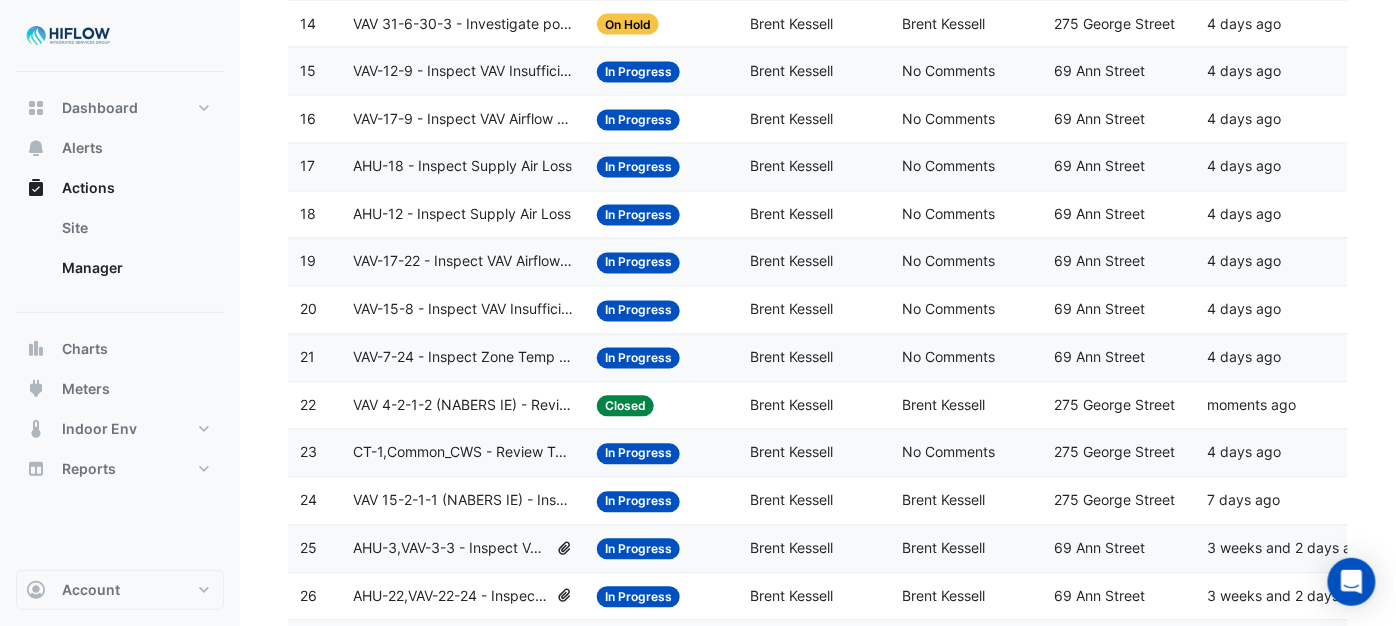 click on "VAV-7-24 - Inspect Zone Temp Broken Sensor" 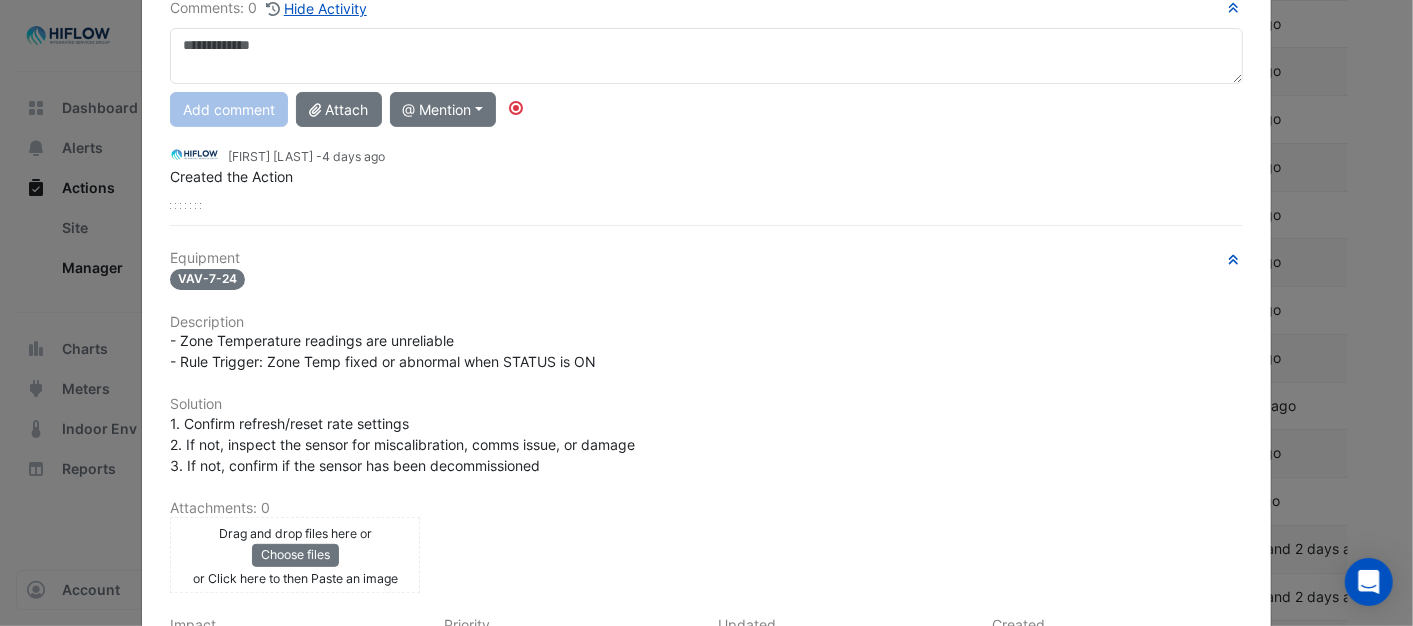 scroll, scrollTop: 0, scrollLeft: 0, axis: both 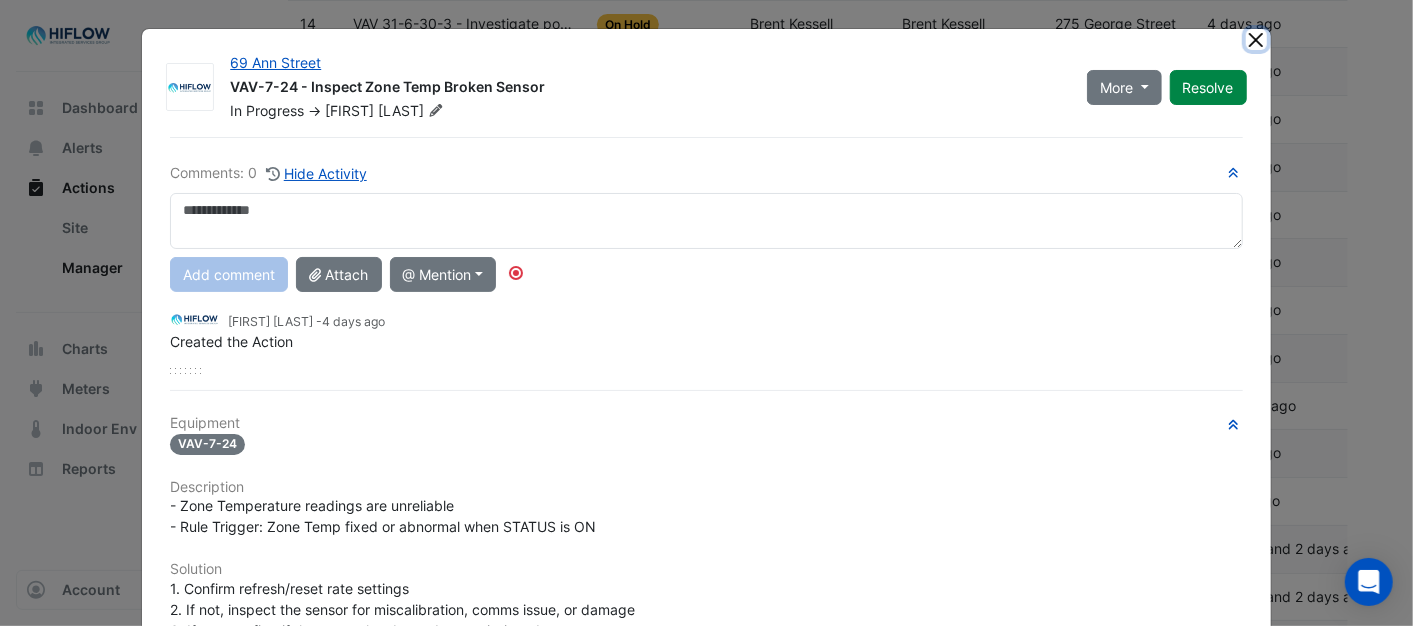 click 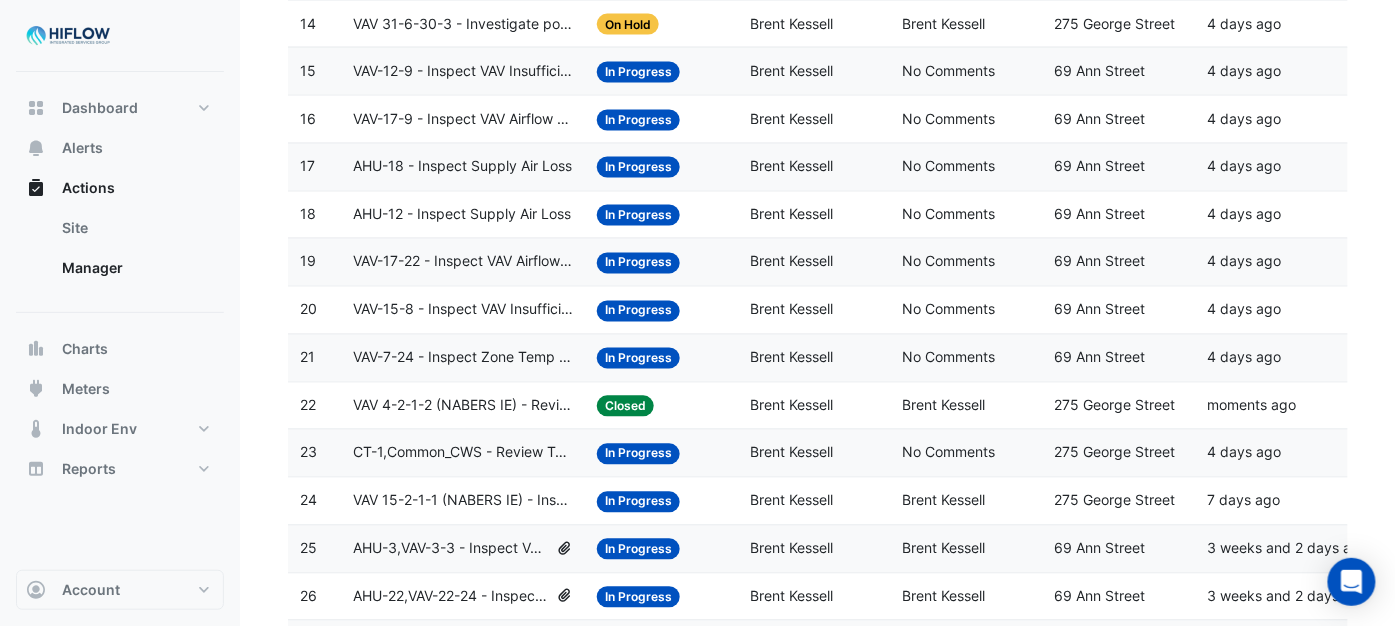 click on "VAV-15-8 - Inspect VAV Insufficient Cooling" 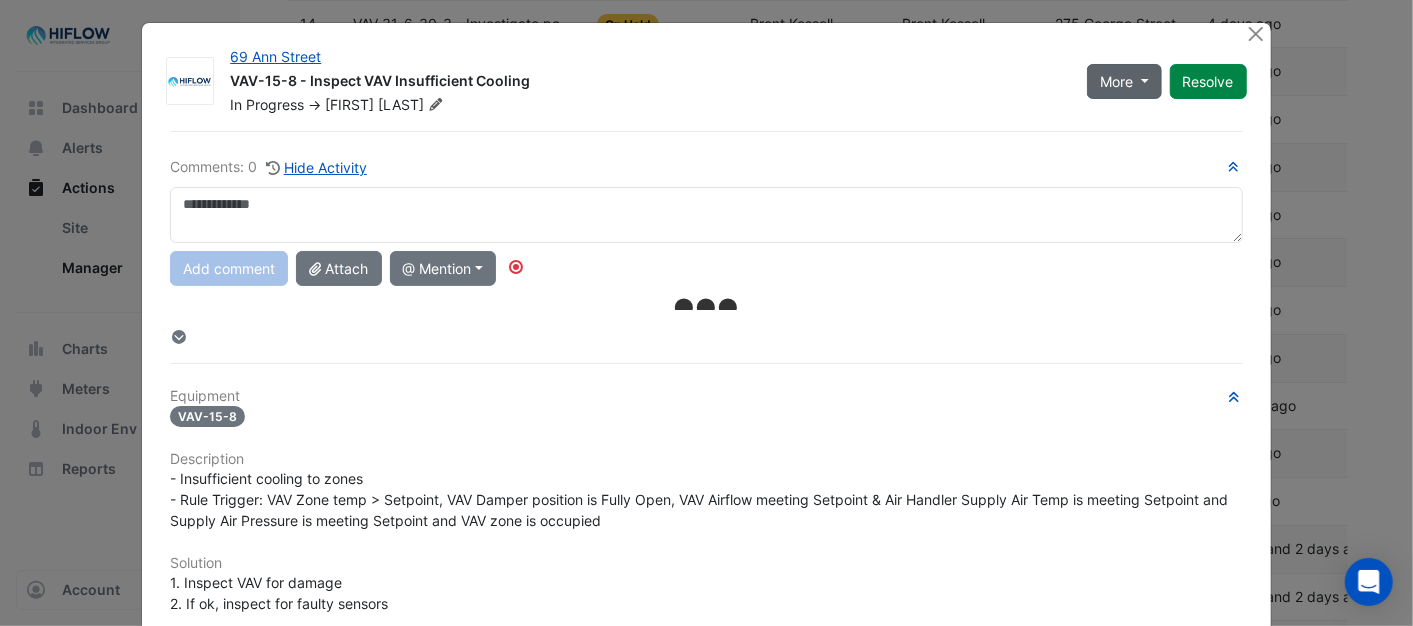 scroll, scrollTop: 0, scrollLeft: 0, axis: both 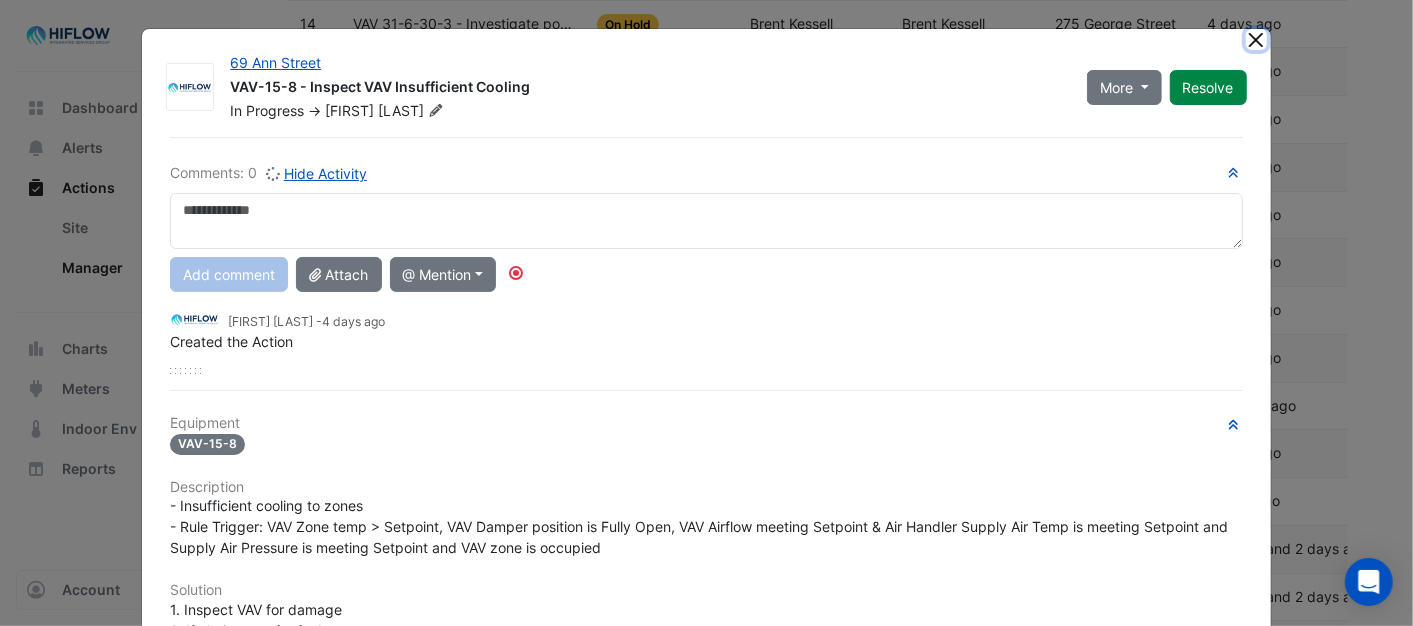 click 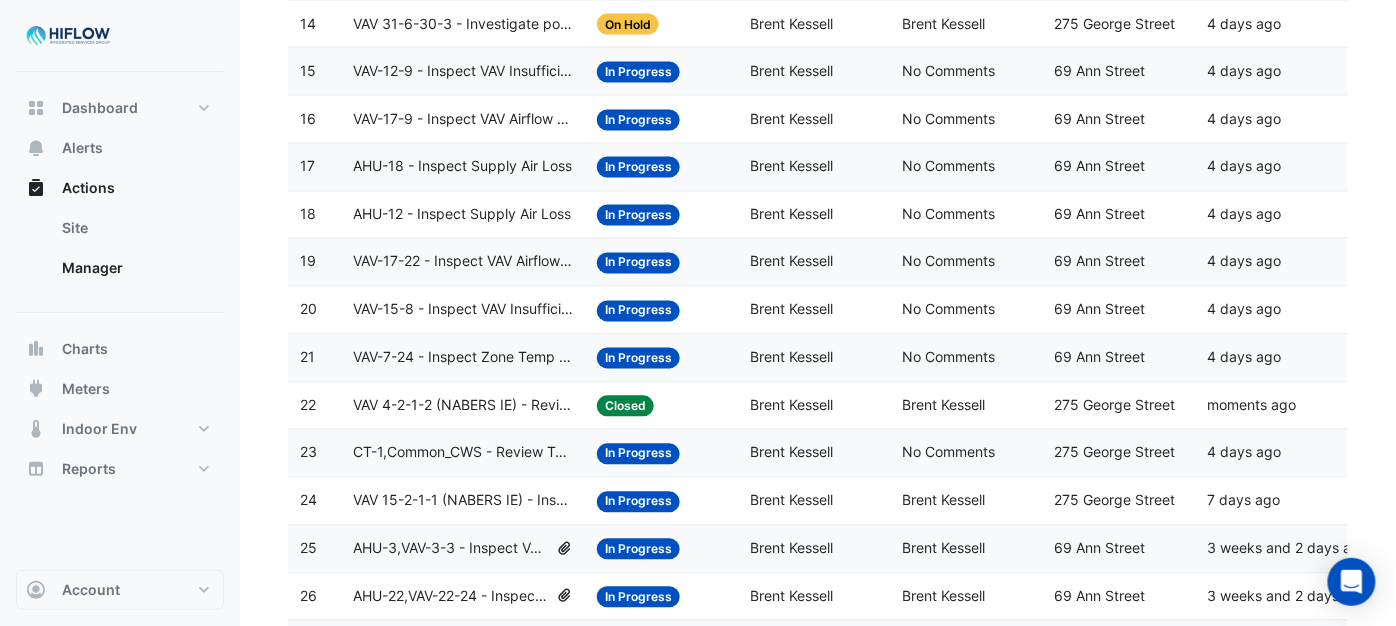 click on "VAV-17-22 - Inspect VAV Airflow Leak" 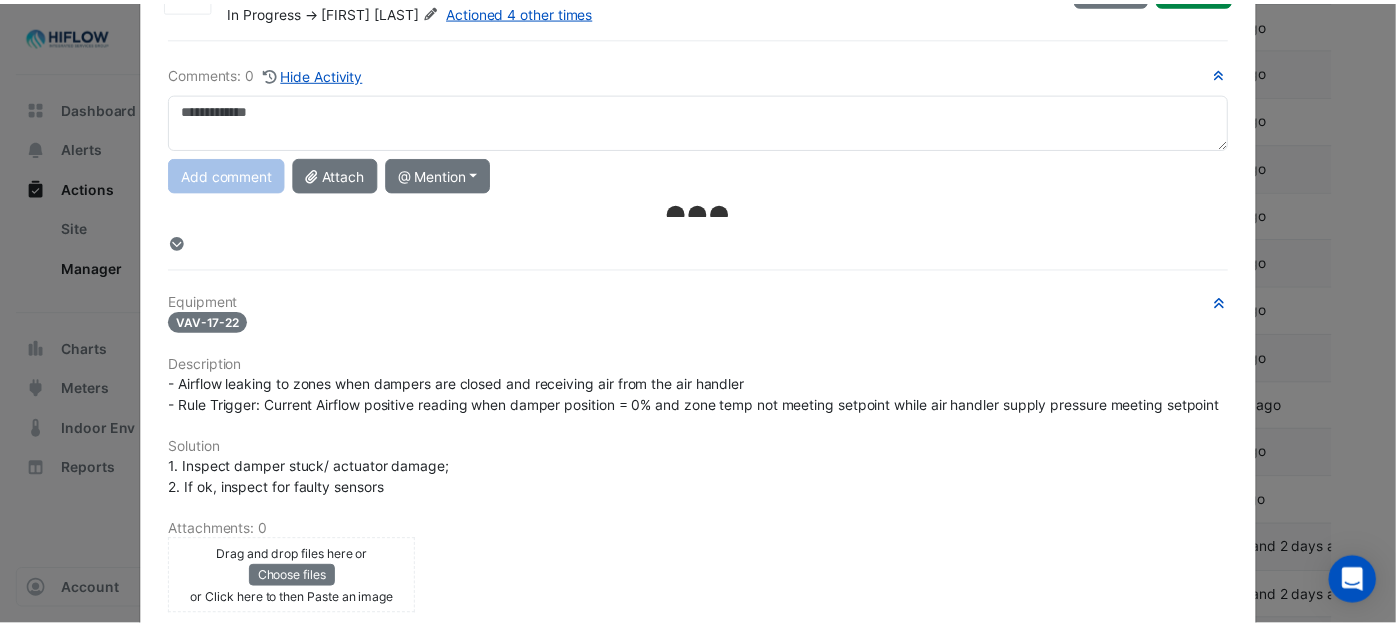 scroll, scrollTop: 0, scrollLeft: 0, axis: both 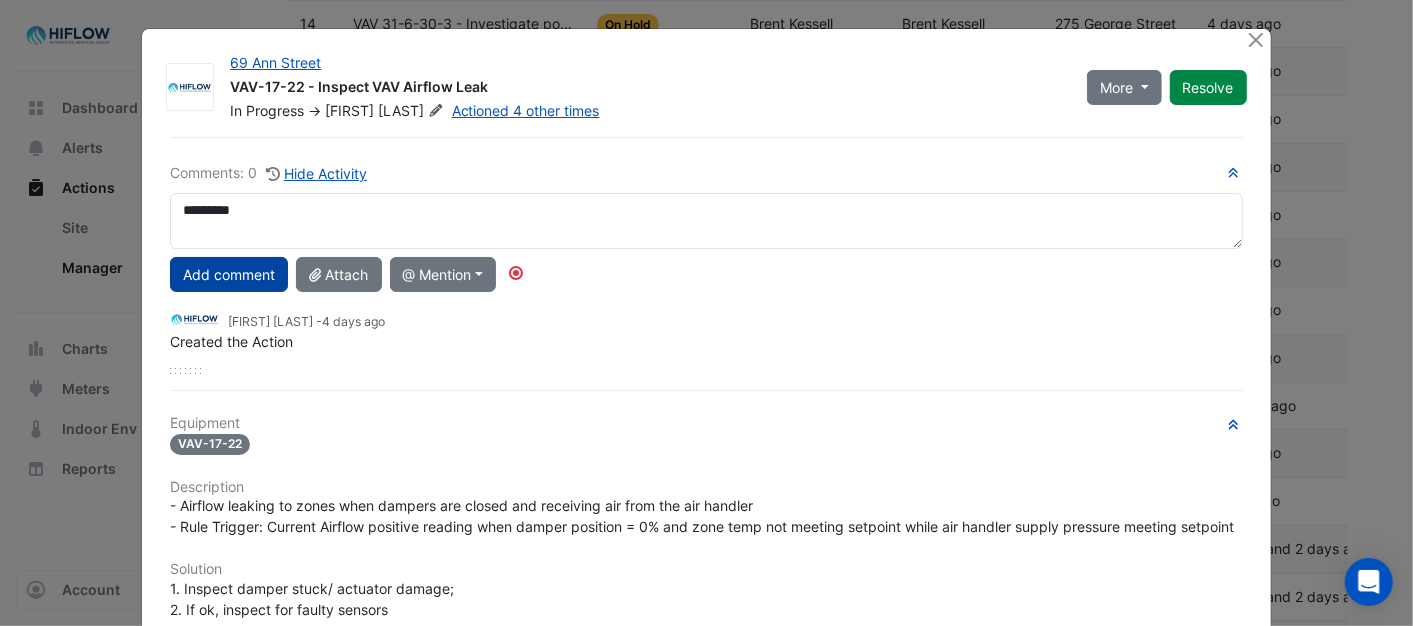 type on "*********" 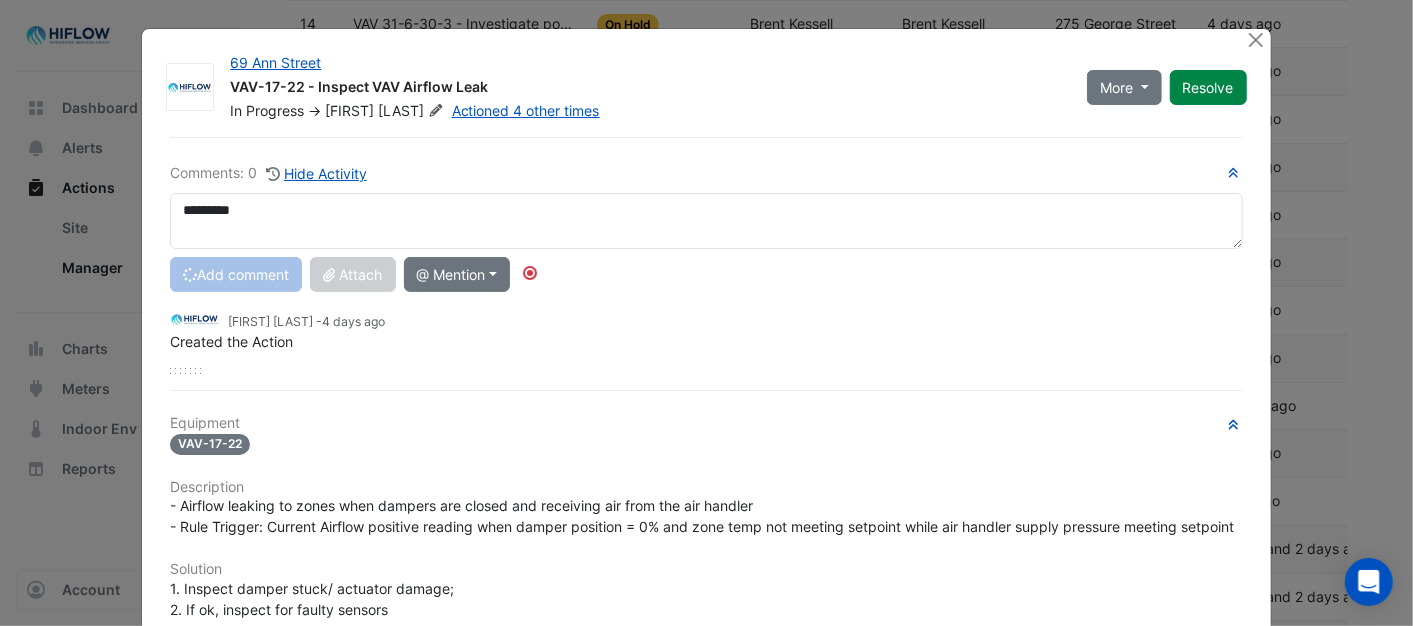 type 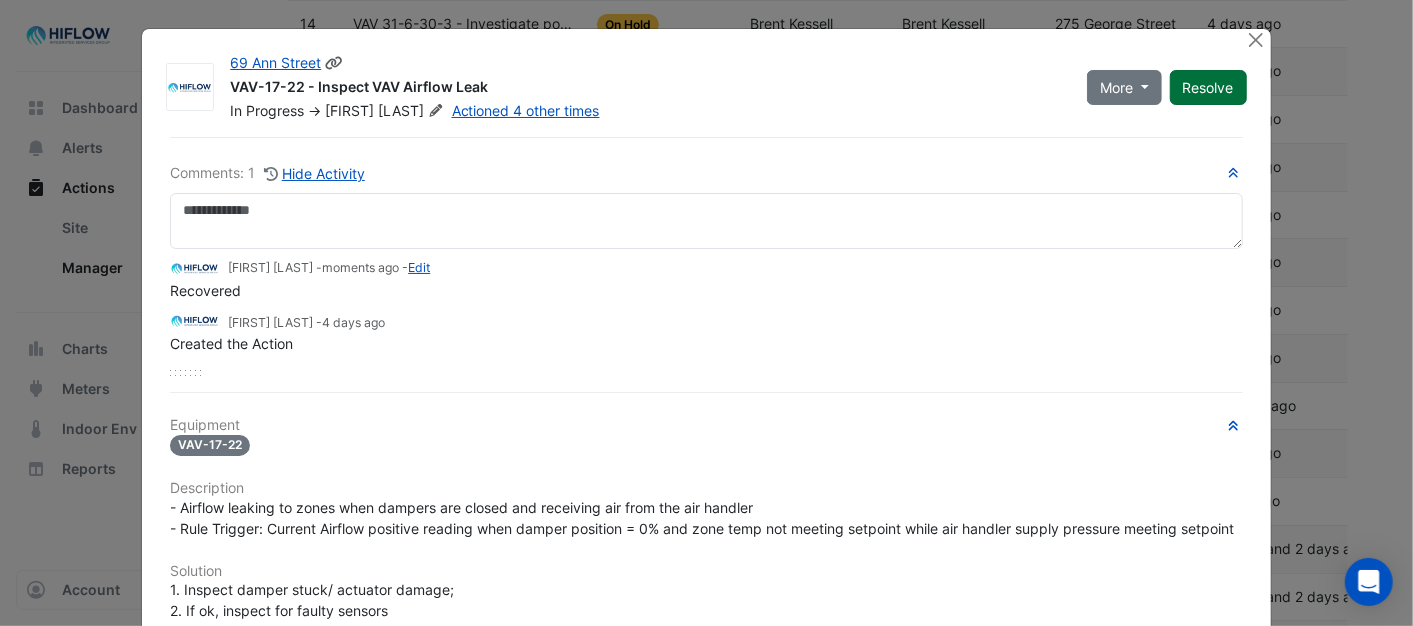click on "Resolve" 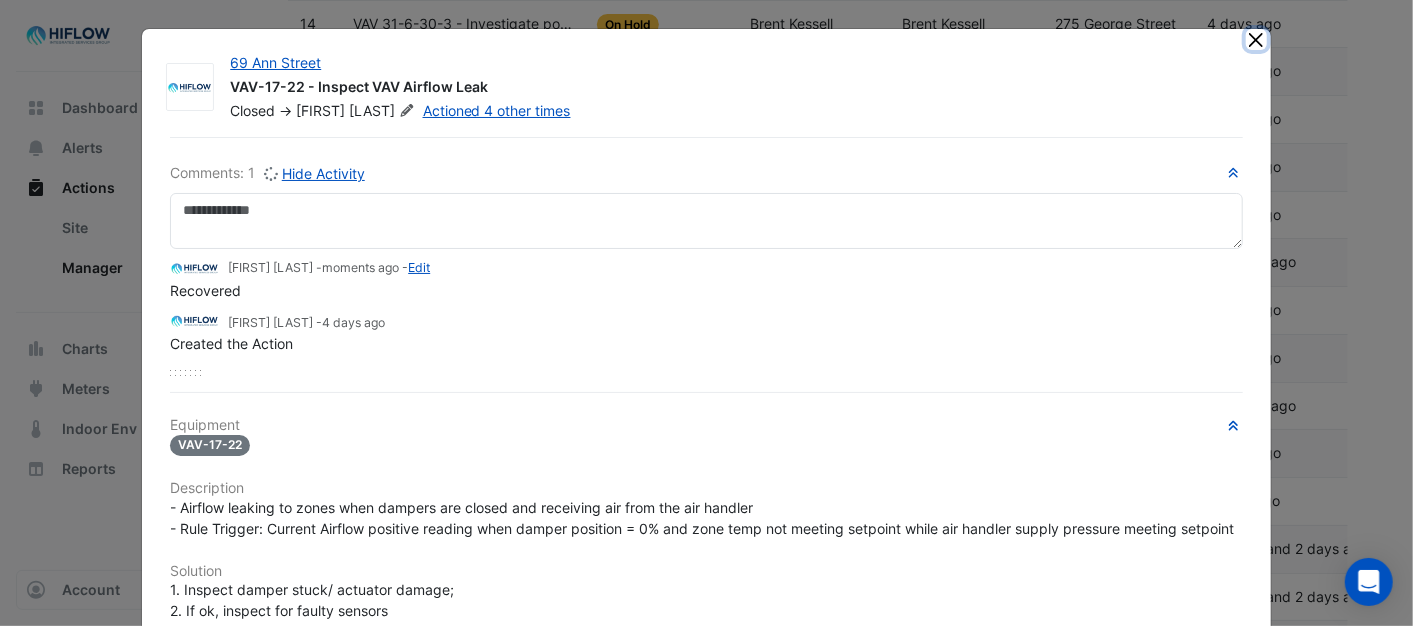 click 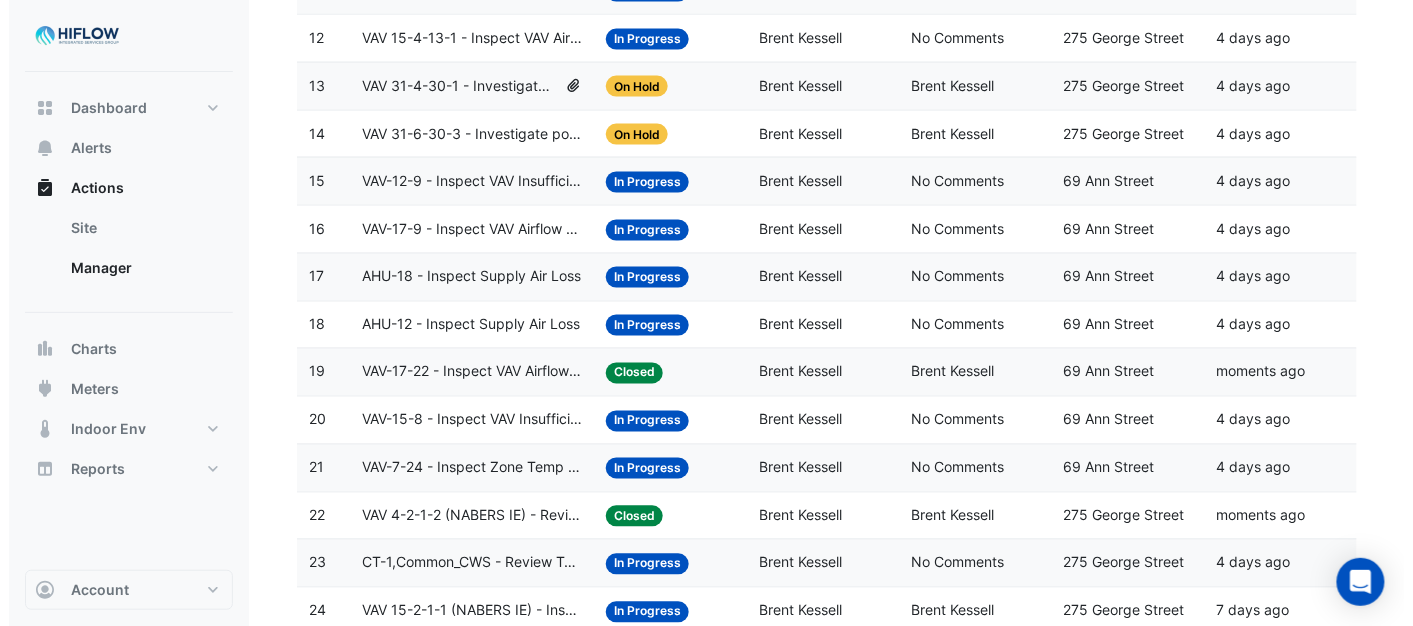scroll, scrollTop: 806, scrollLeft: 0, axis: vertical 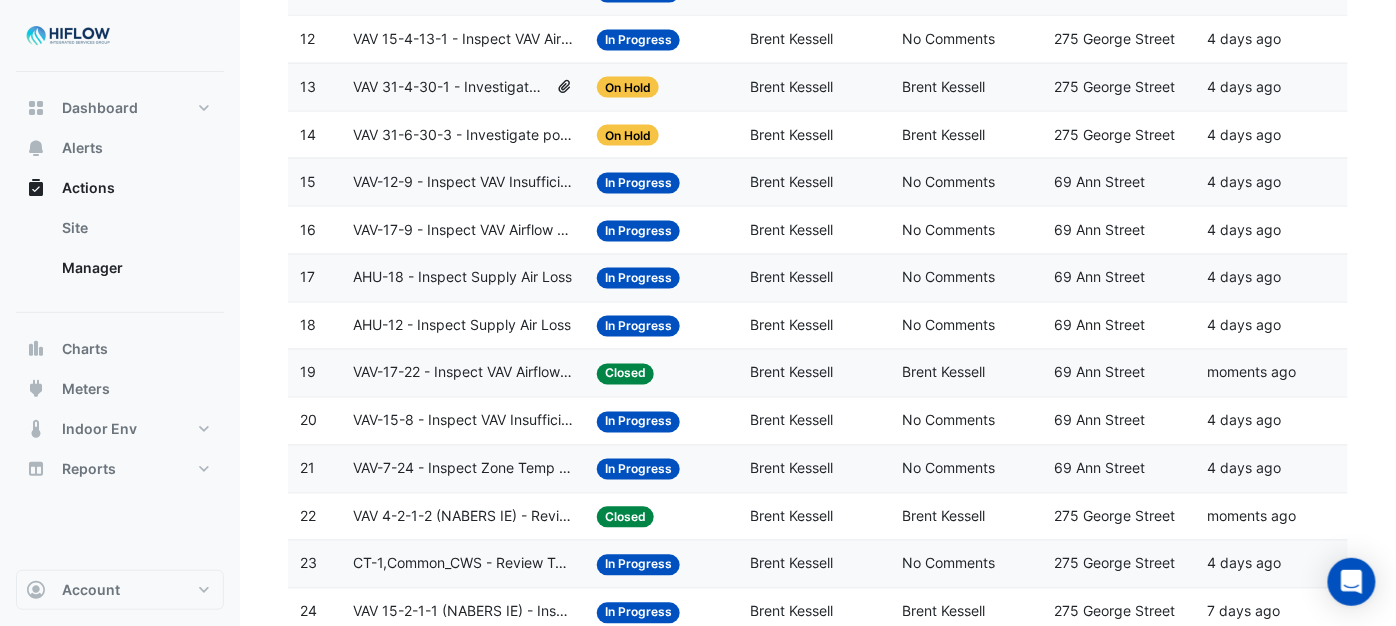 click on "AHU-12 - Inspect Supply Air Loss" 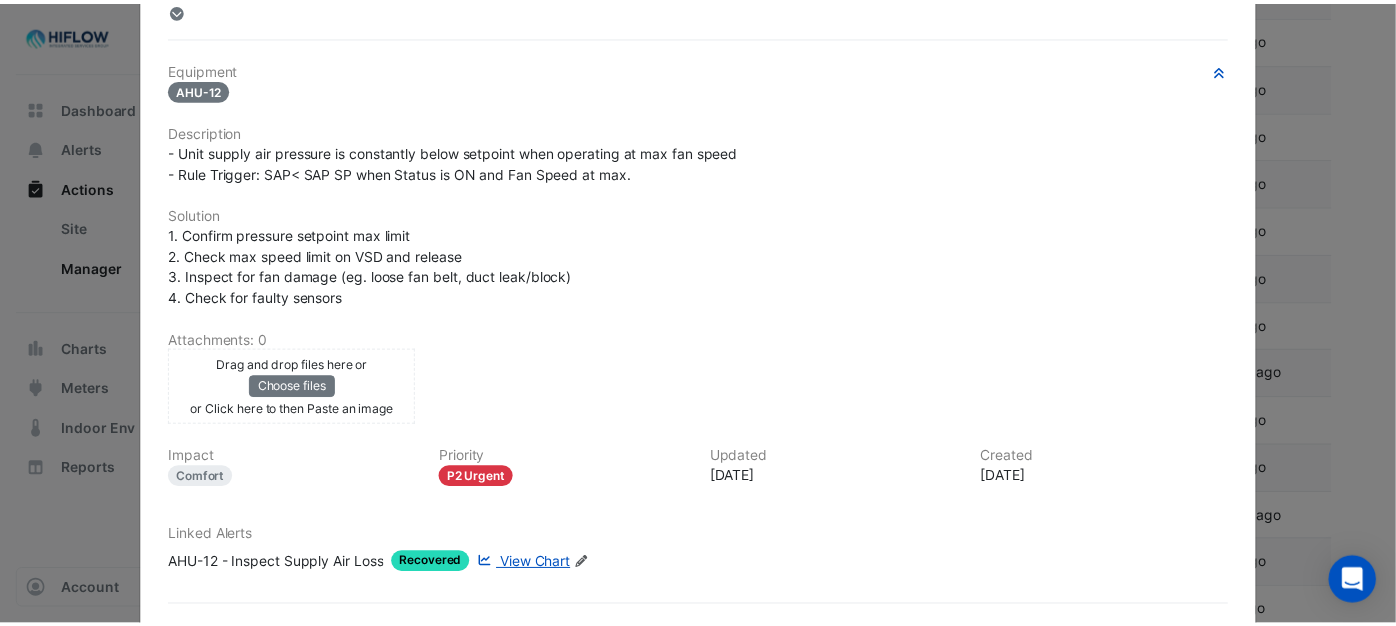 scroll, scrollTop: 0, scrollLeft: 0, axis: both 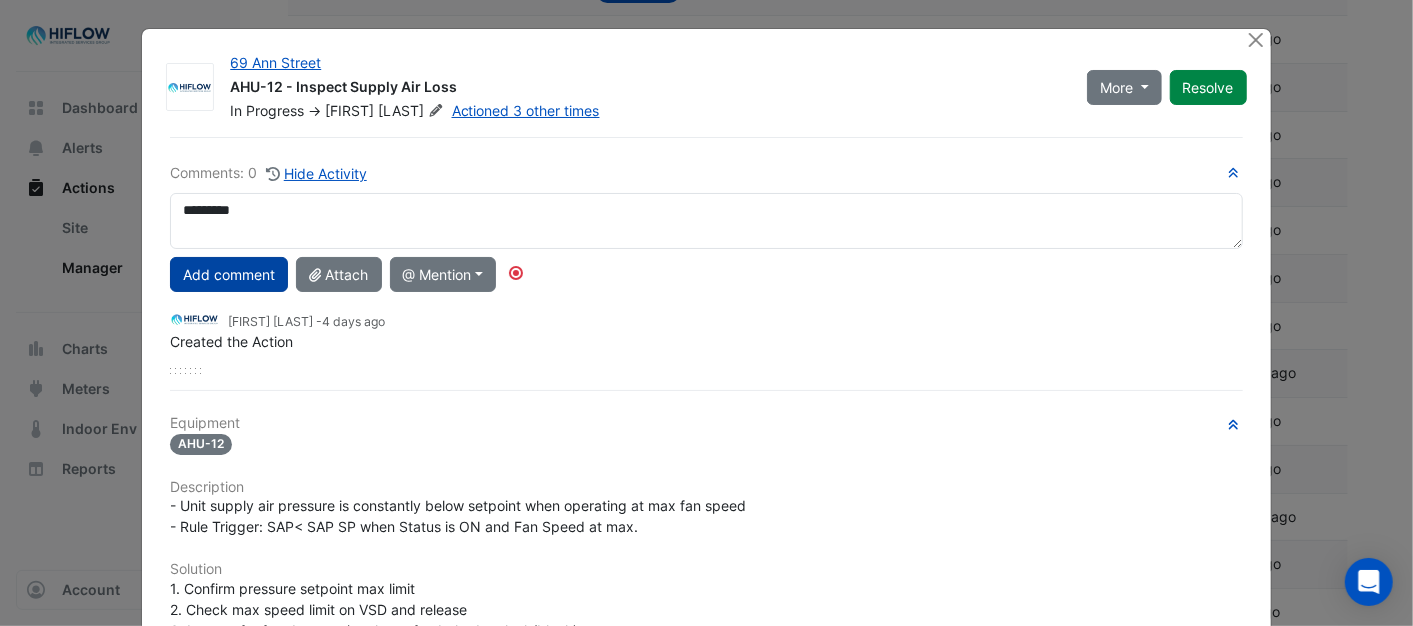 type on "*********" 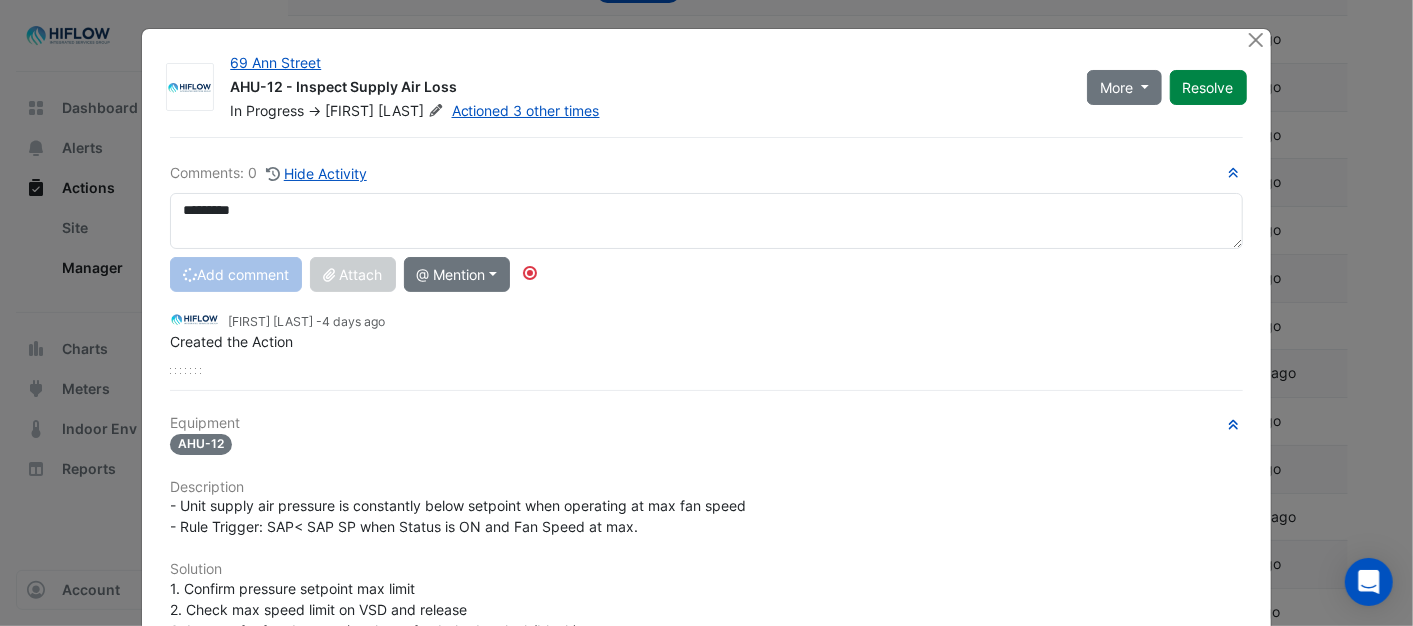 type 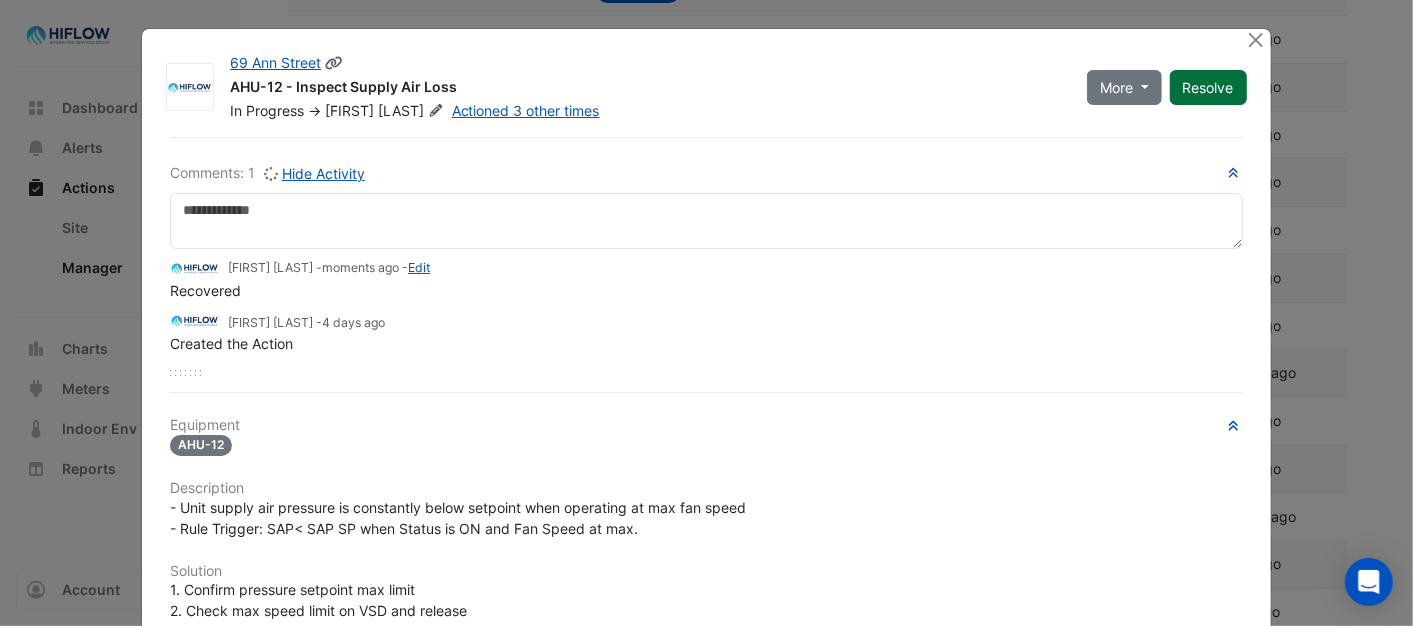 click on "Resolve" 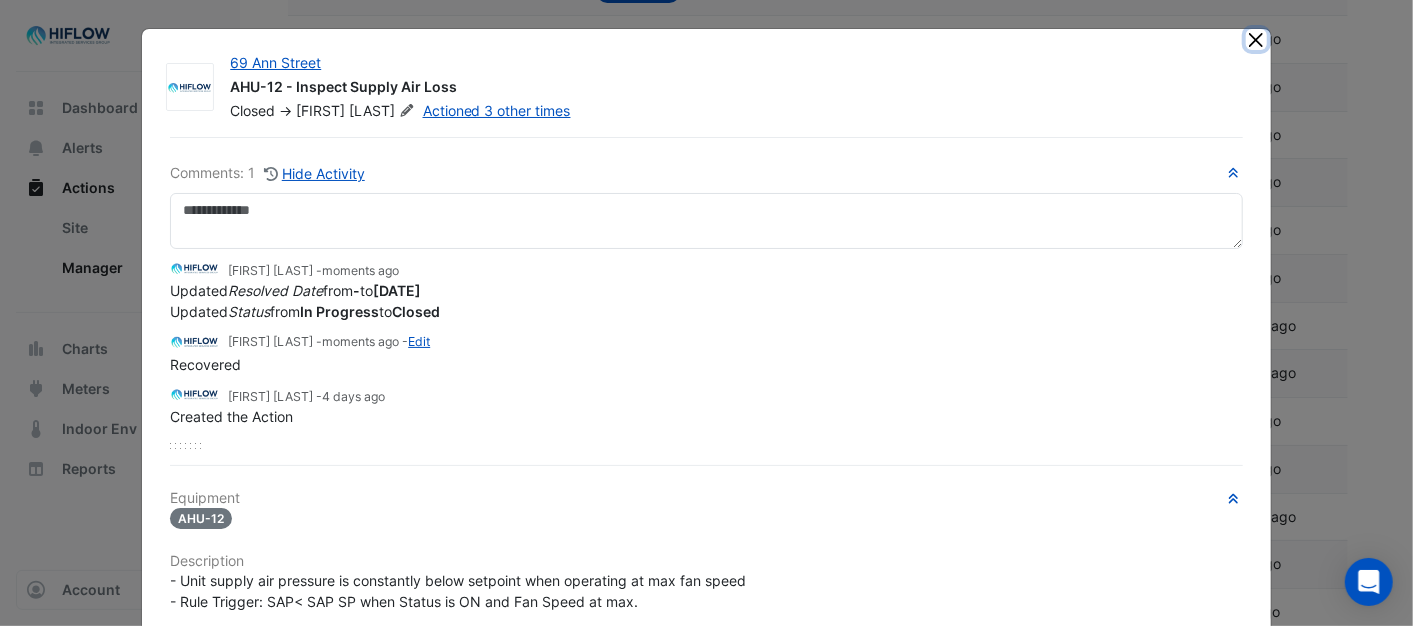 click 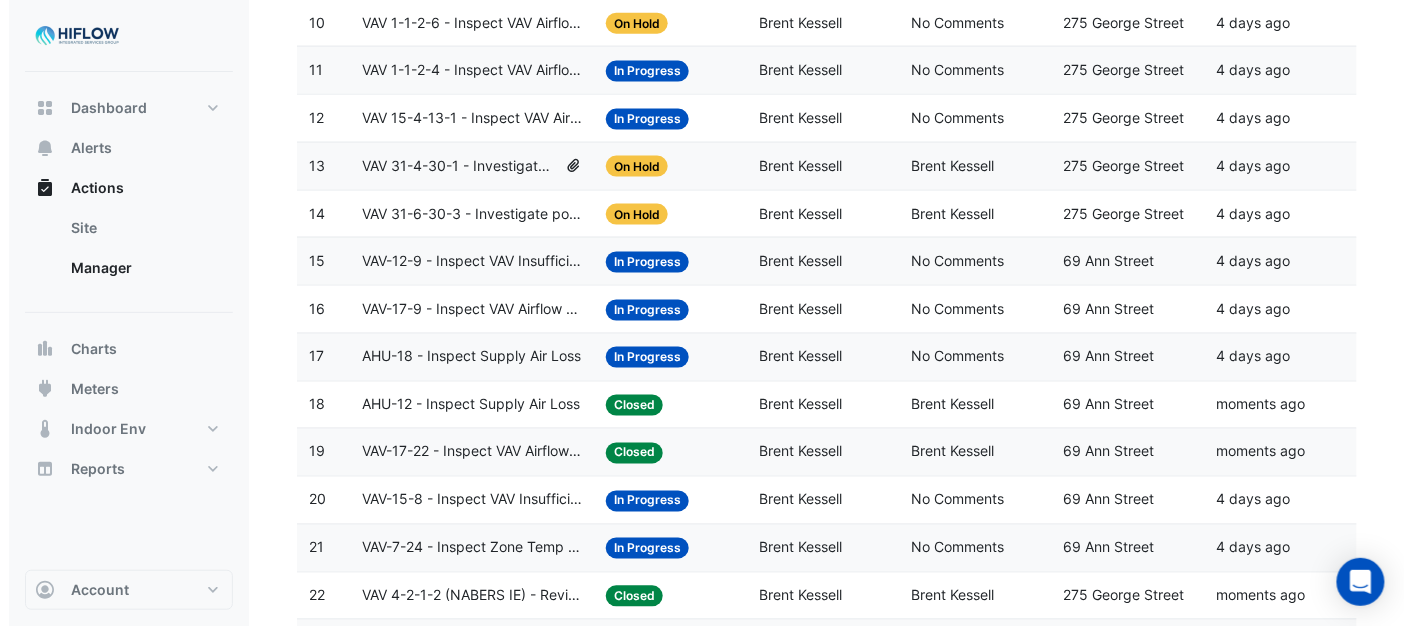 scroll, scrollTop: 695, scrollLeft: 0, axis: vertical 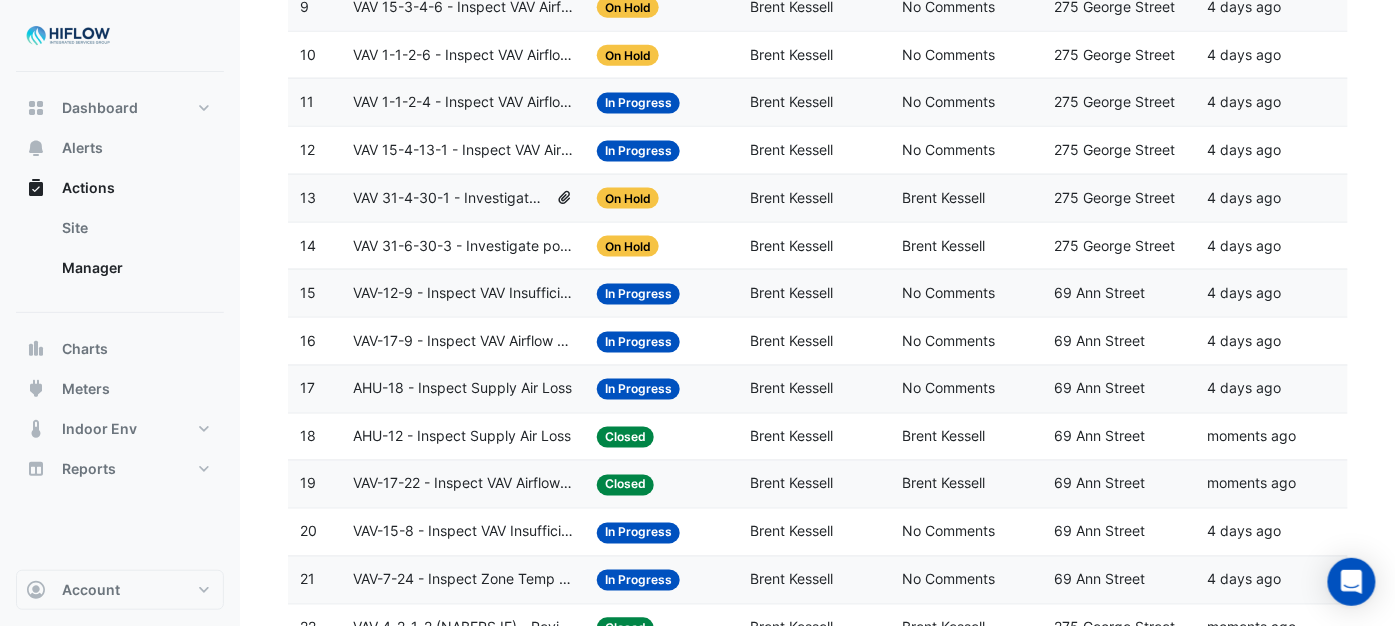 click on "AHU-18 - Inspect Supply Air Loss" 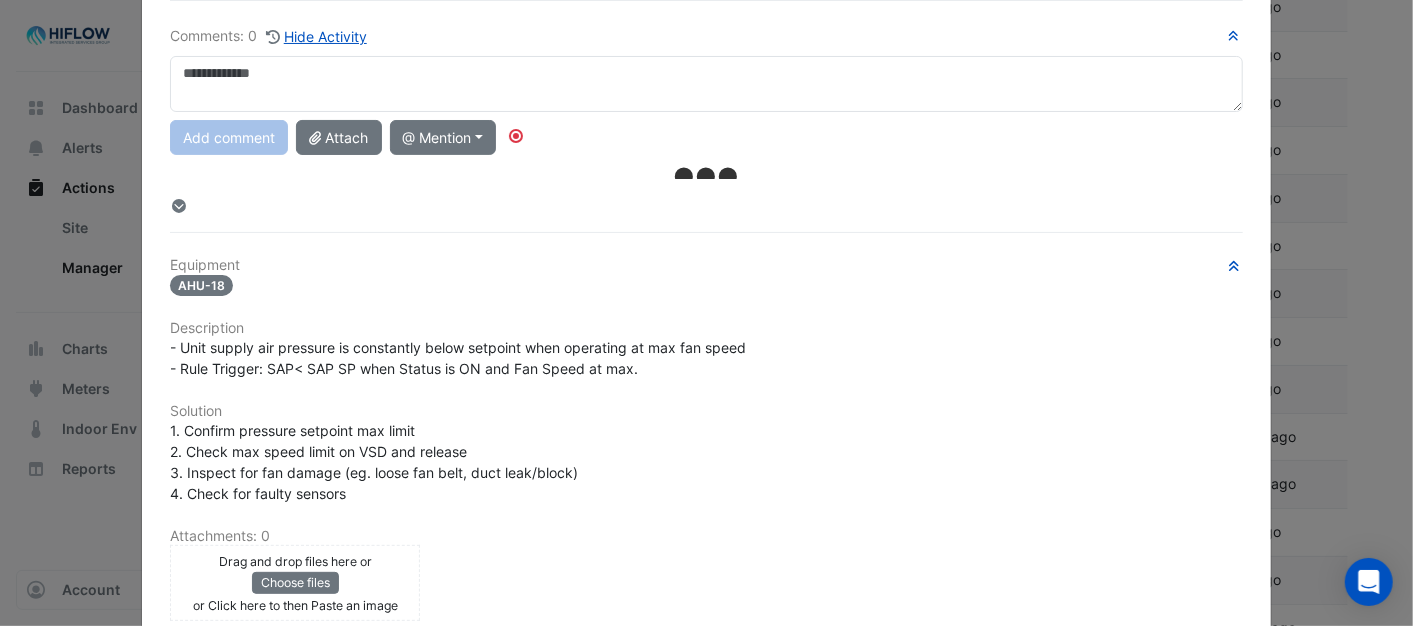 scroll, scrollTop: 82, scrollLeft: 0, axis: vertical 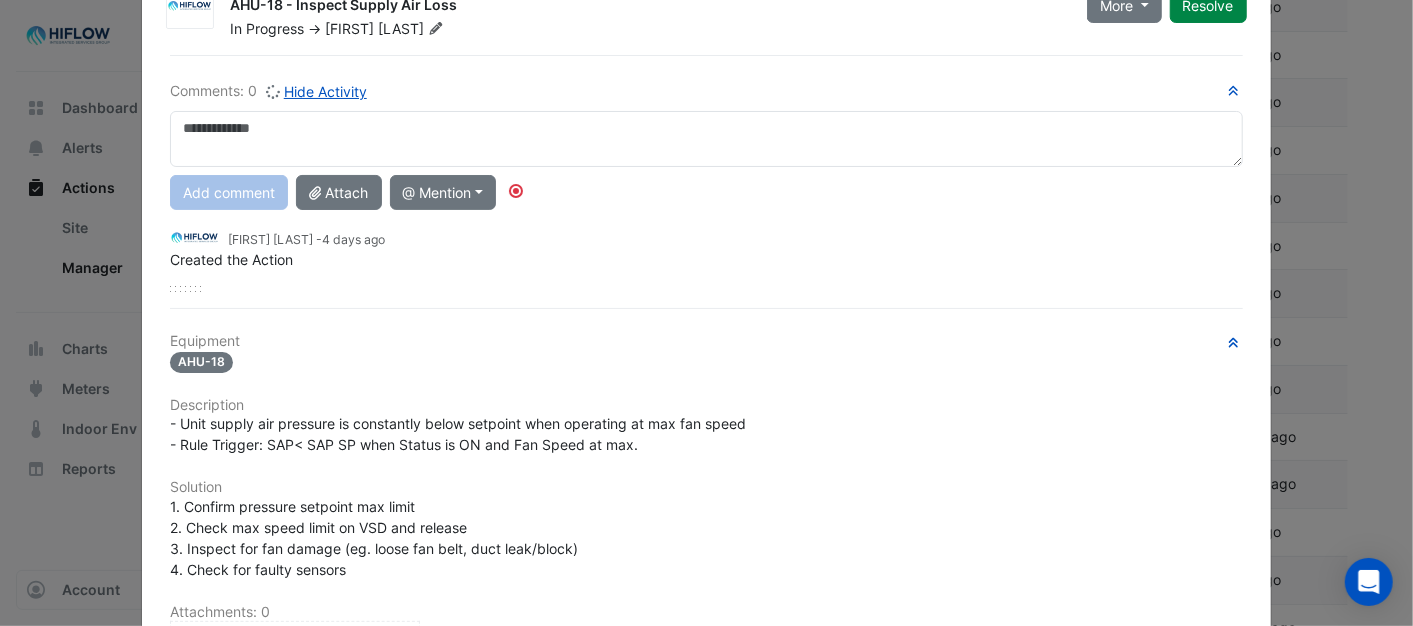 drag, startPoint x: 207, startPoint y: 132, endPoint x: 178, endPoint y: 100, distance: 43.185646 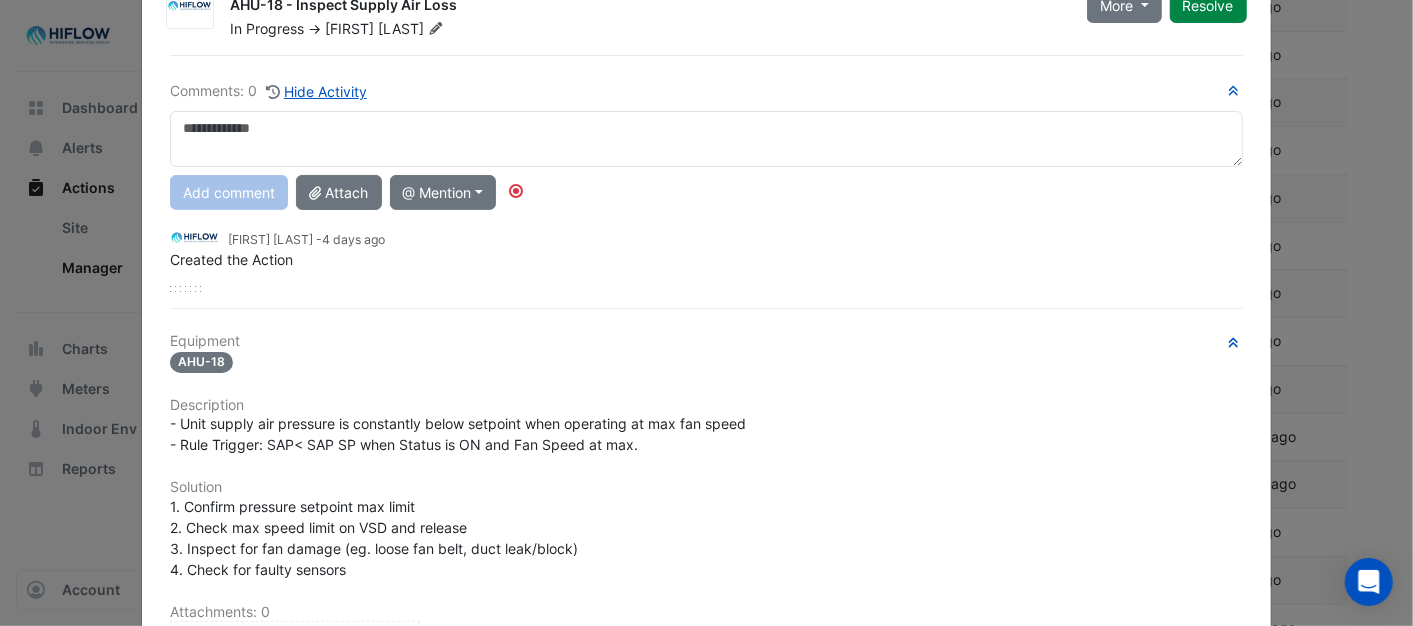 drag, startPoint x: 178, startPoint y: 100, endPoint x: 612, endPoint y: 221, distance: 450.55188 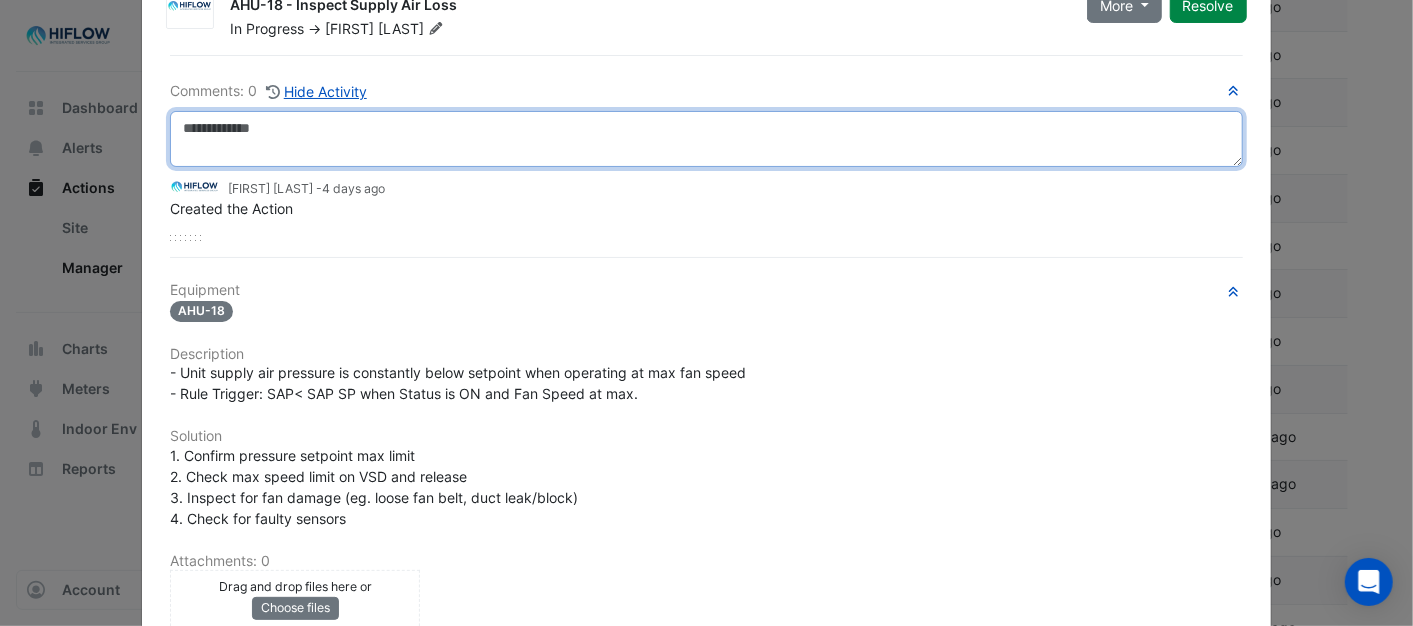 click at bounding box center (706, 139) 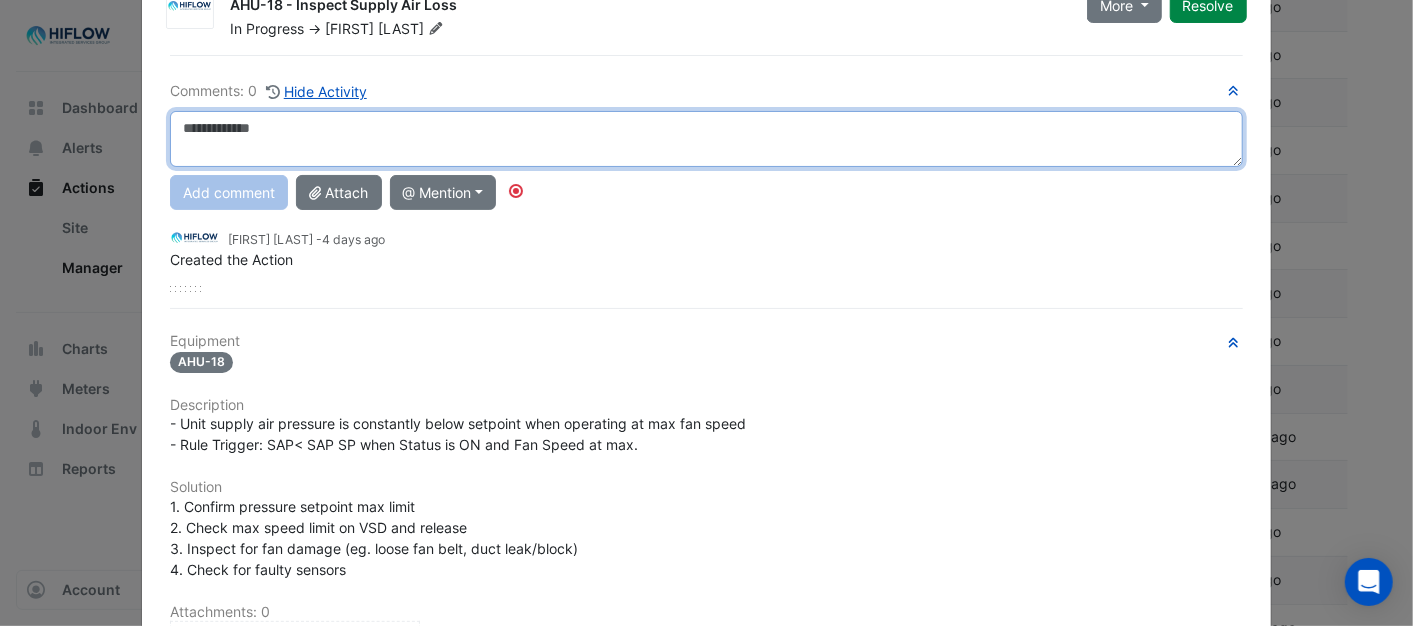 paste on "*********" 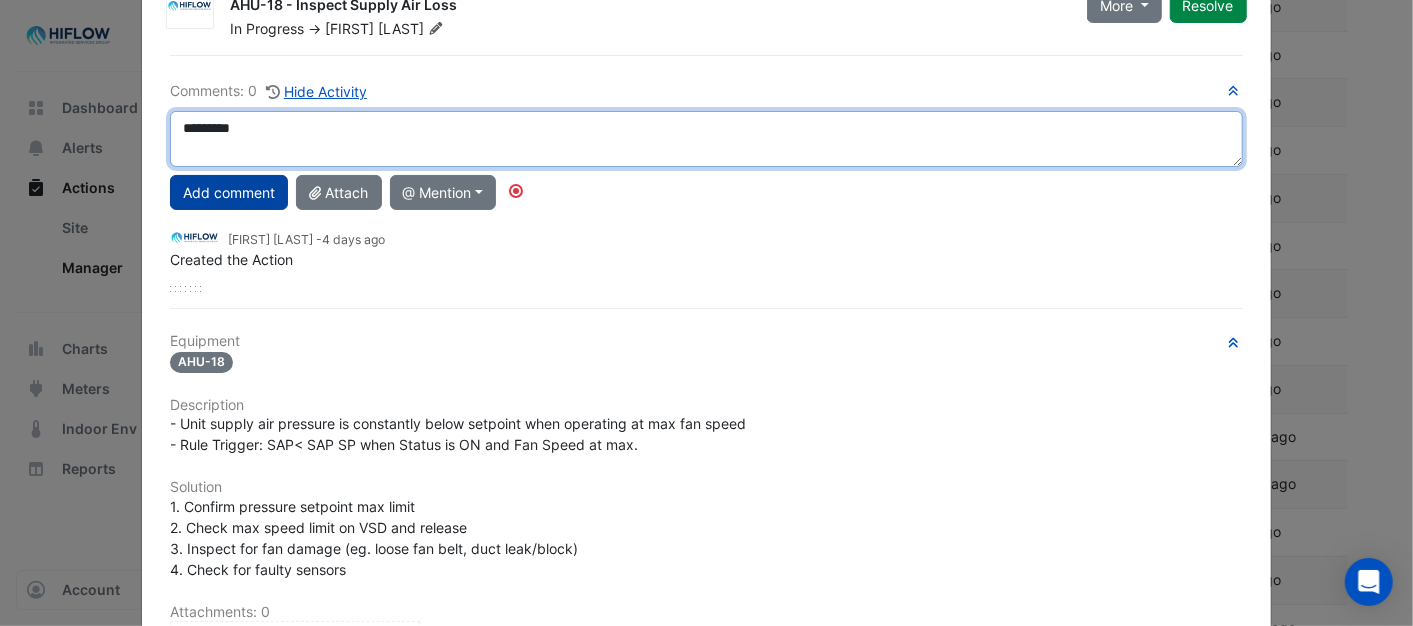 type on "*********" 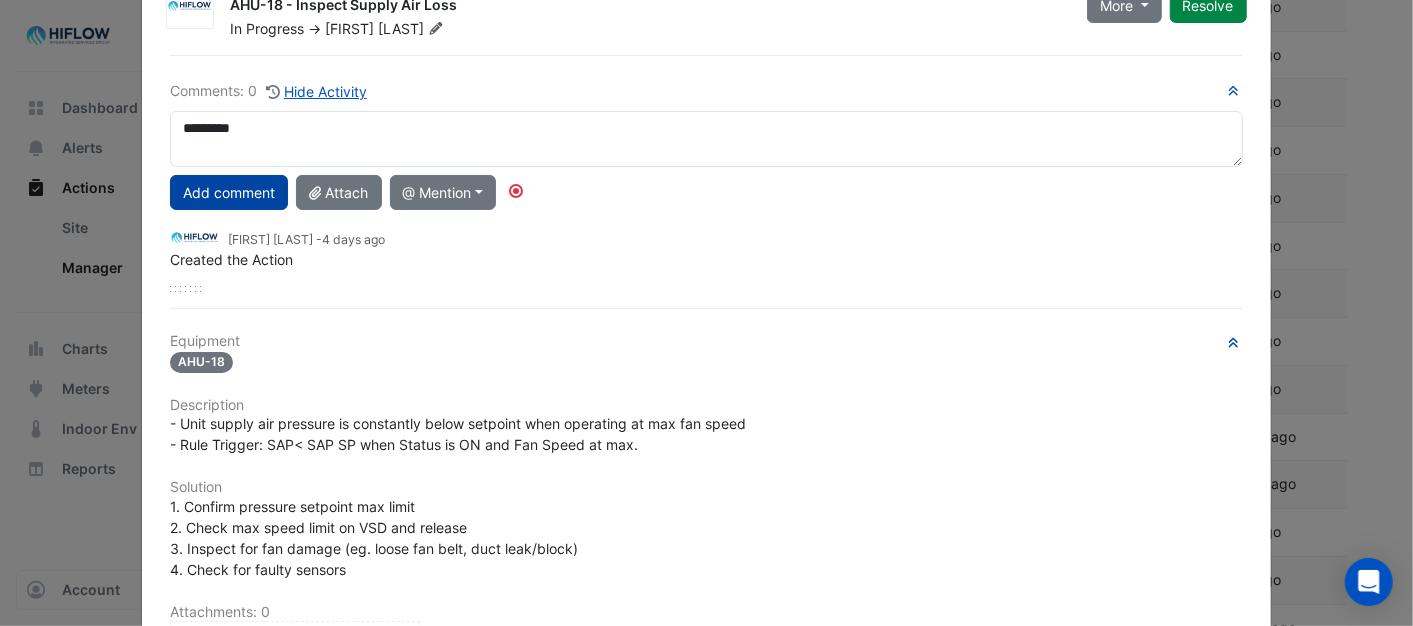click on "Add comment" 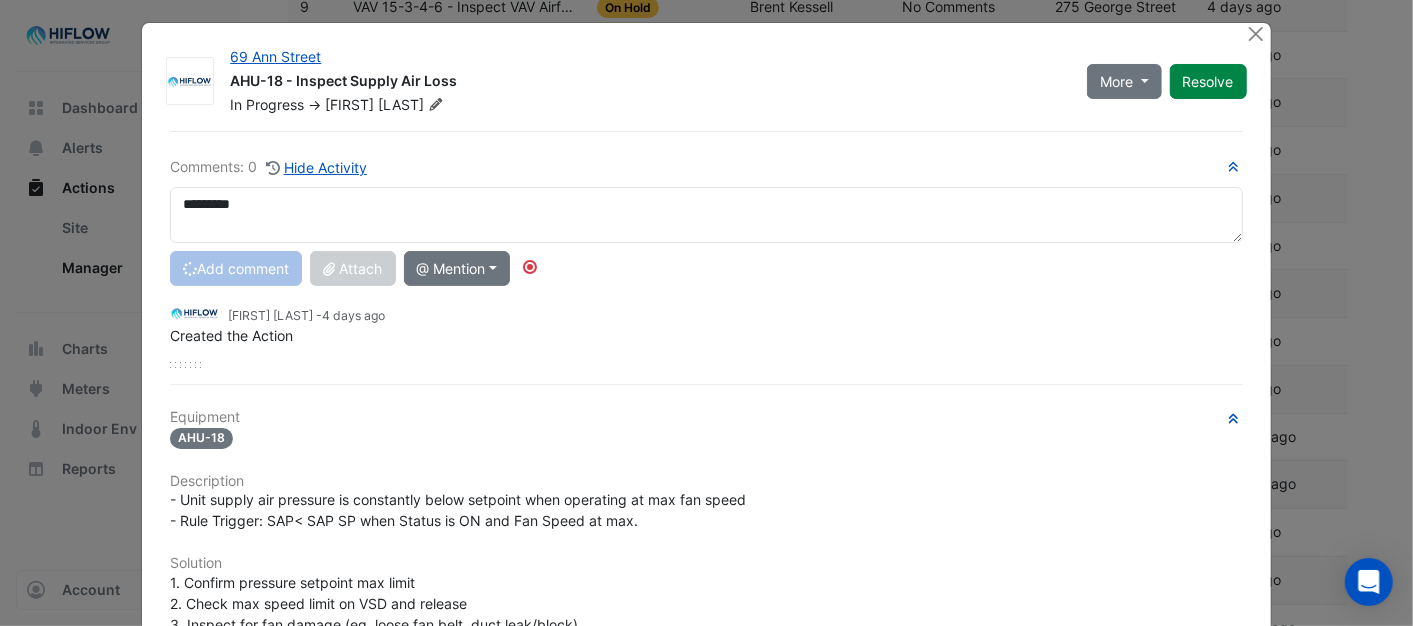 scroll, scrollTop: 0, scrollLeft: 0, axis: both 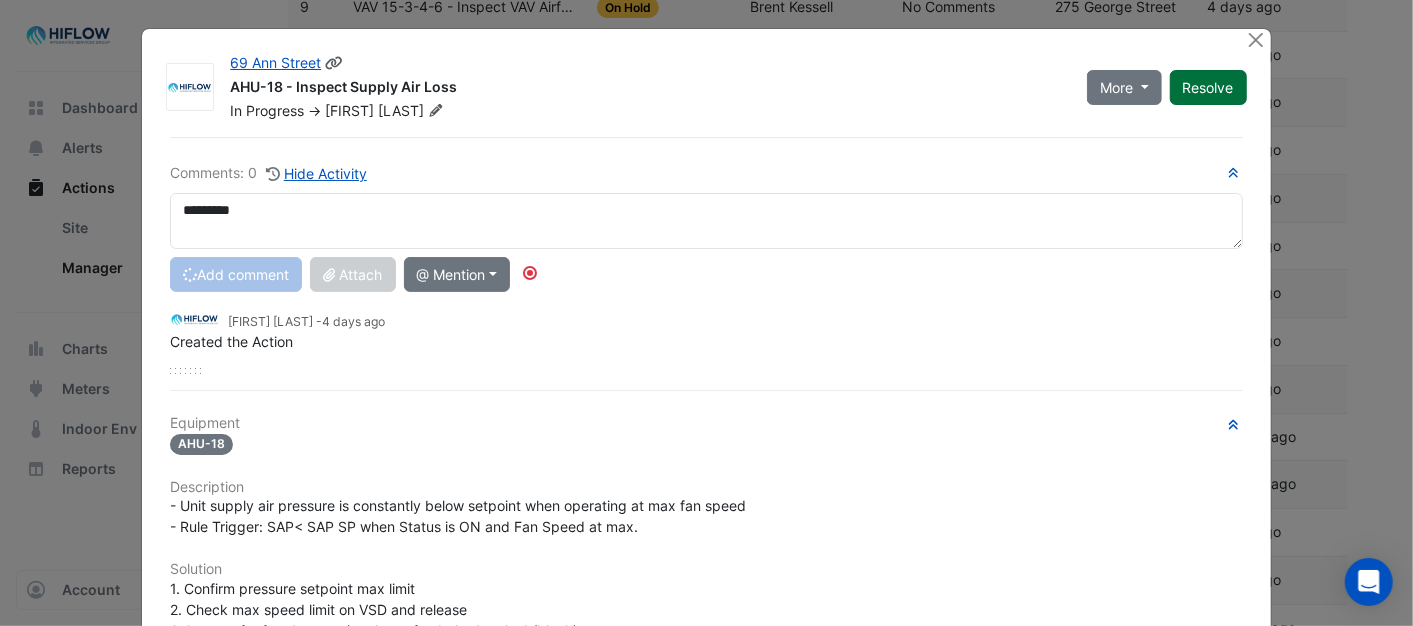 type 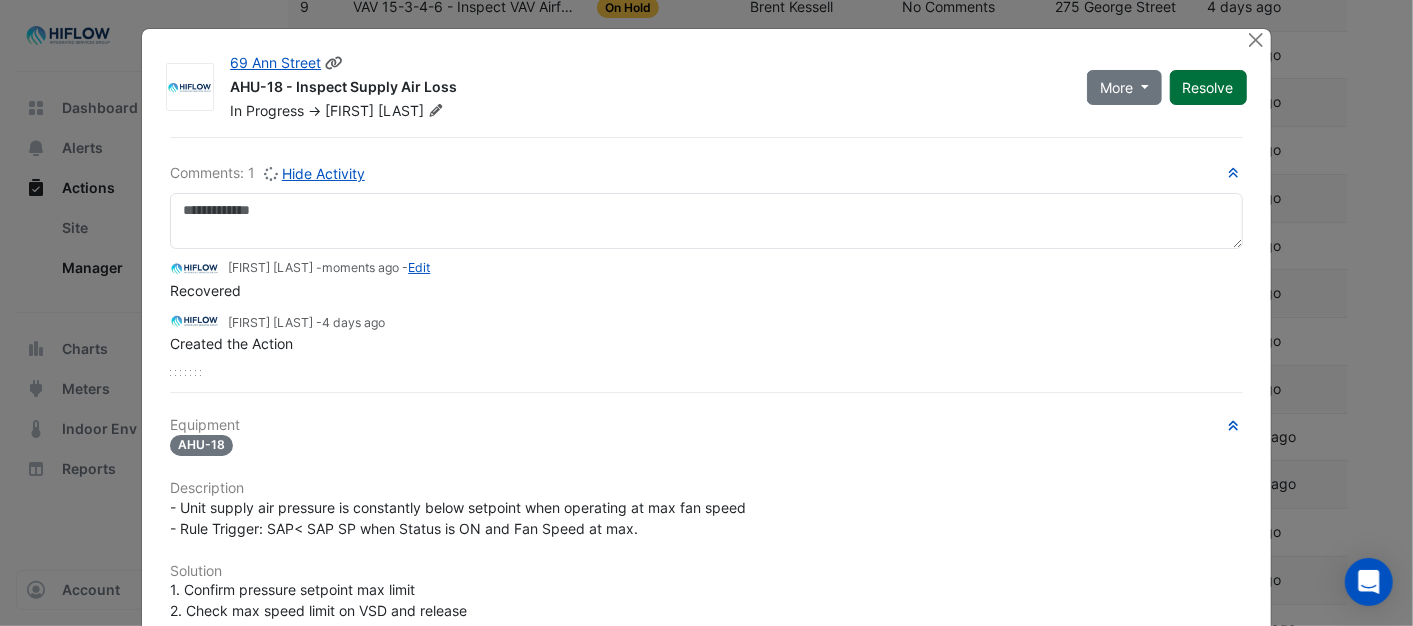 click on "Resolve" 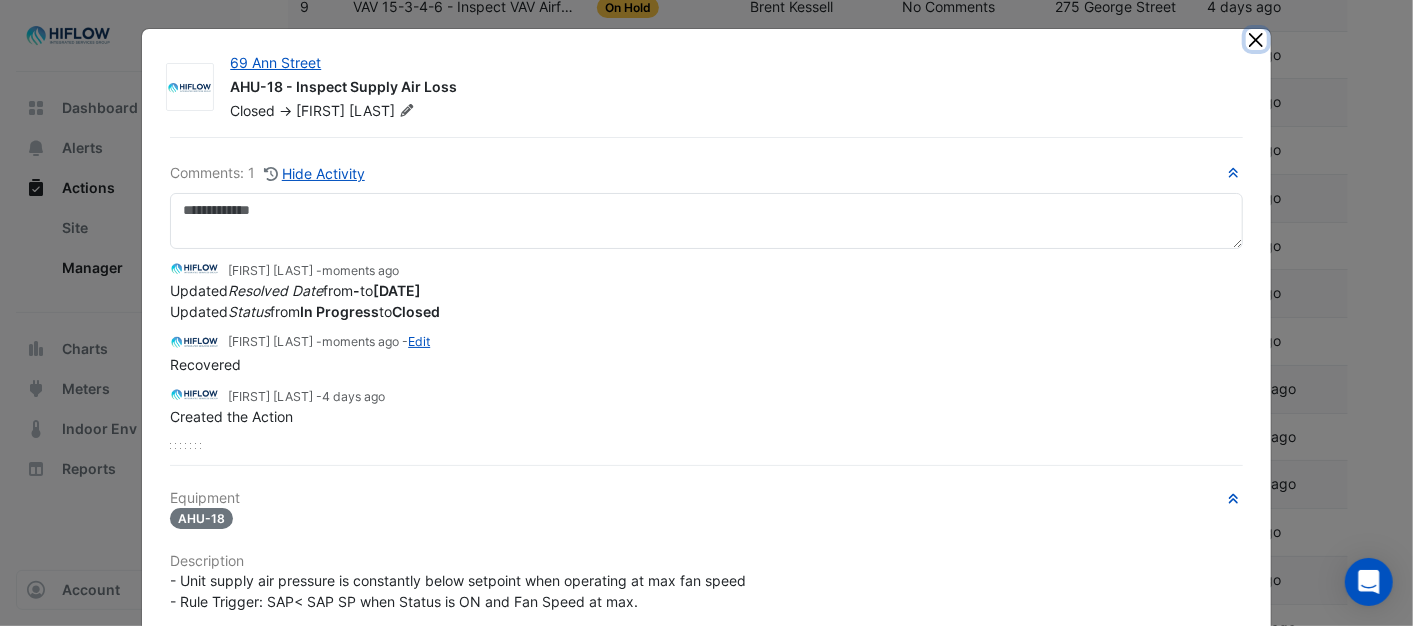 click 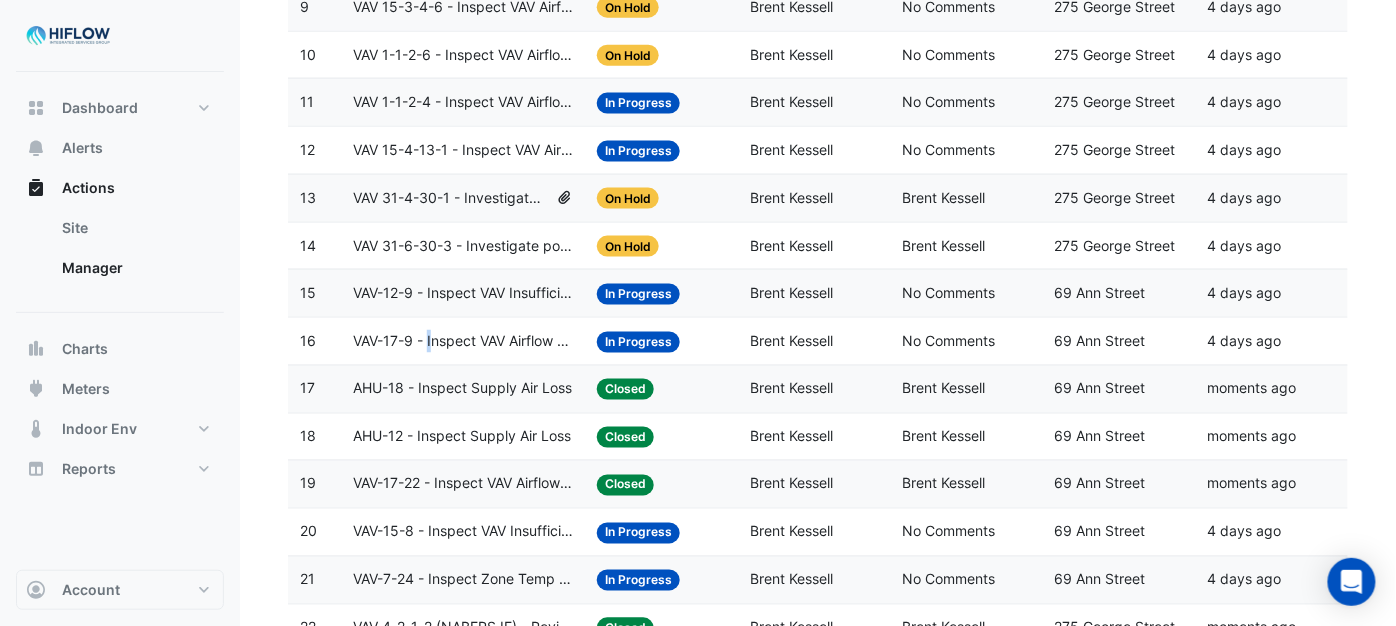 click on "VAV-17-9 - Inspect VAV Airflow Block" 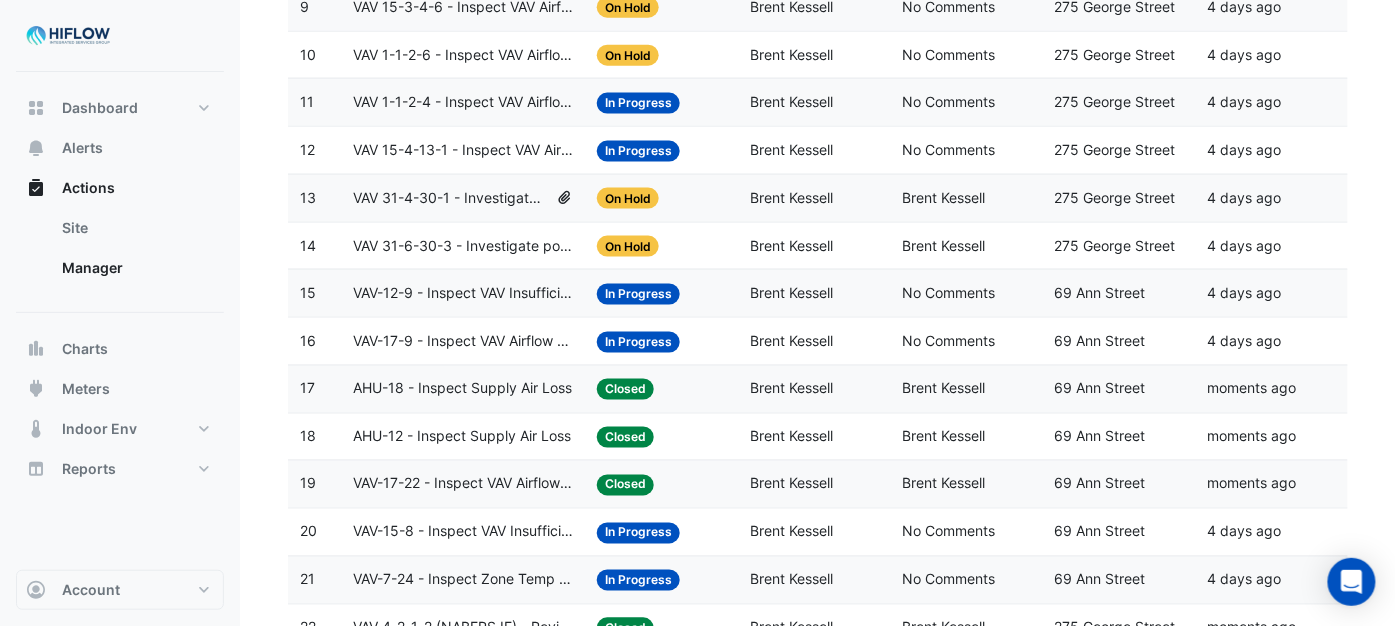 drag, startPoint x: 432, startPoint y: 344, endPoint x: 497, endPoint y: 348, distance: 65.12296 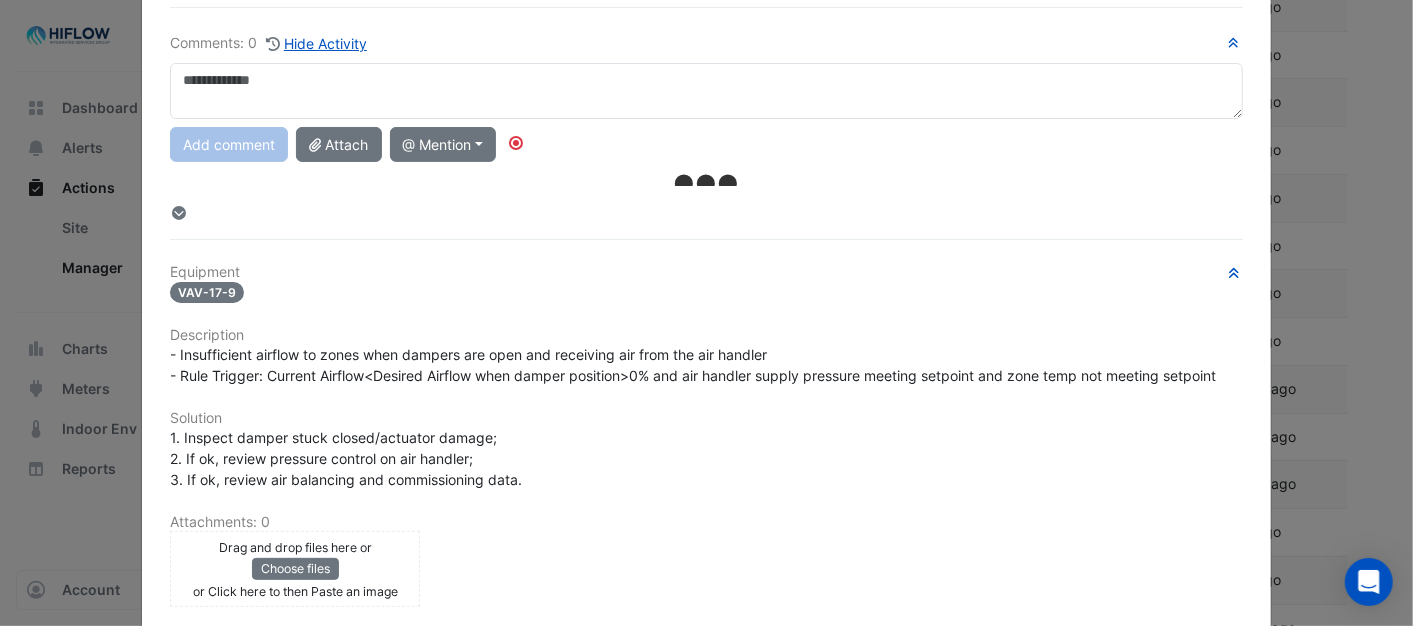 scroll, scrollTop: 61, scrollLeft: 0, axis: vertical 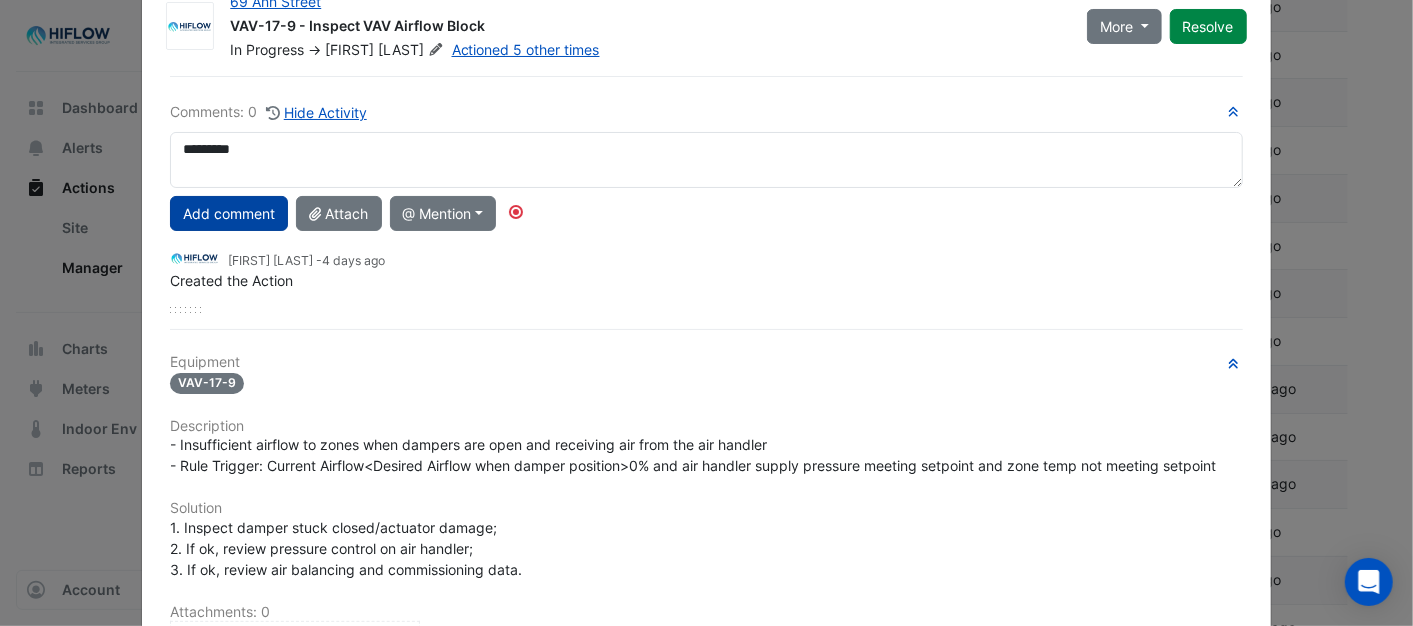 type on "*********" 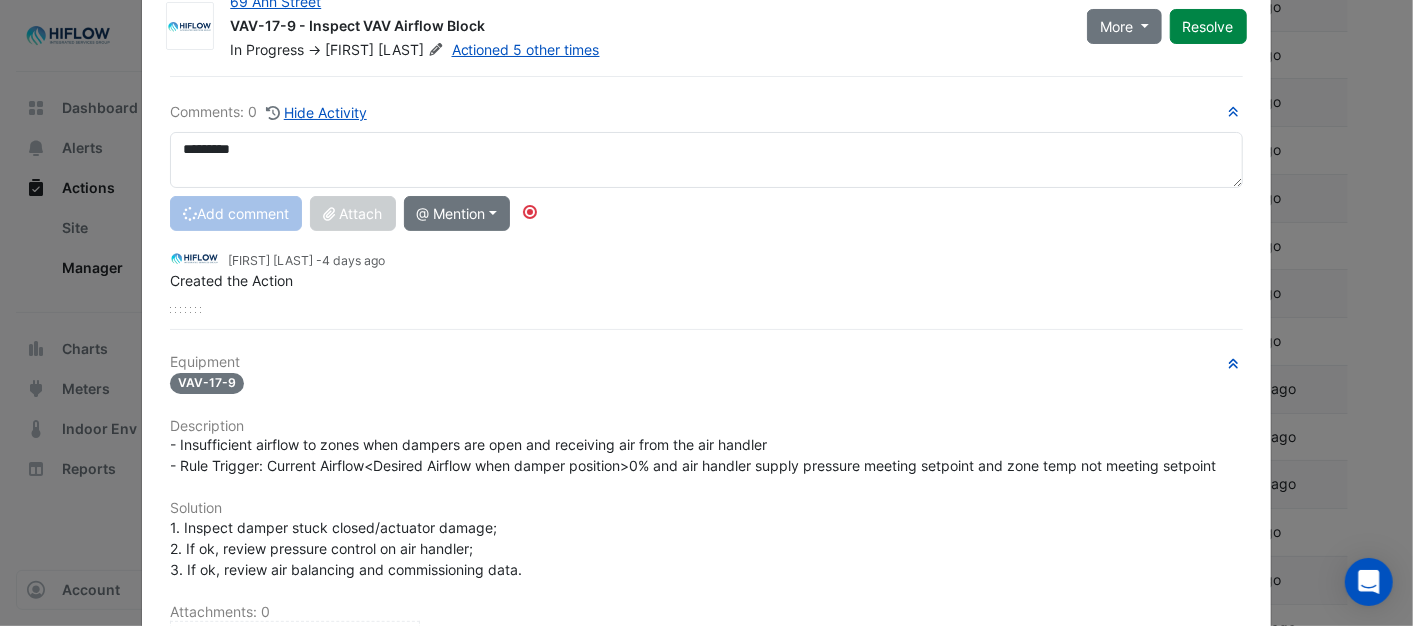 type 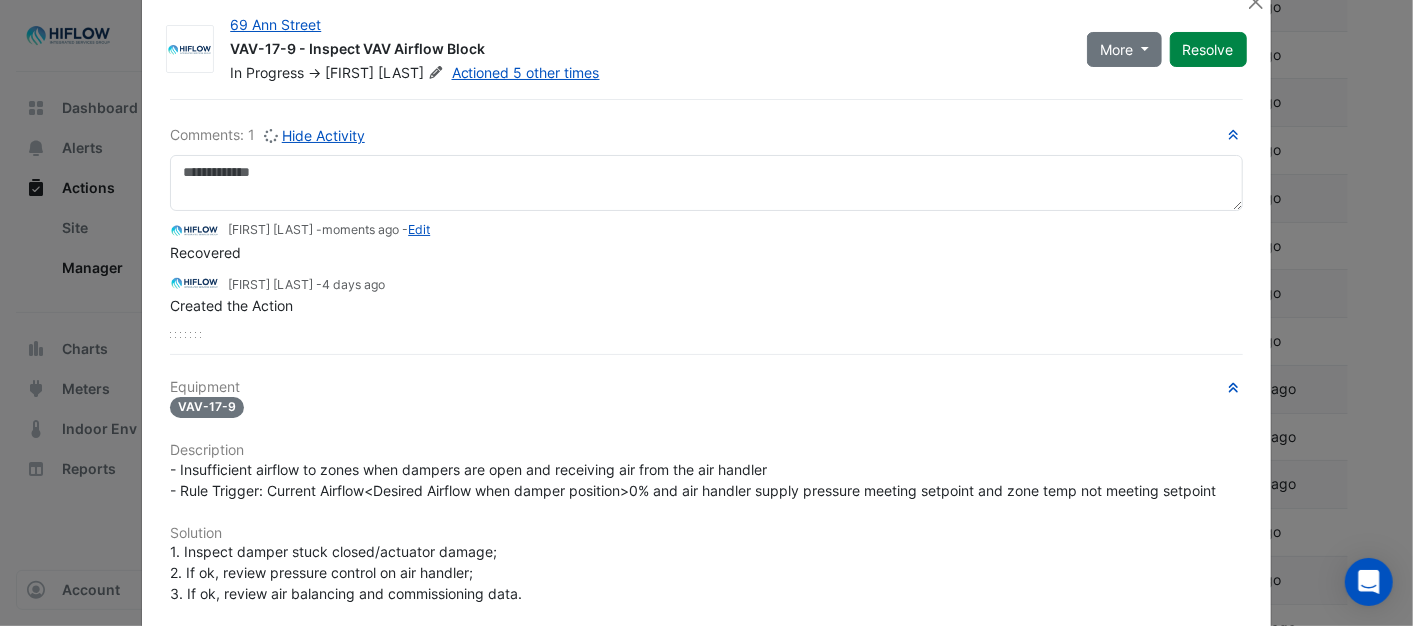 scroll, scrollTop: 0, scrollLeft: 0, axis: both 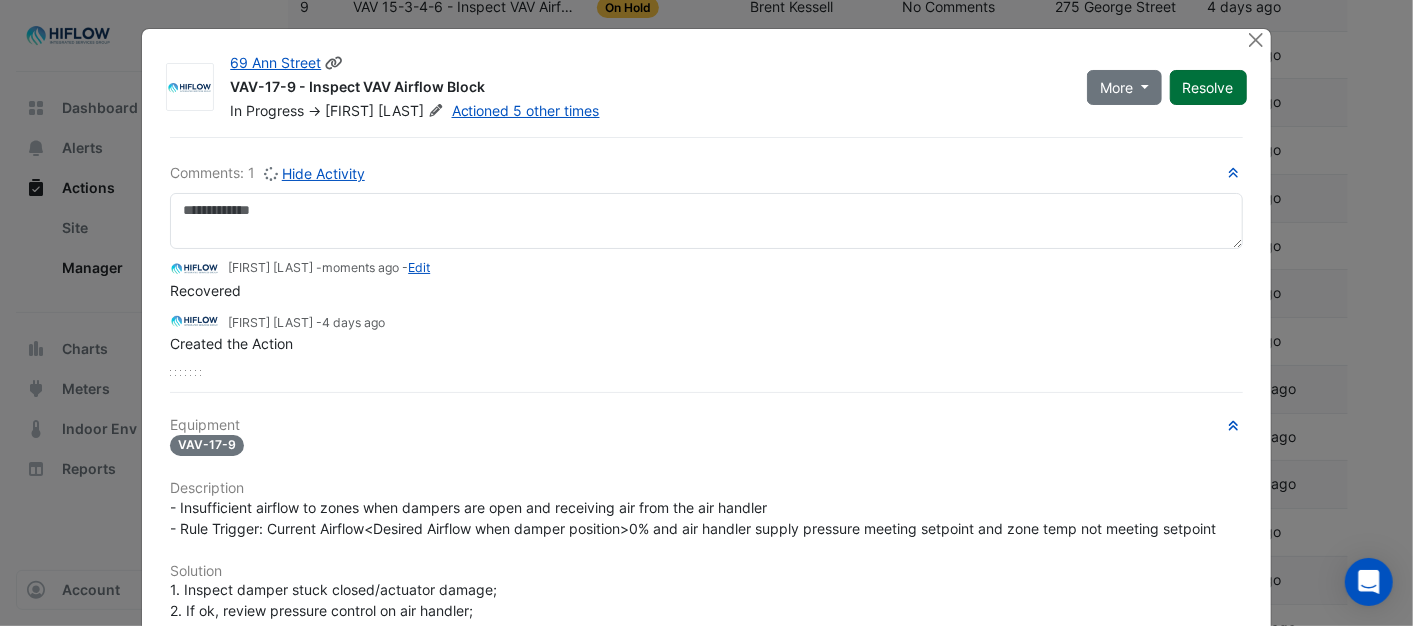 click on "Resolve" 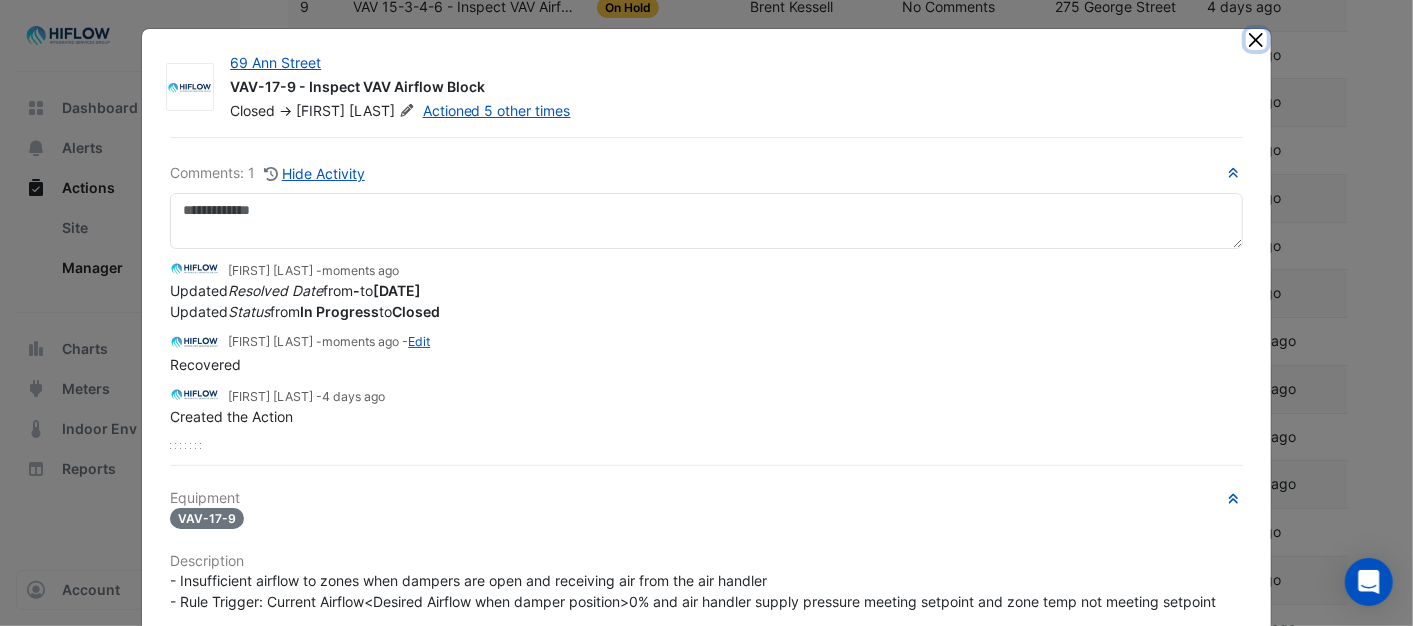 click 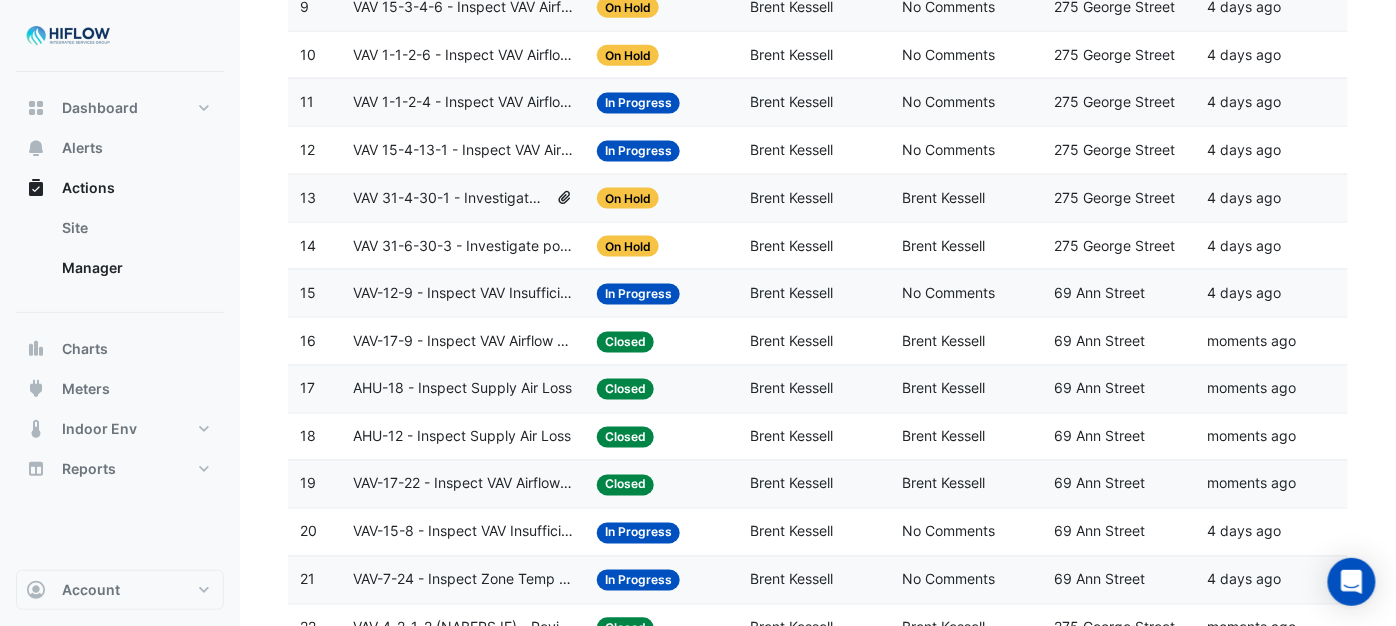 click on "VAV-12-9 - Inspect VAV Insufficient Cooling" 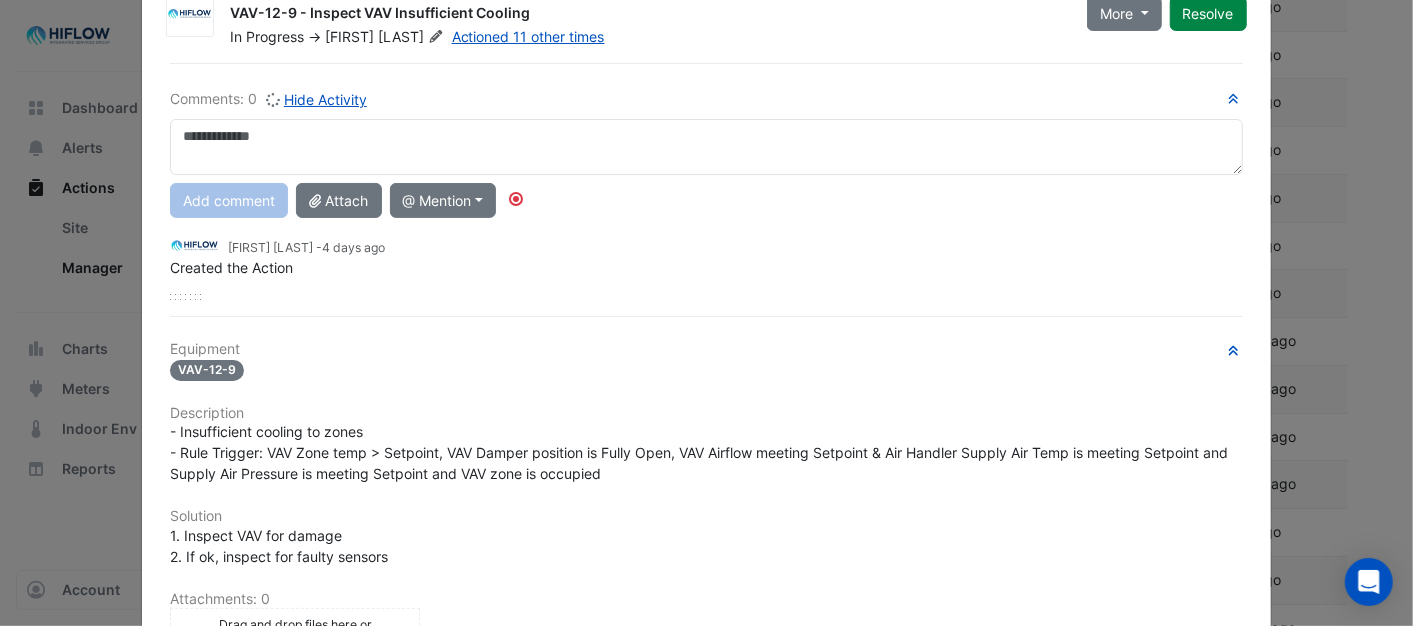 scroll, scrollTop: 0, scrollLeft: 0, axis: both 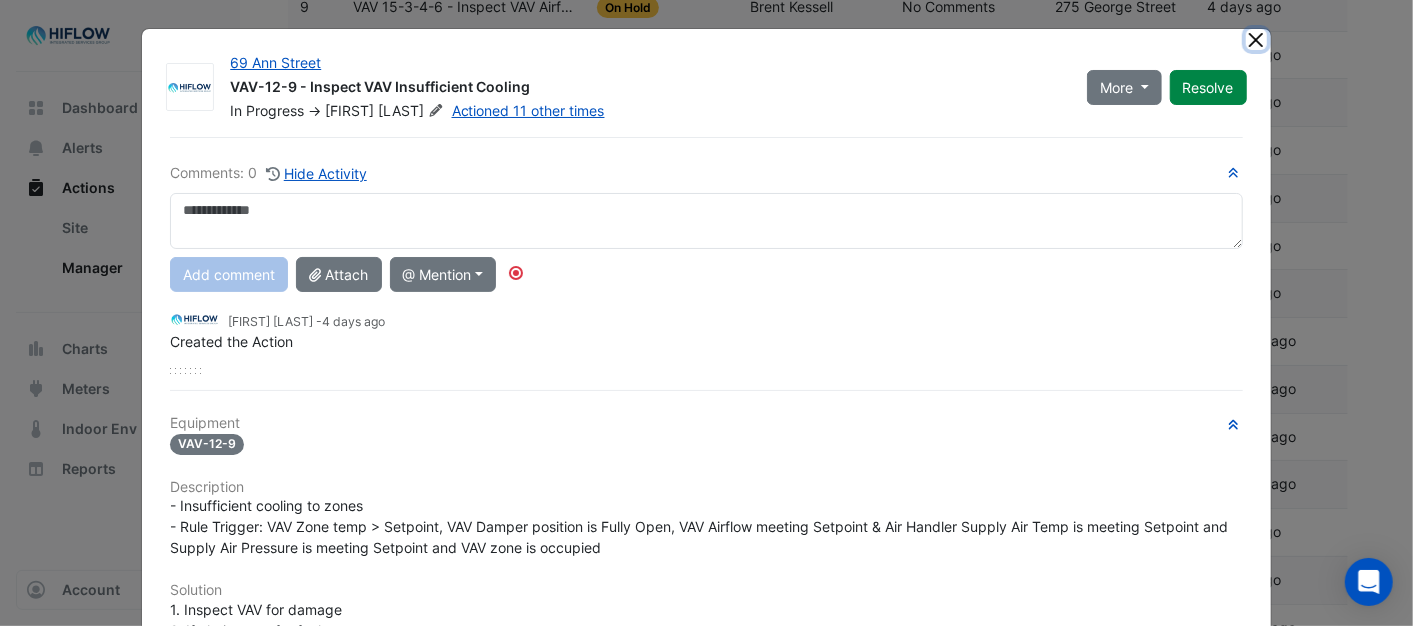 click 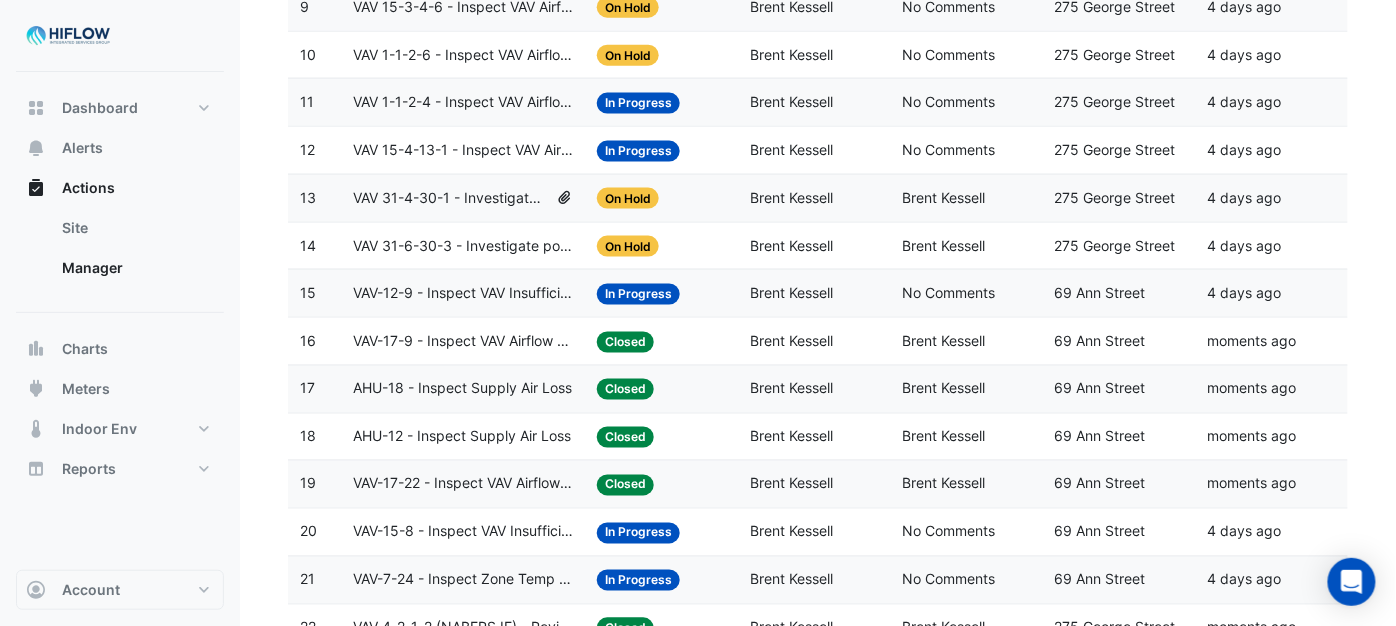 click on "VAV 31-6-30-3 - Investigate poor zone temp" 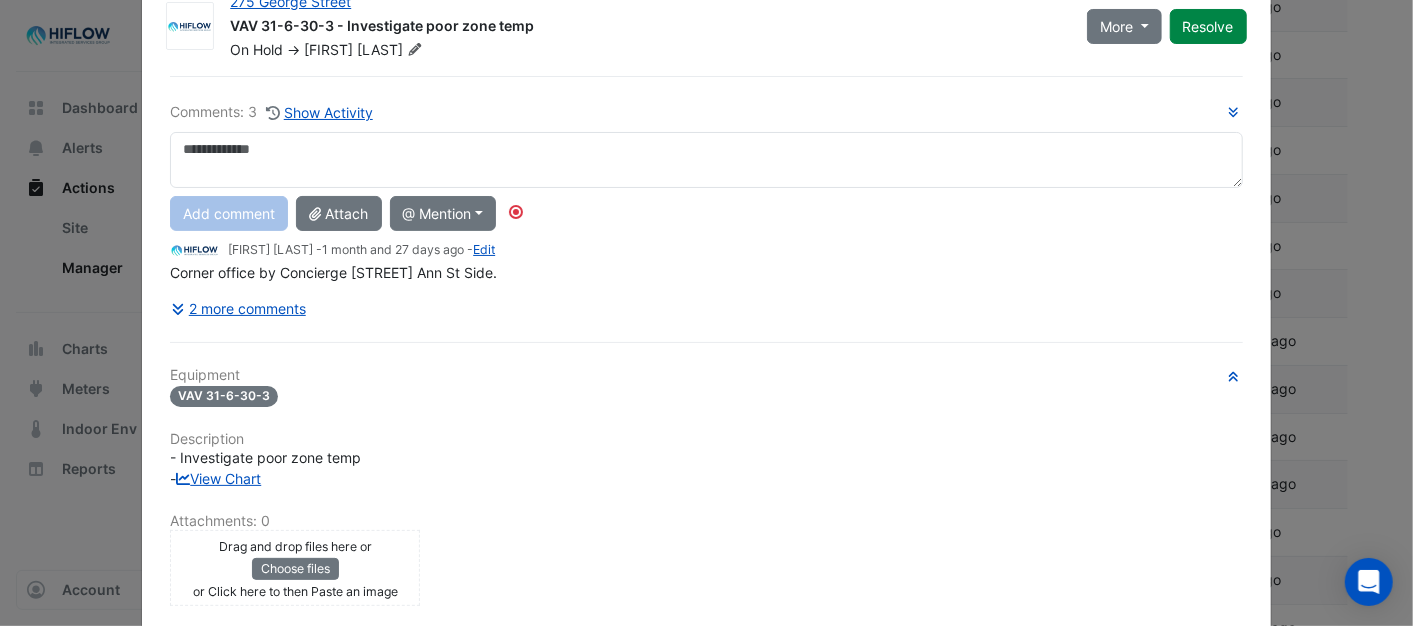 scroll, scrollTop: 0, scrollLeft: 0, axis: both 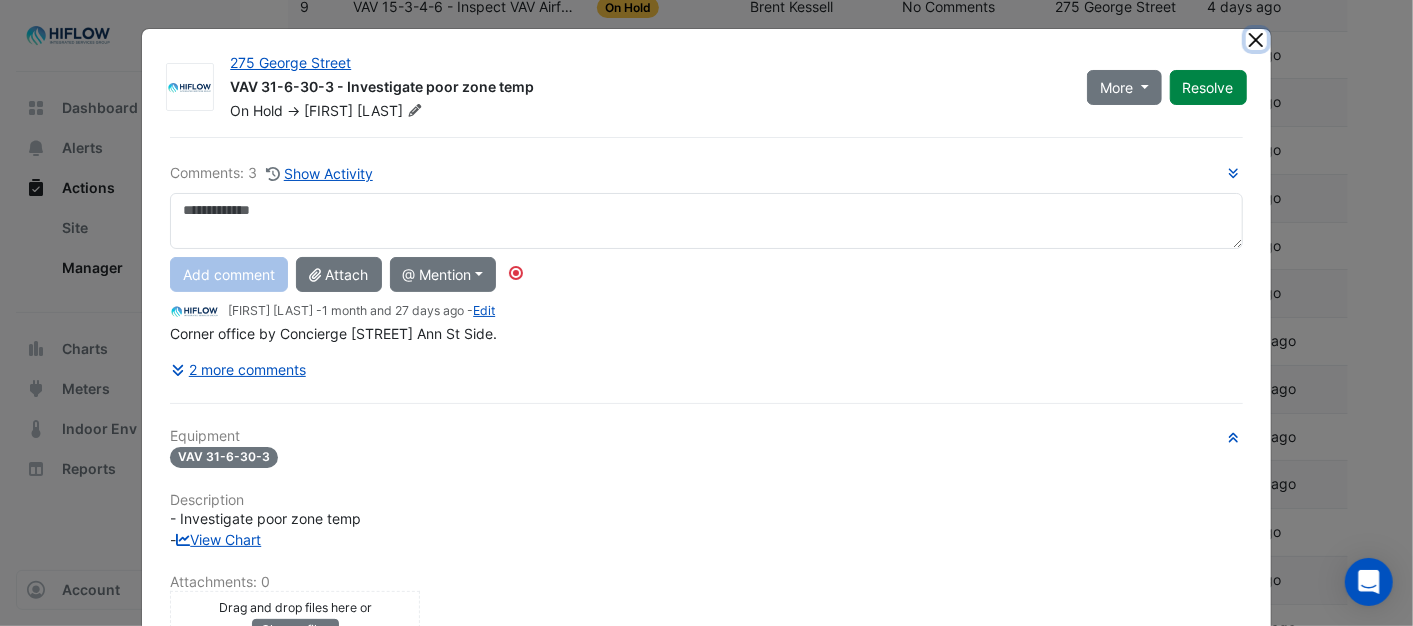click 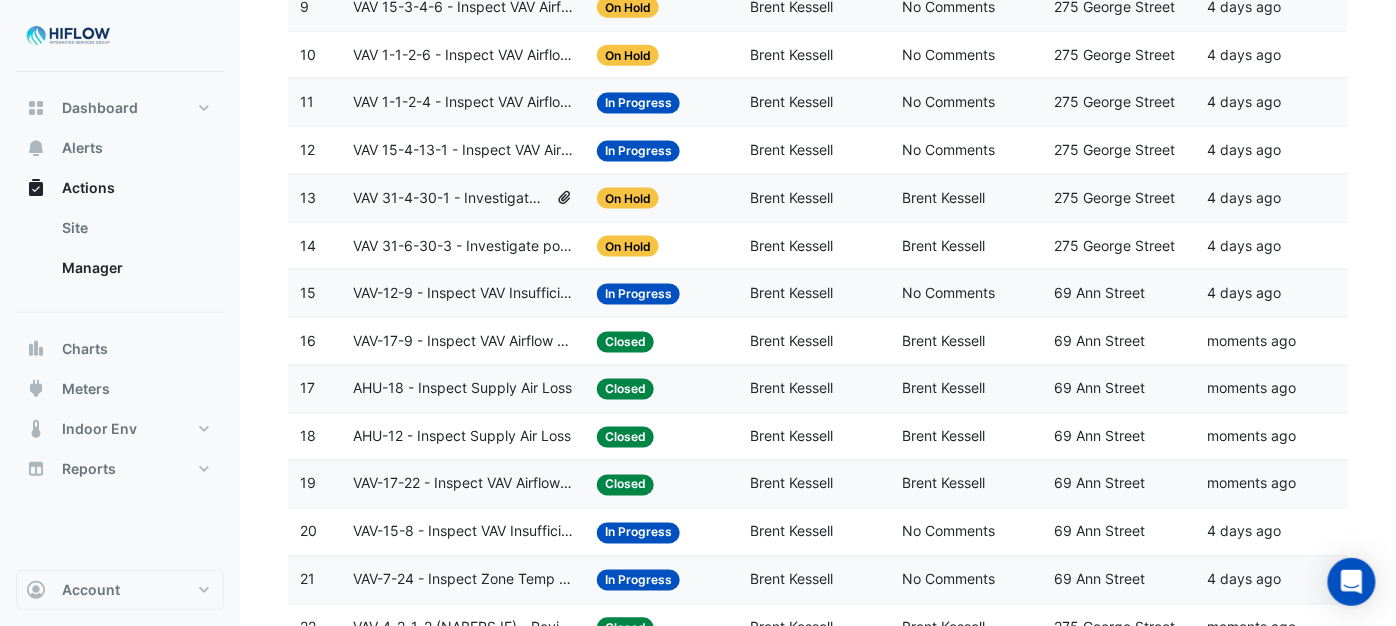 click on "Action Title:
VAV 31-4-30-1 - Investigate poor zone temp" 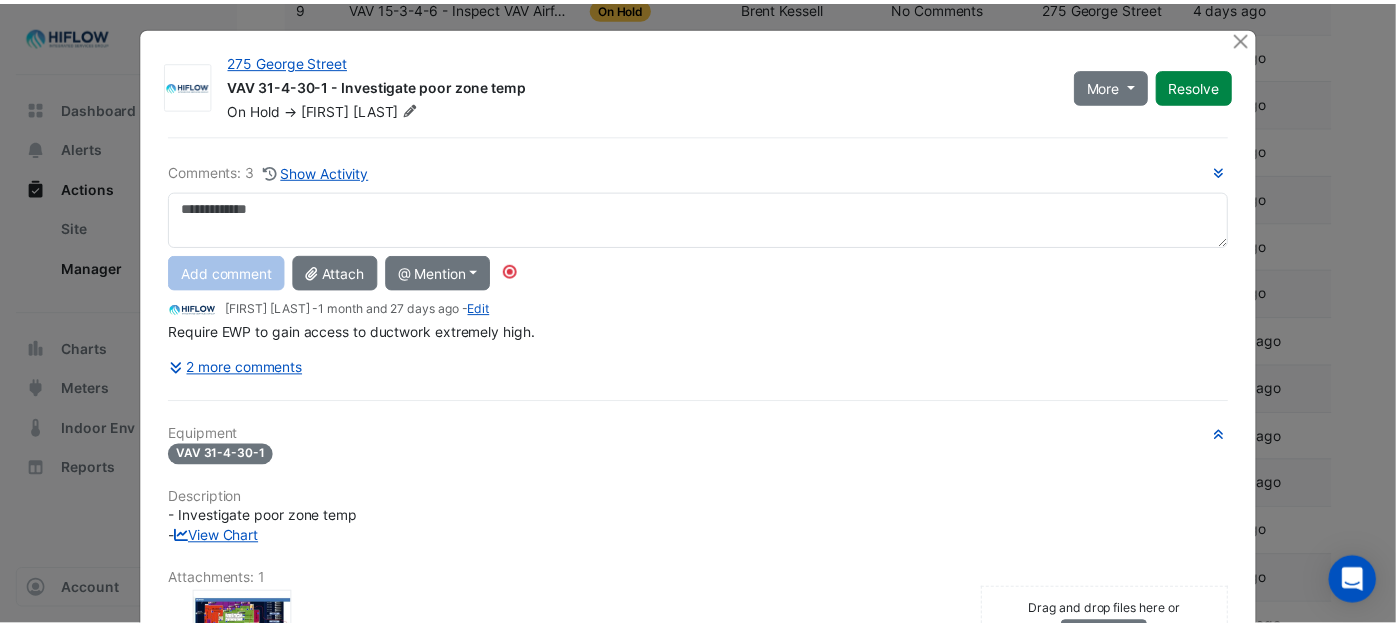 scroll, scrollTop: 0, scrollLeft: 0, axis: both 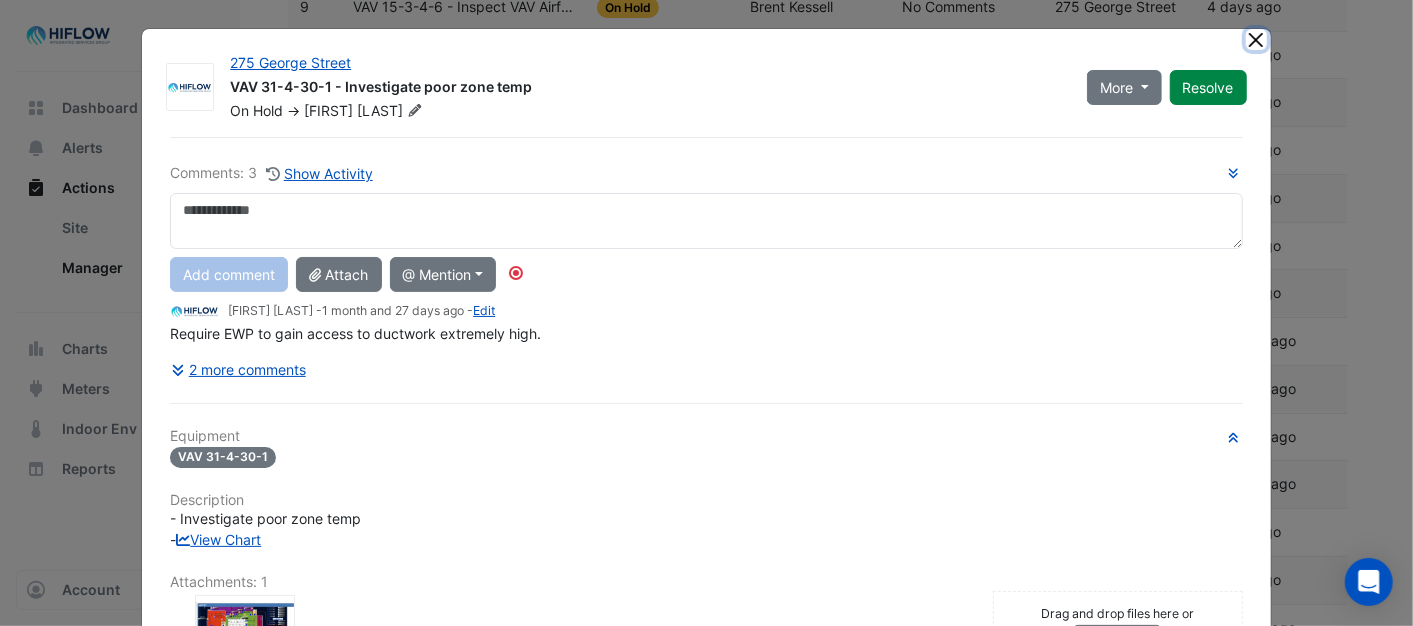 click 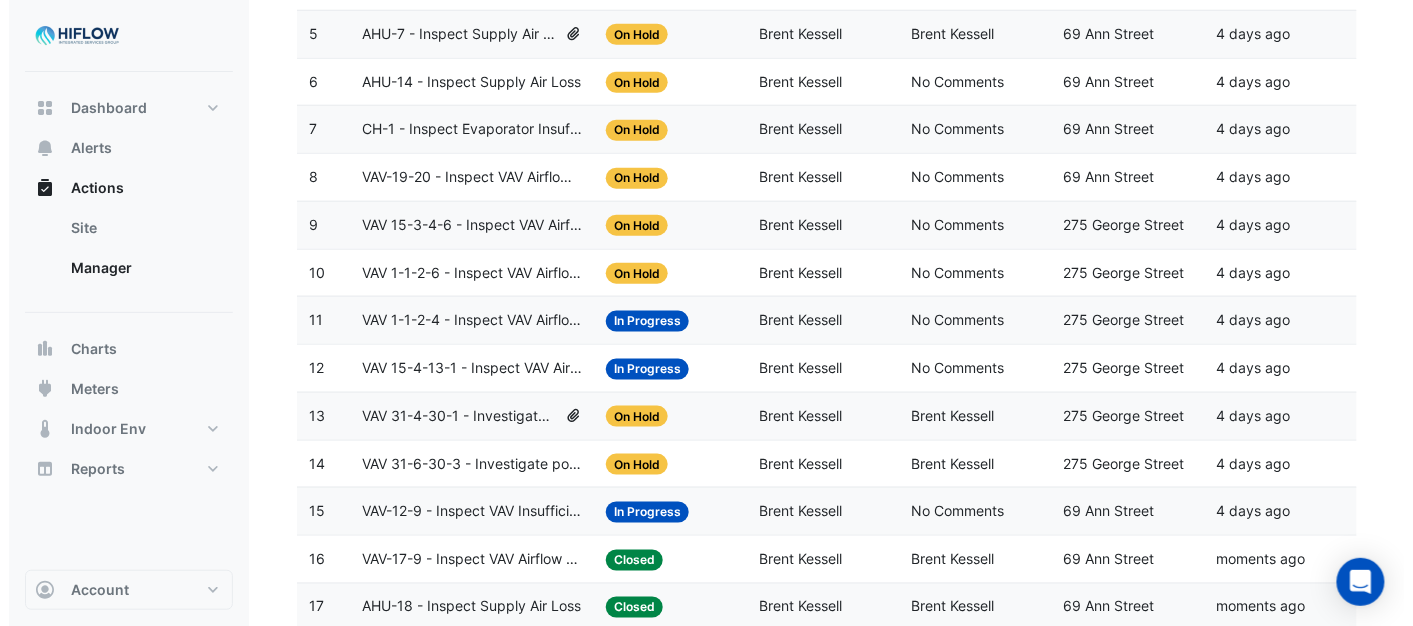 scroll, scrollTop: 473, scrollLeft: 0, axis: vertical 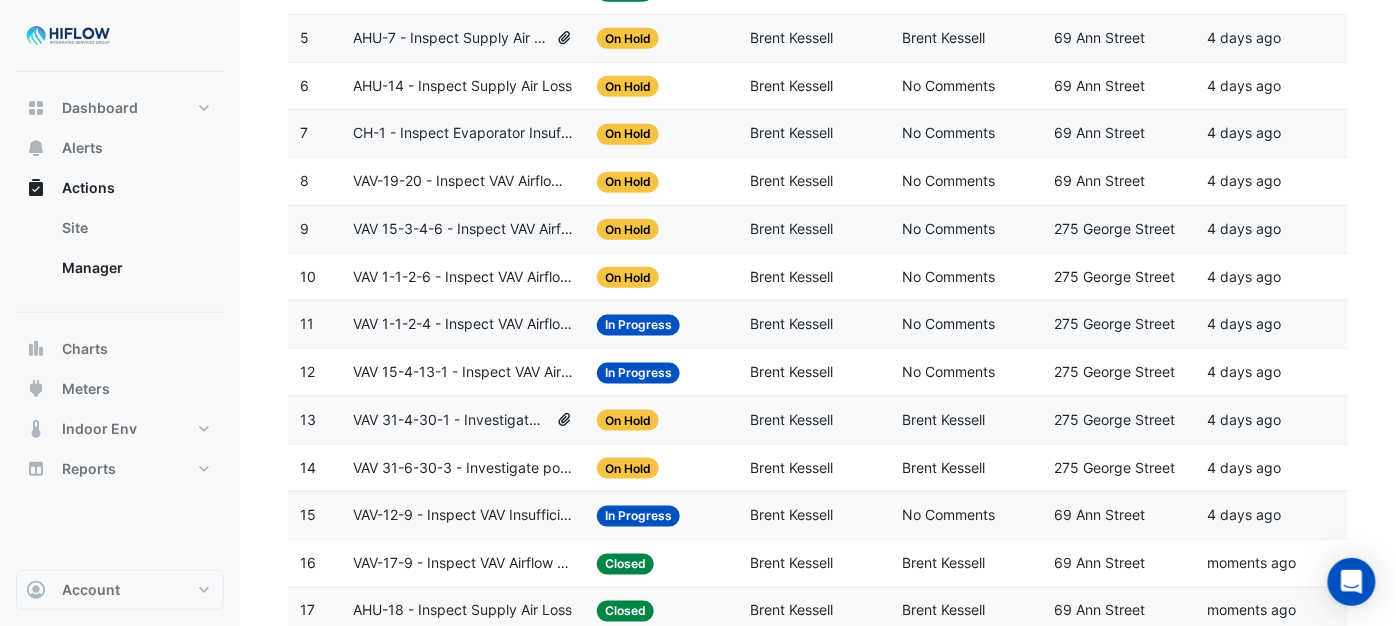 click on "VAV 15-4-13-1 - Inspect VAV Airflow Block" 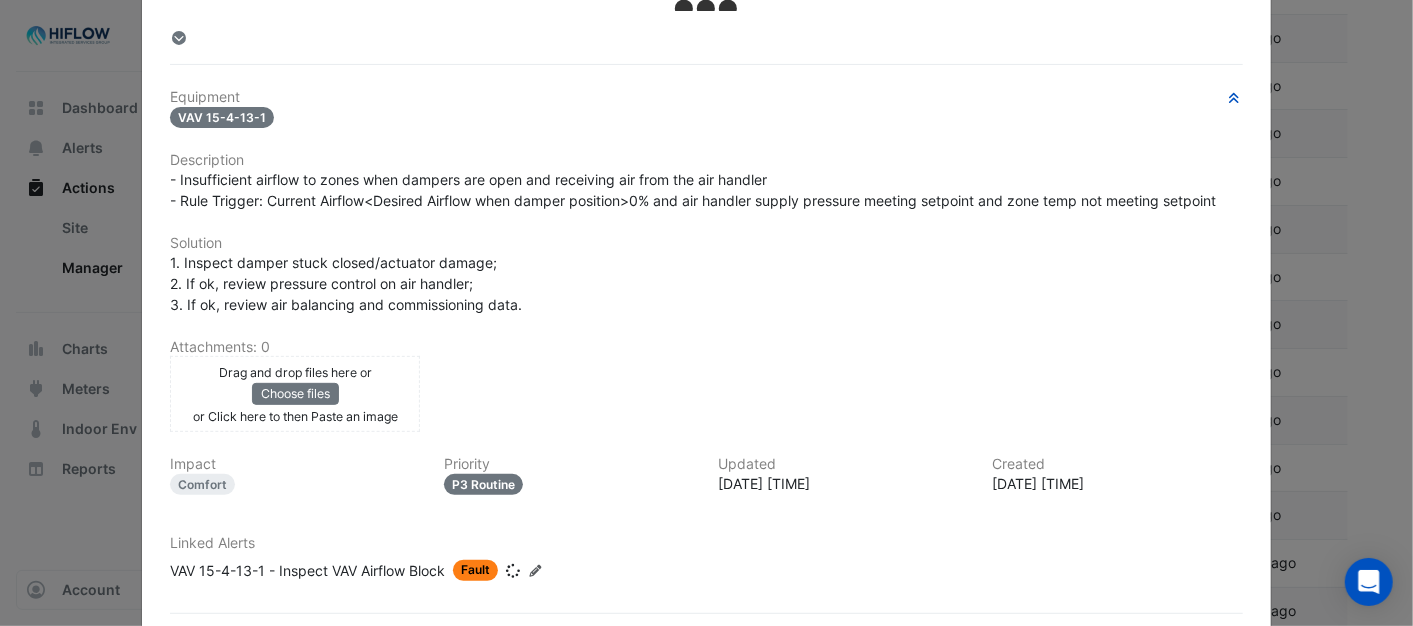 scroll, scrollTop: 0, scrollLeft: 0, axis: both 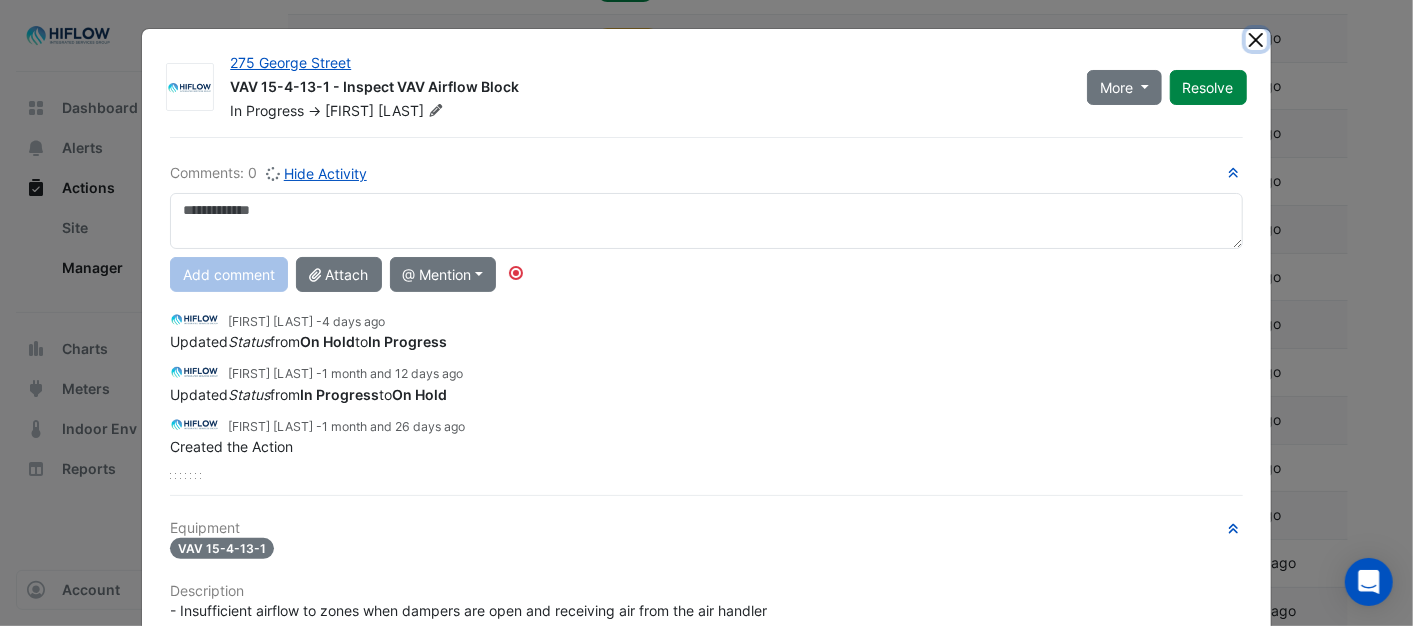 click 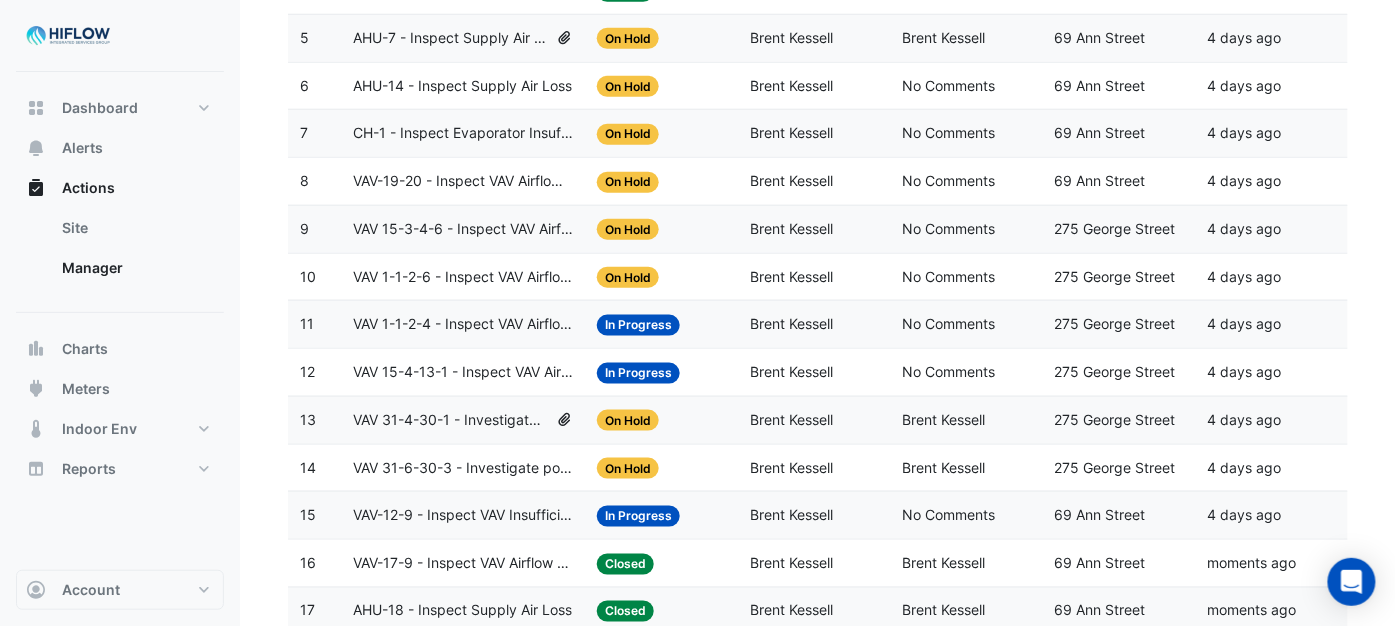 click on "VAV 1-1-2-4 - Inspect VAV Airflow Leak" 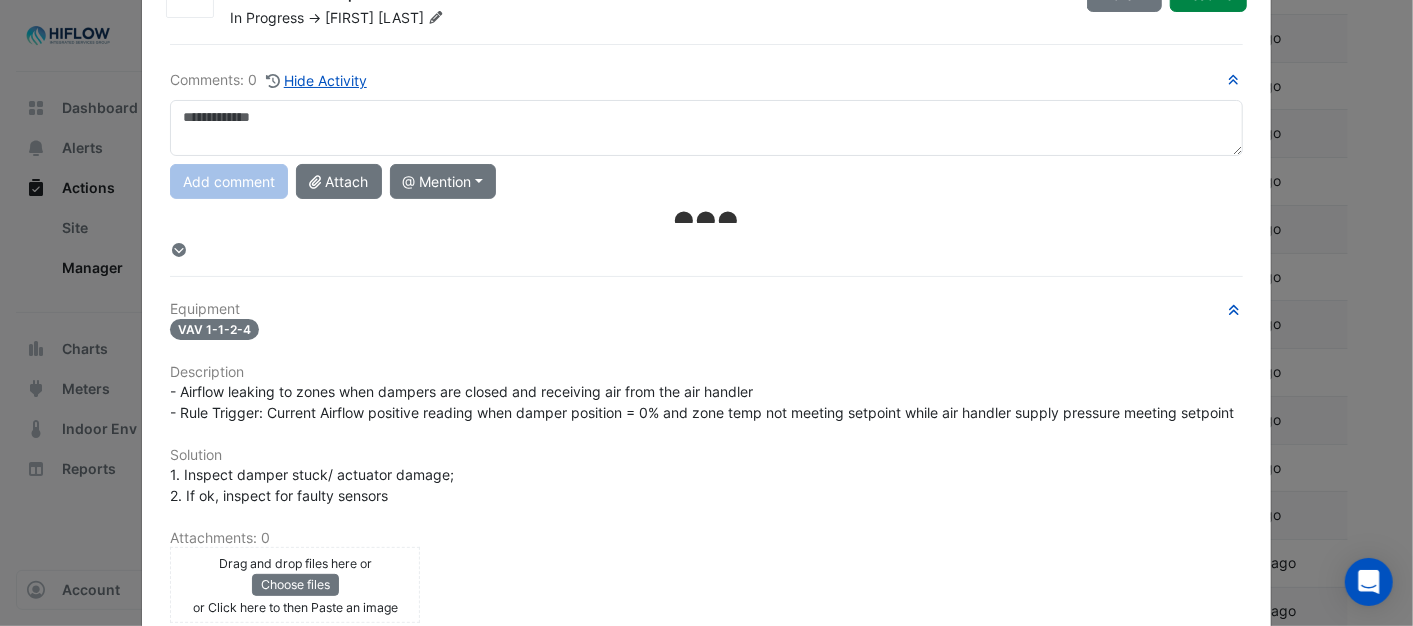 scroll, scrollTop: 0, scrollLeft: 0, axis: both 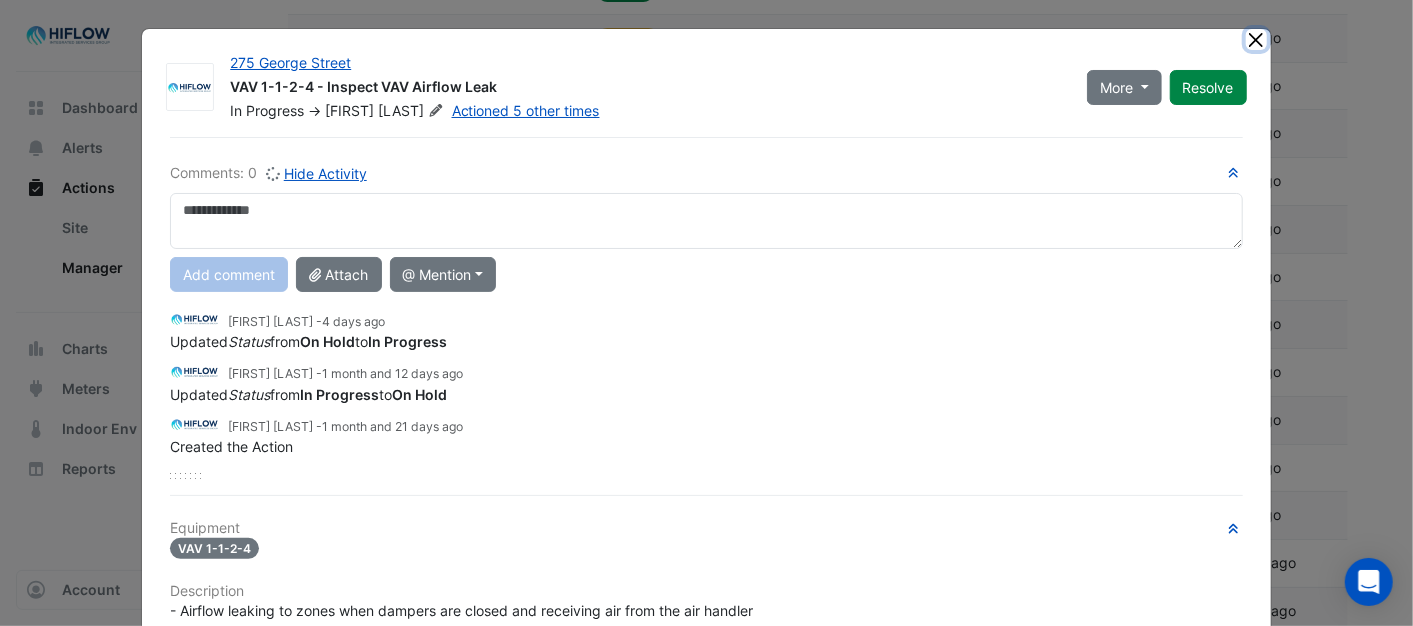 click 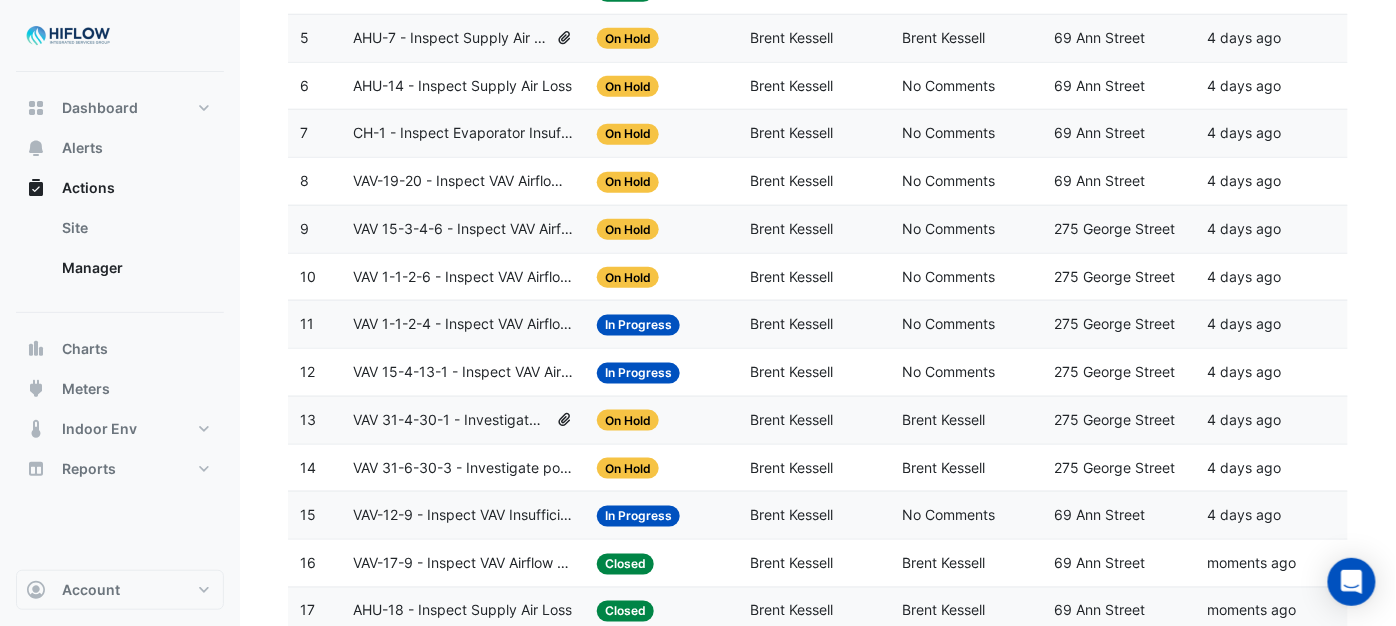 click on "VAV 1-1-2-6 - Inspect VAV Airflow Leak" 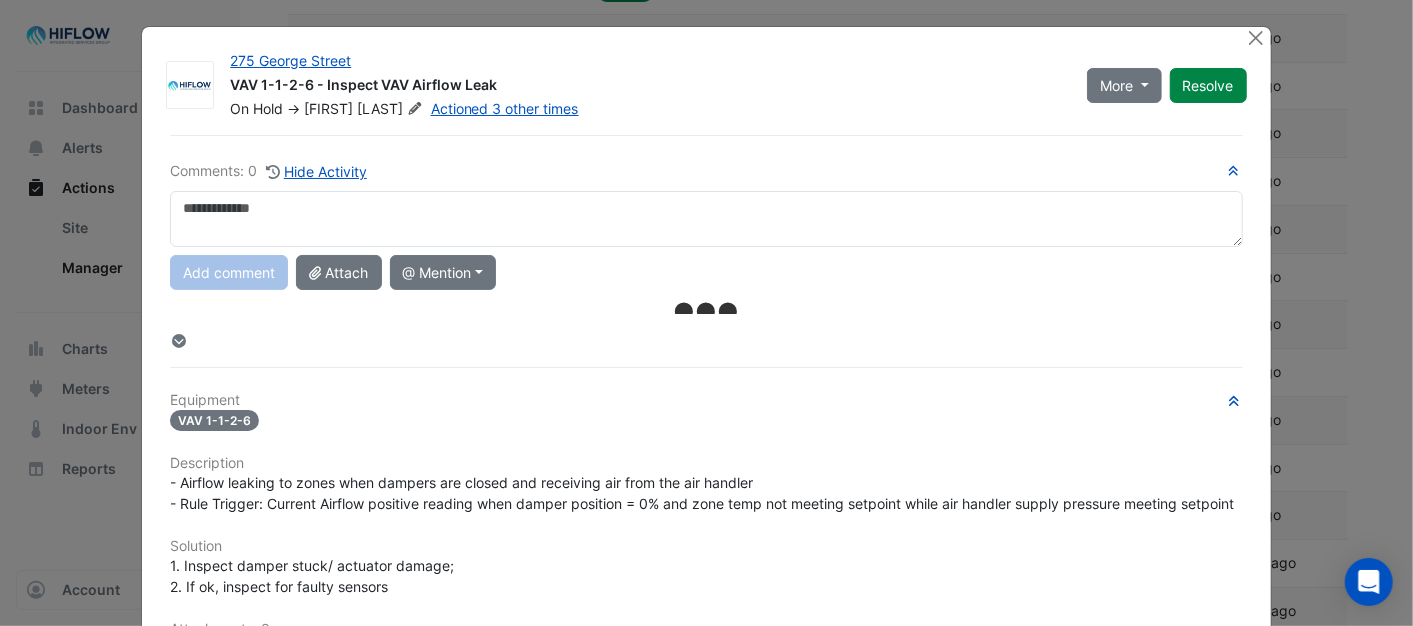 scroll, scrollTop: 0, scrollLeft: 0, axis: both 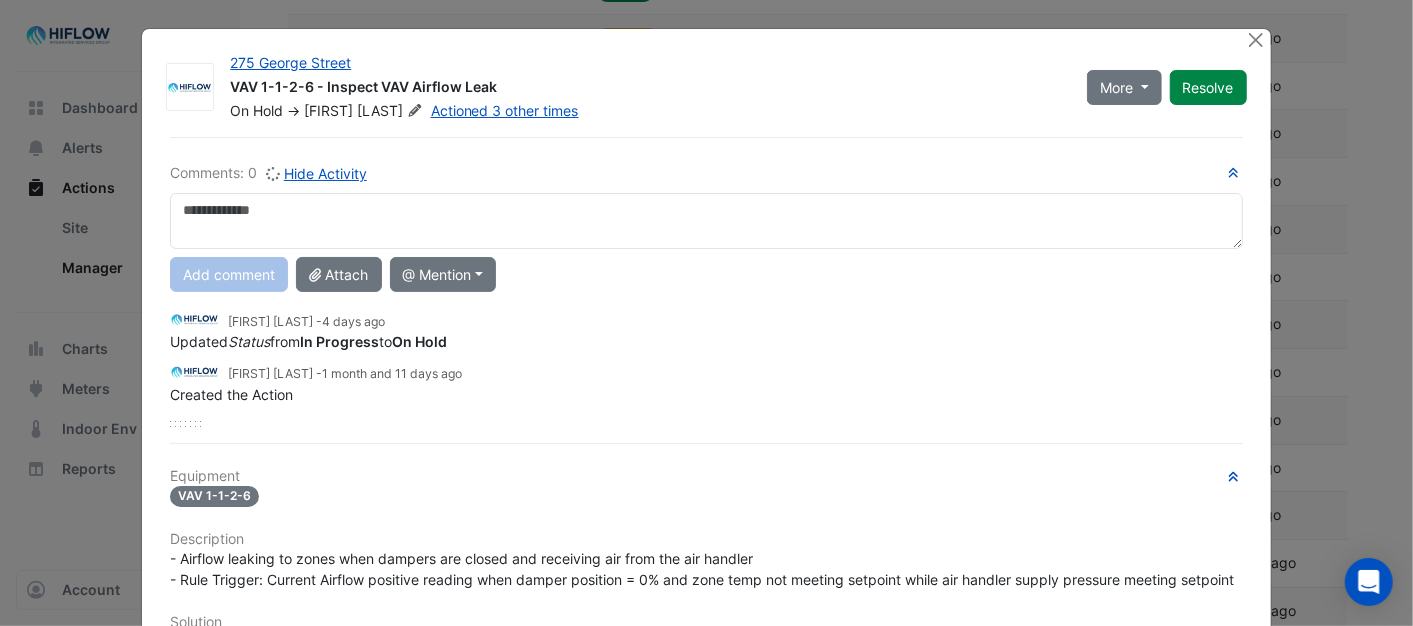 click 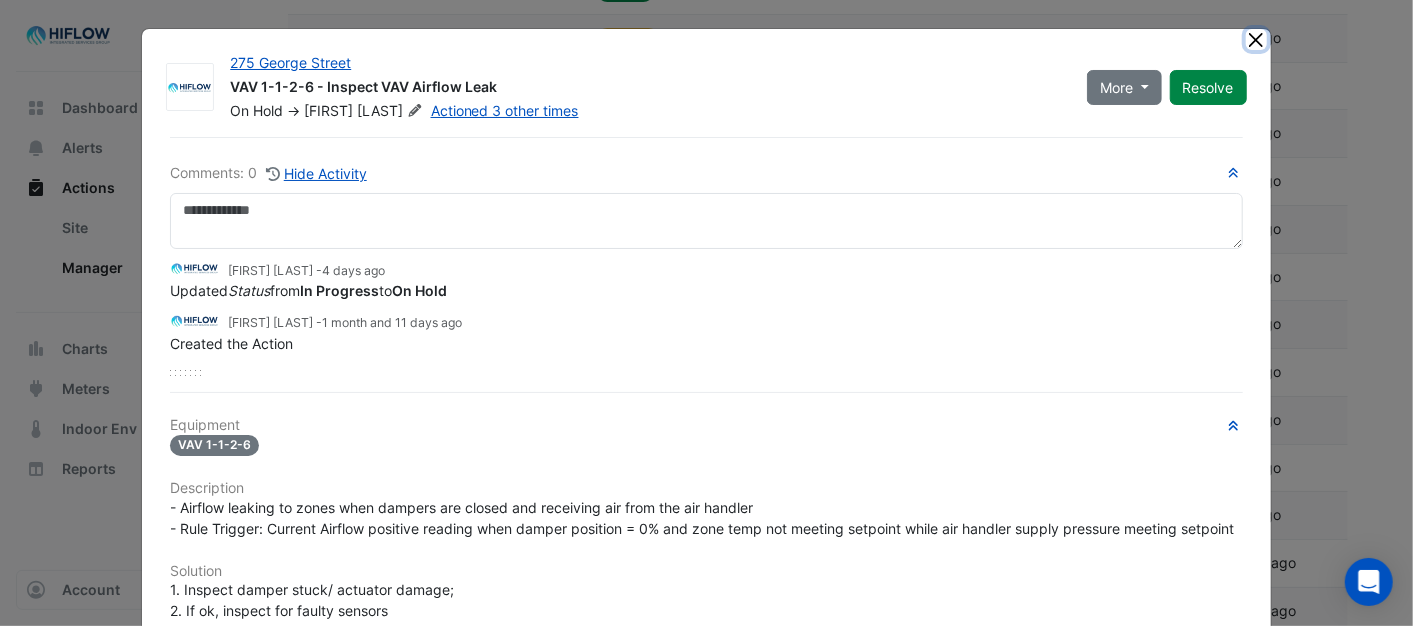 click 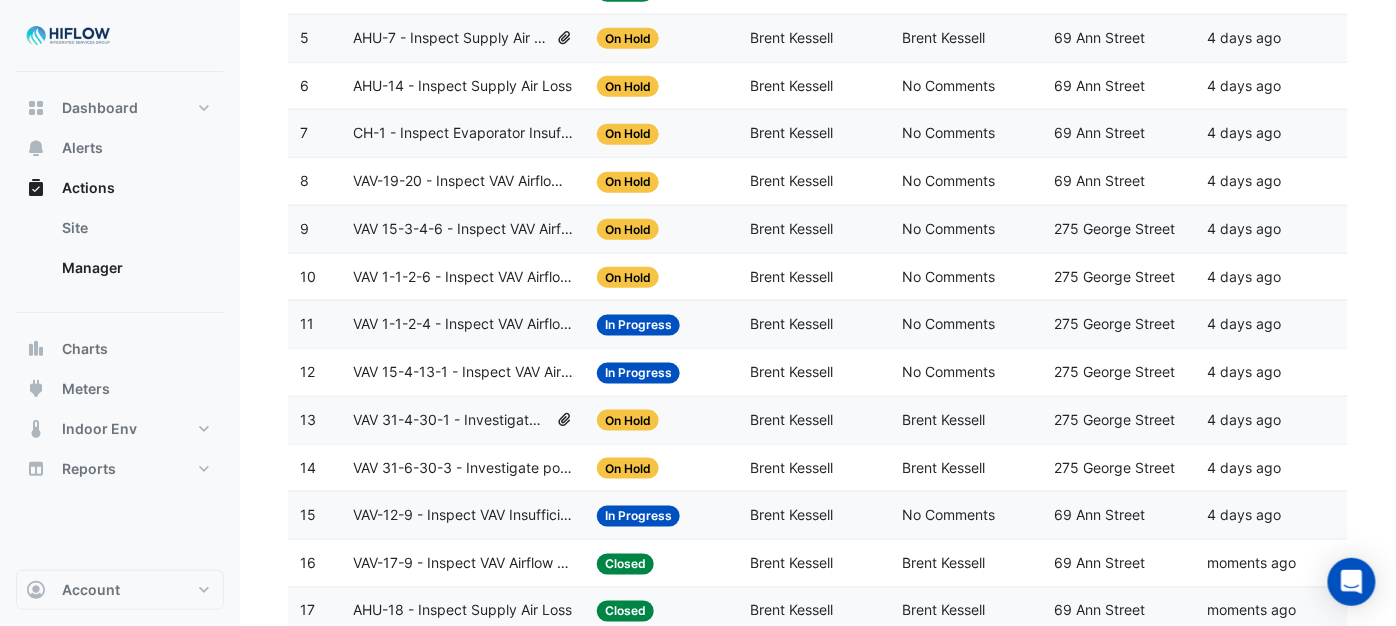 click on "VAV 15-3-4-6 - Inspect VAV Airflow Block" 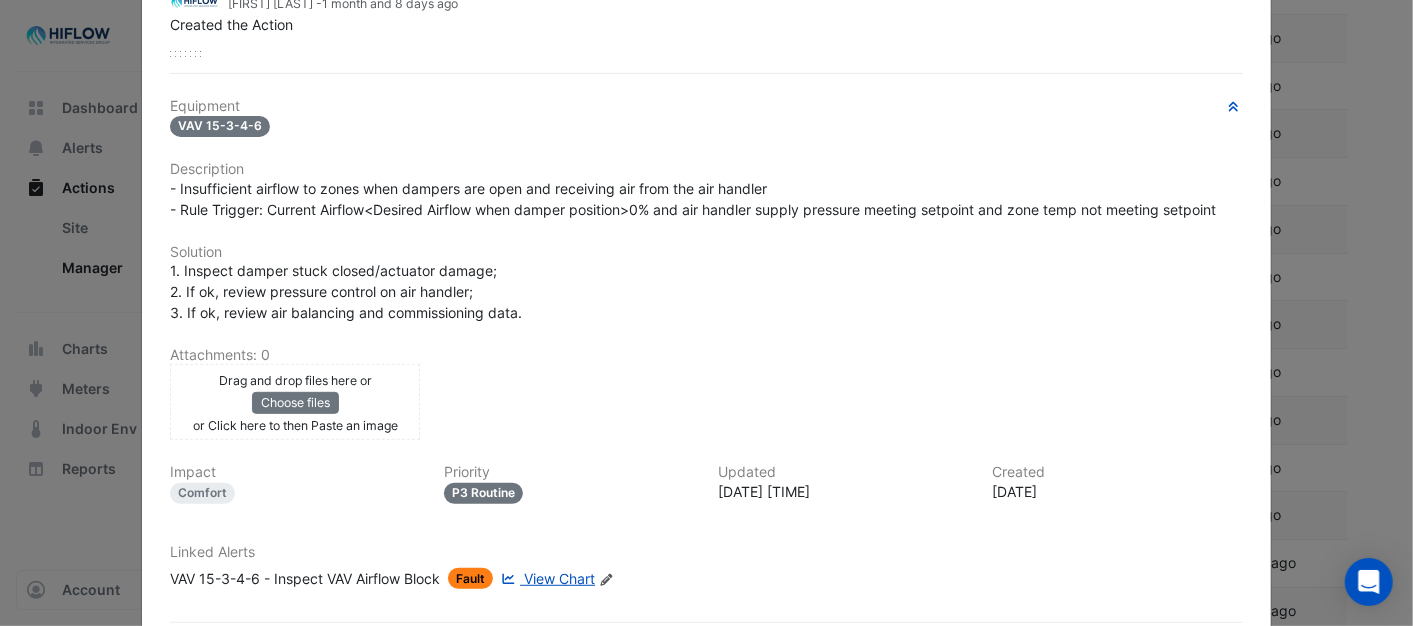 scroll, scrollTop: 0, scrollLeft: 0, axis: both 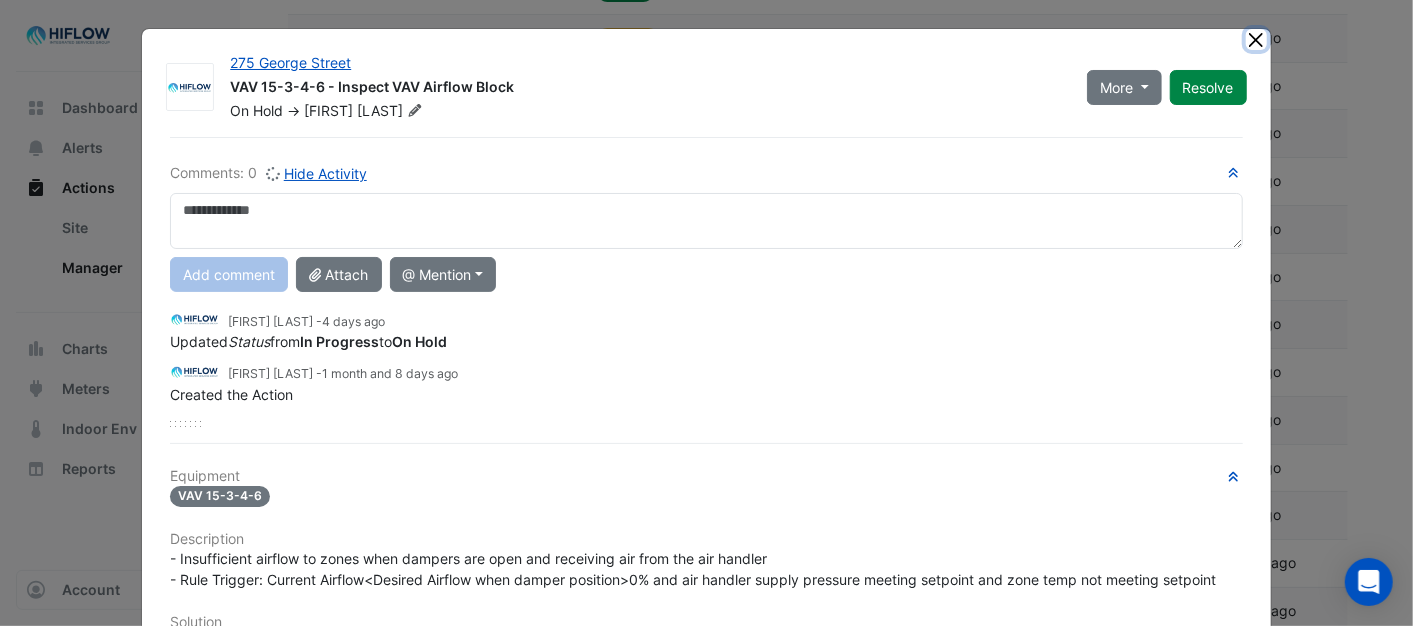 click 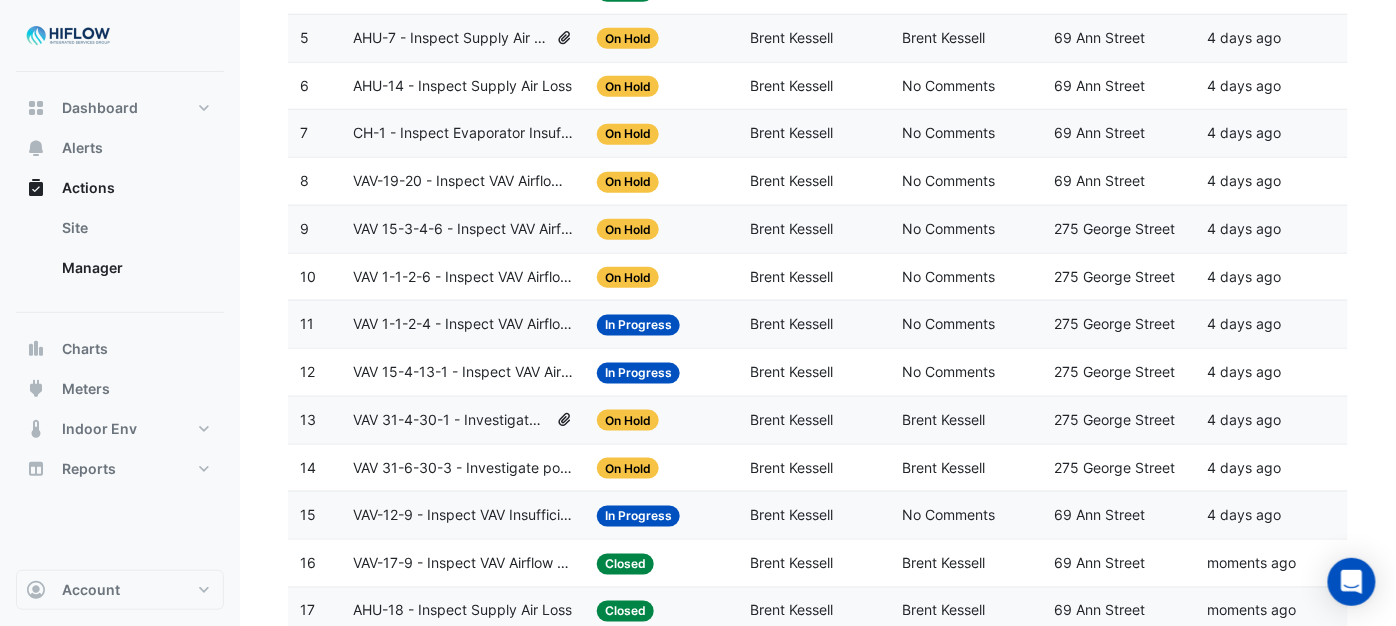 click on "VAV-19-20 - Inspect VAV Airflow Block" 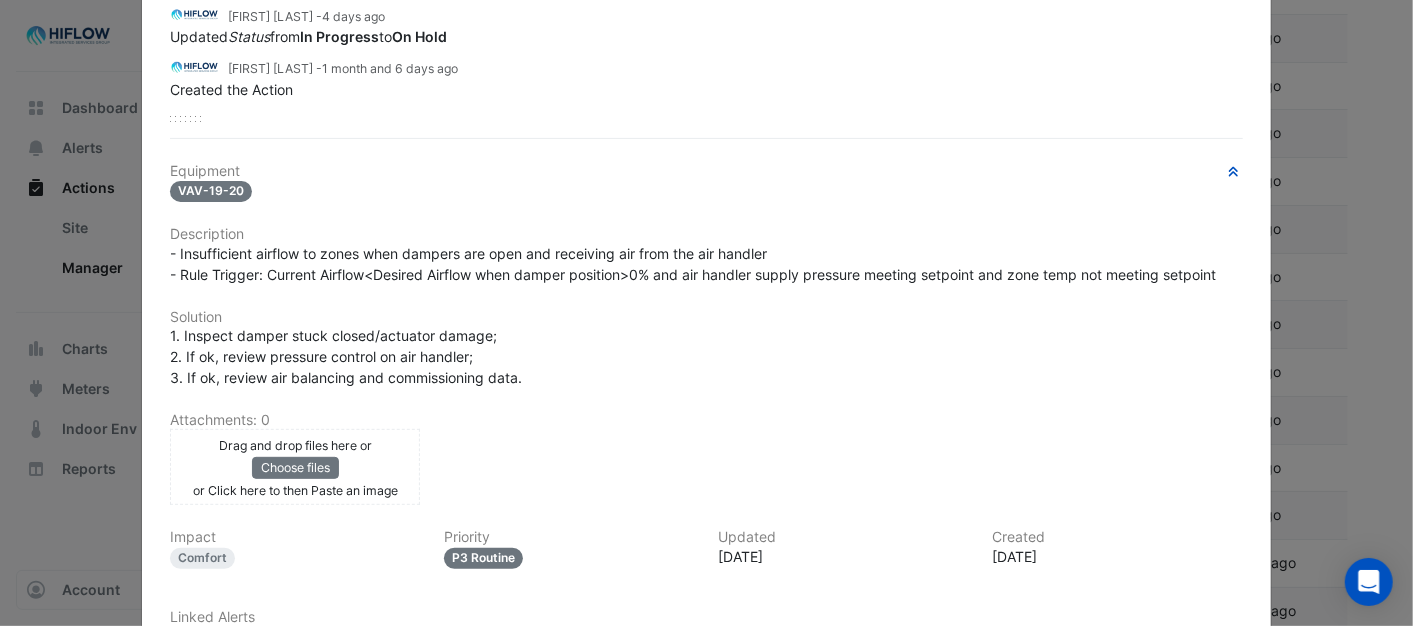 scroll, scrollTop: 0, scrollLeft: 0, axis: both 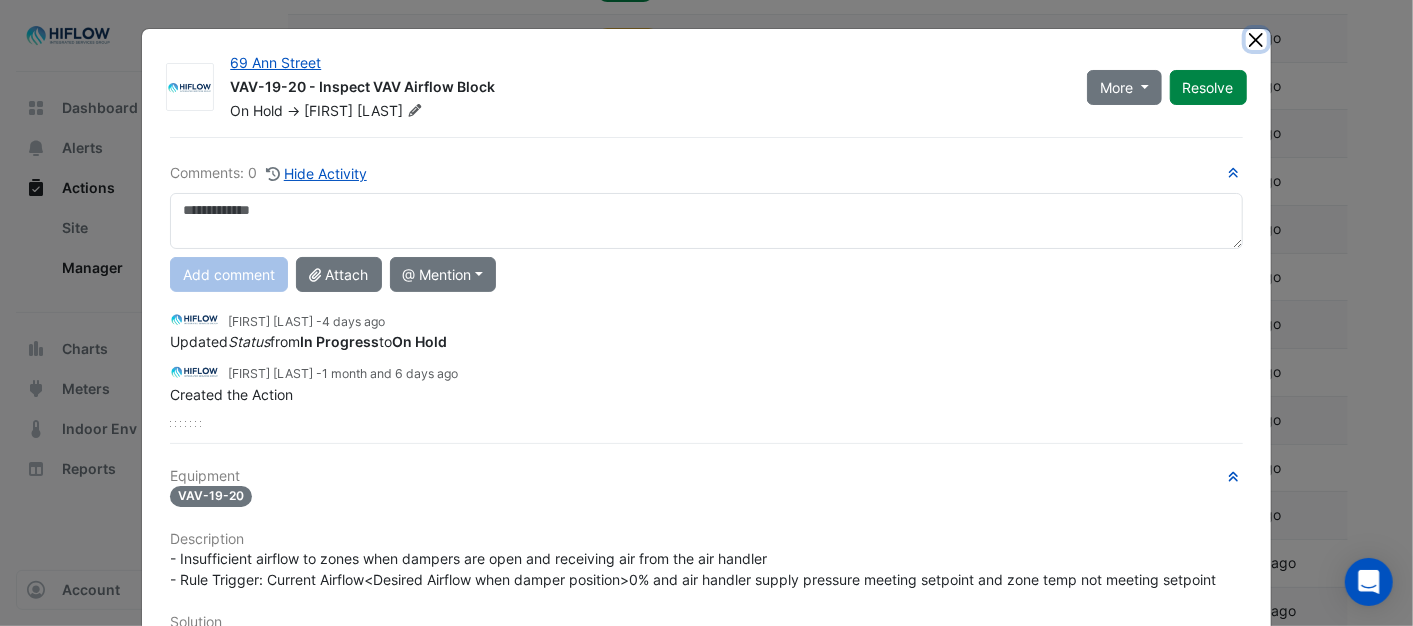 click 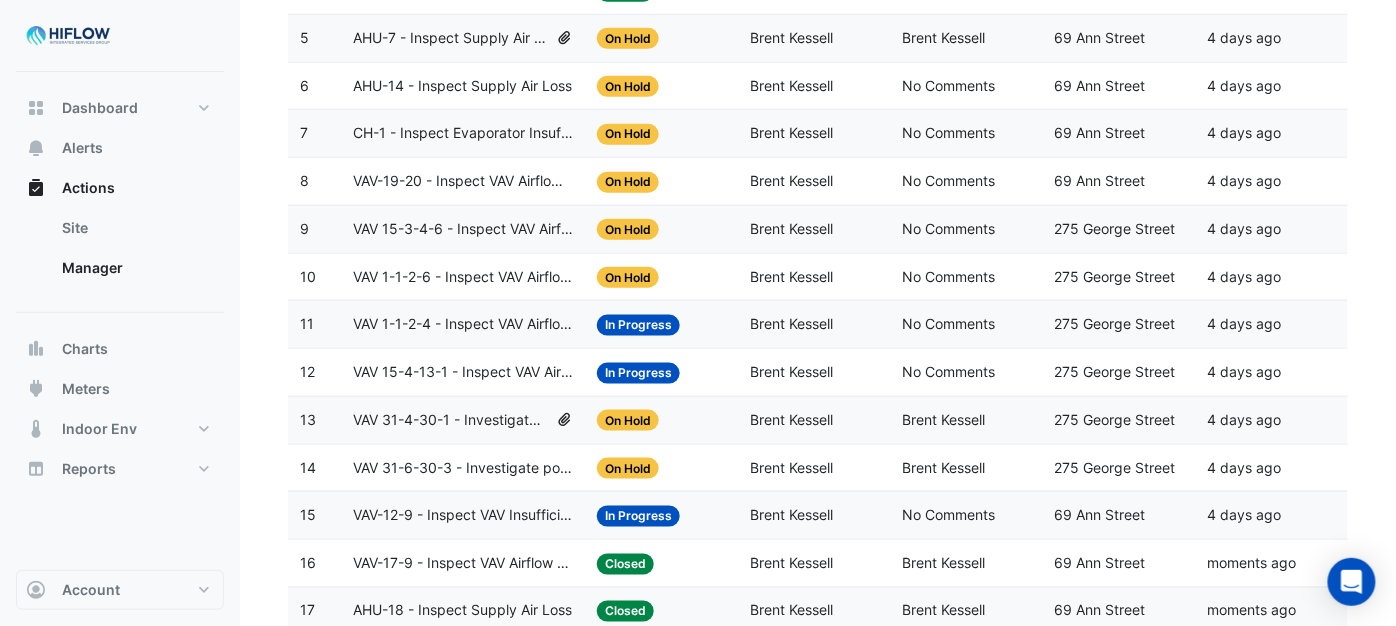 click on "CH-1 - Inspect Evaporator Insufficient Flow" 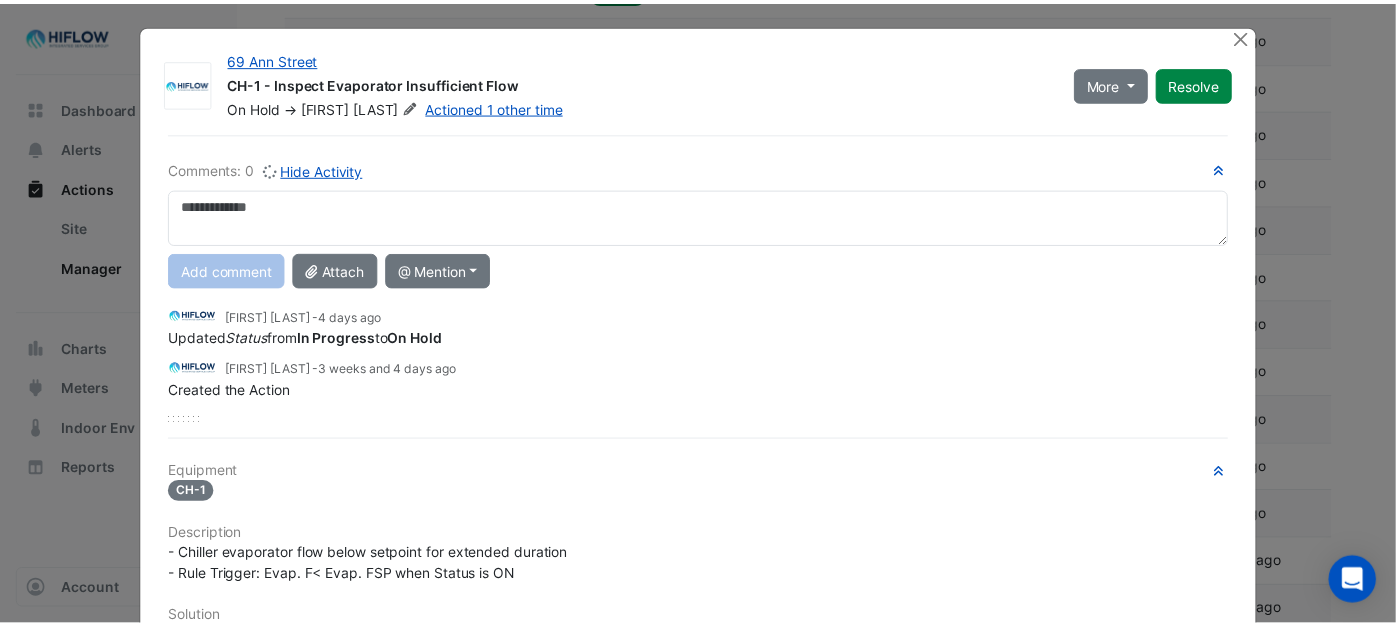 scroll, scrollTop: 0, scrollLeft: 0, axis: both 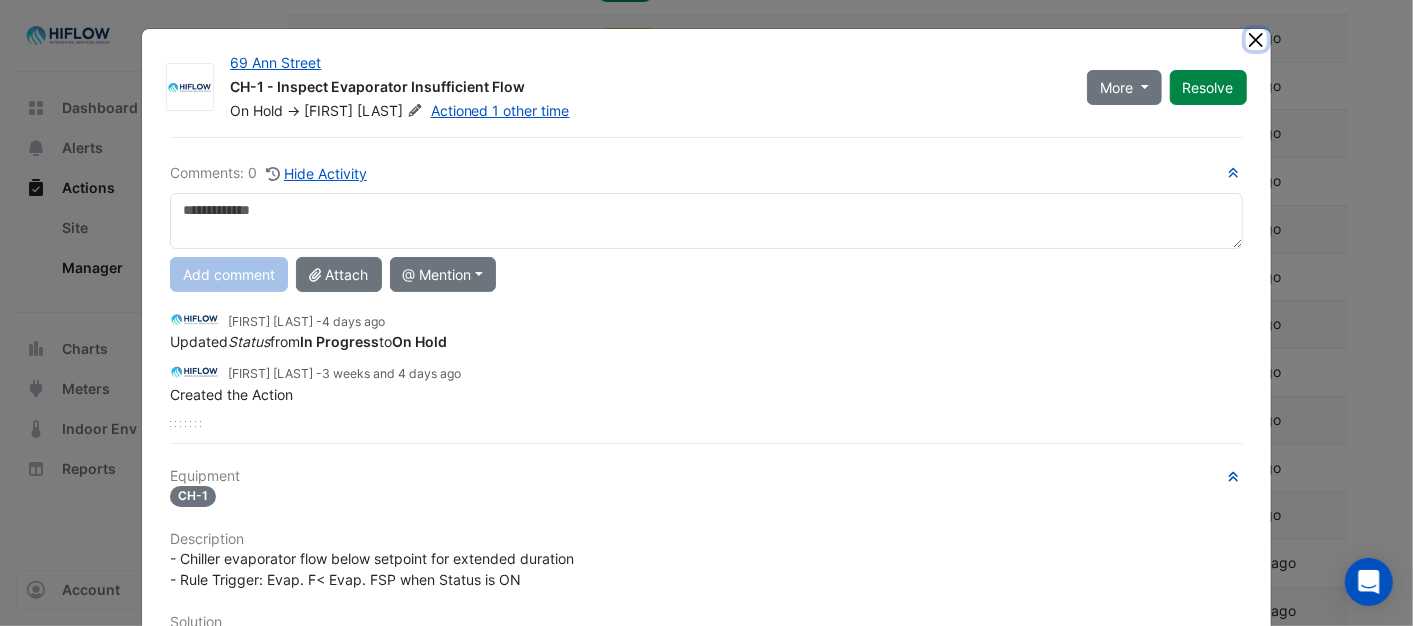 click 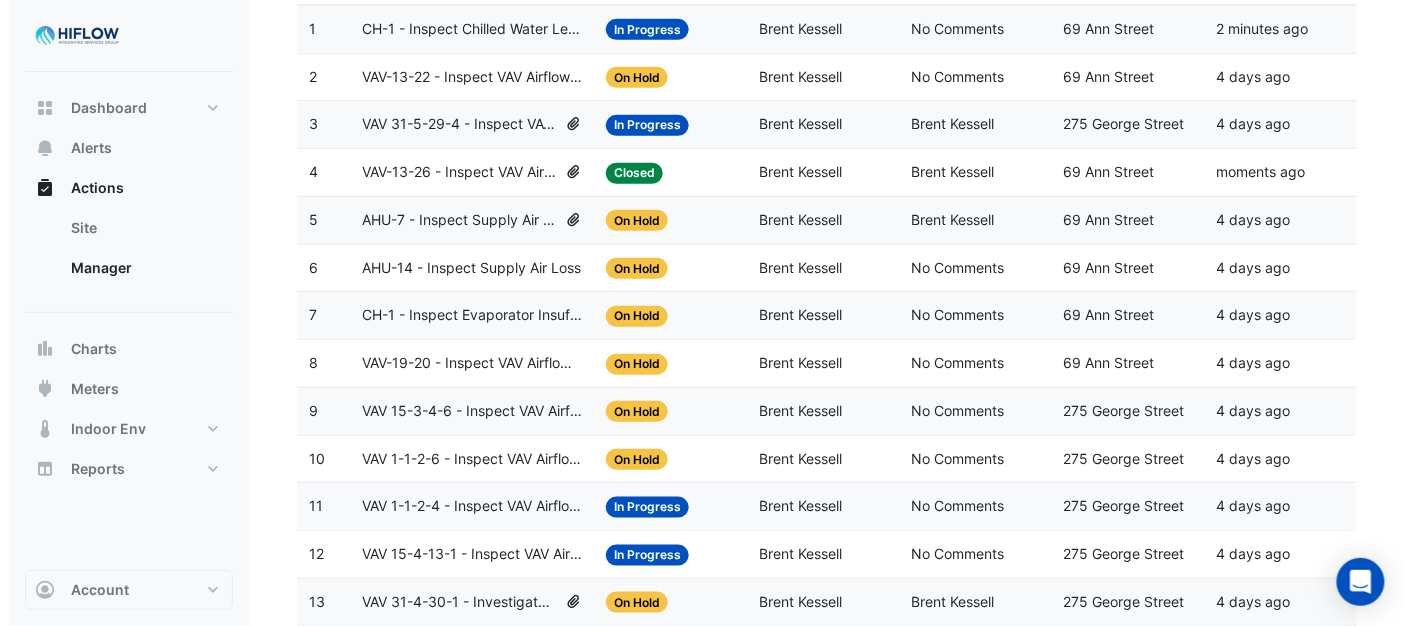 scroll, scrollTop: 251, scrollLeft: 0, axis: vertical 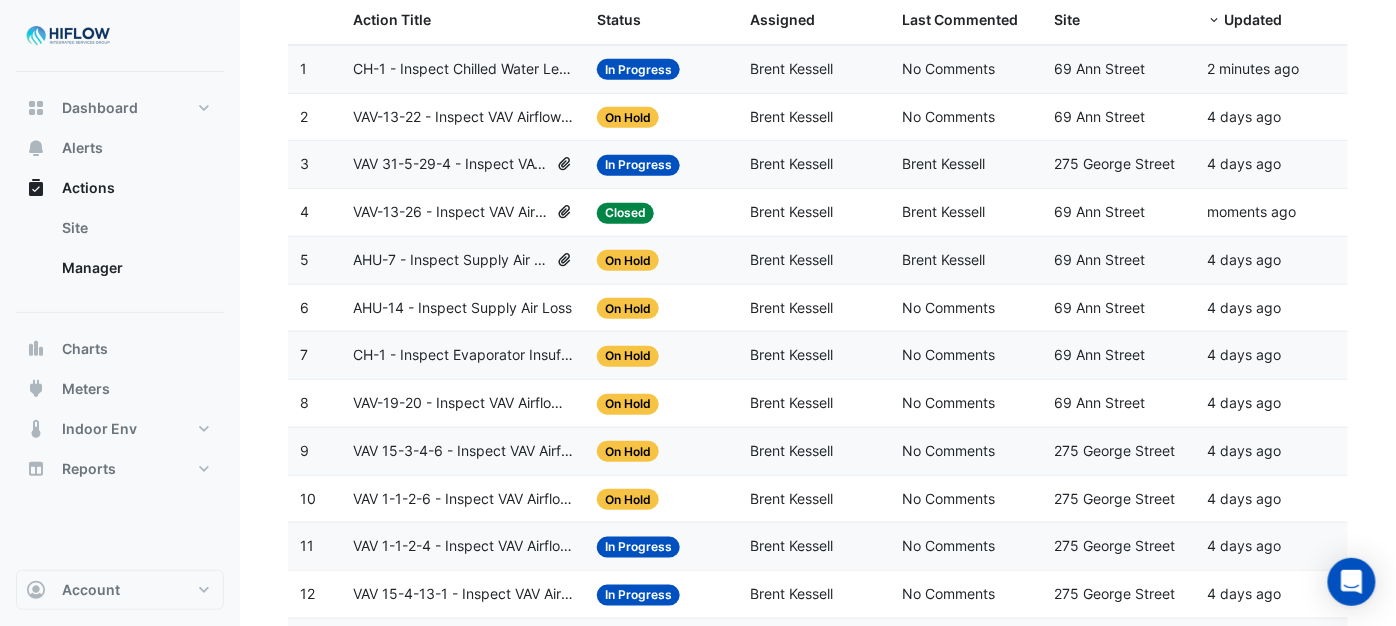 click on "AHU-14 - Inspect Supply Air Loss" 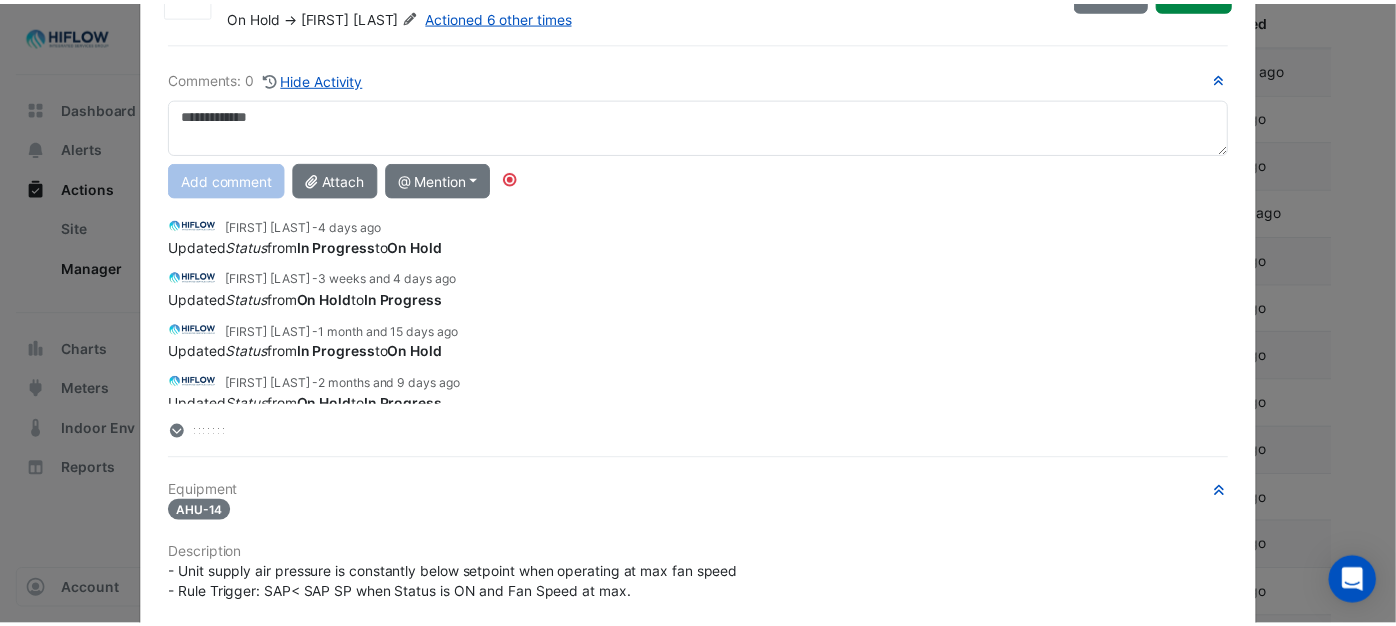 scroll, scrollTop: 0, scrollLeft: 0, axis: both 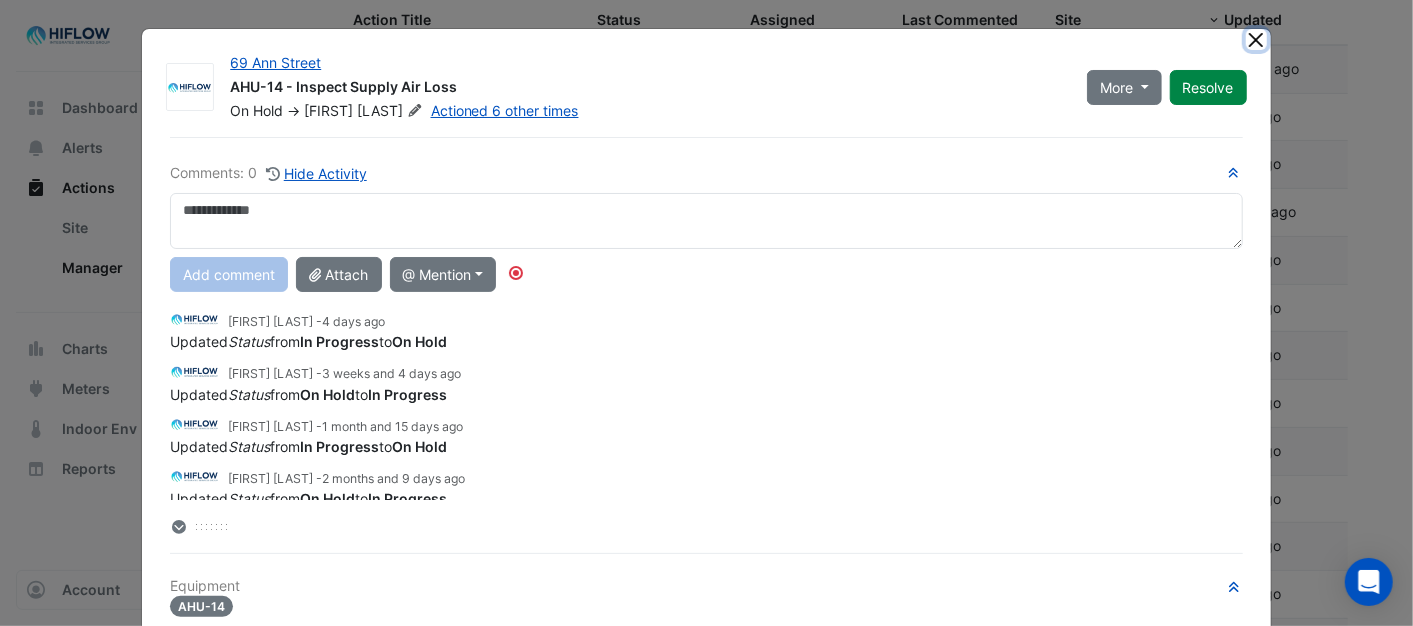 click 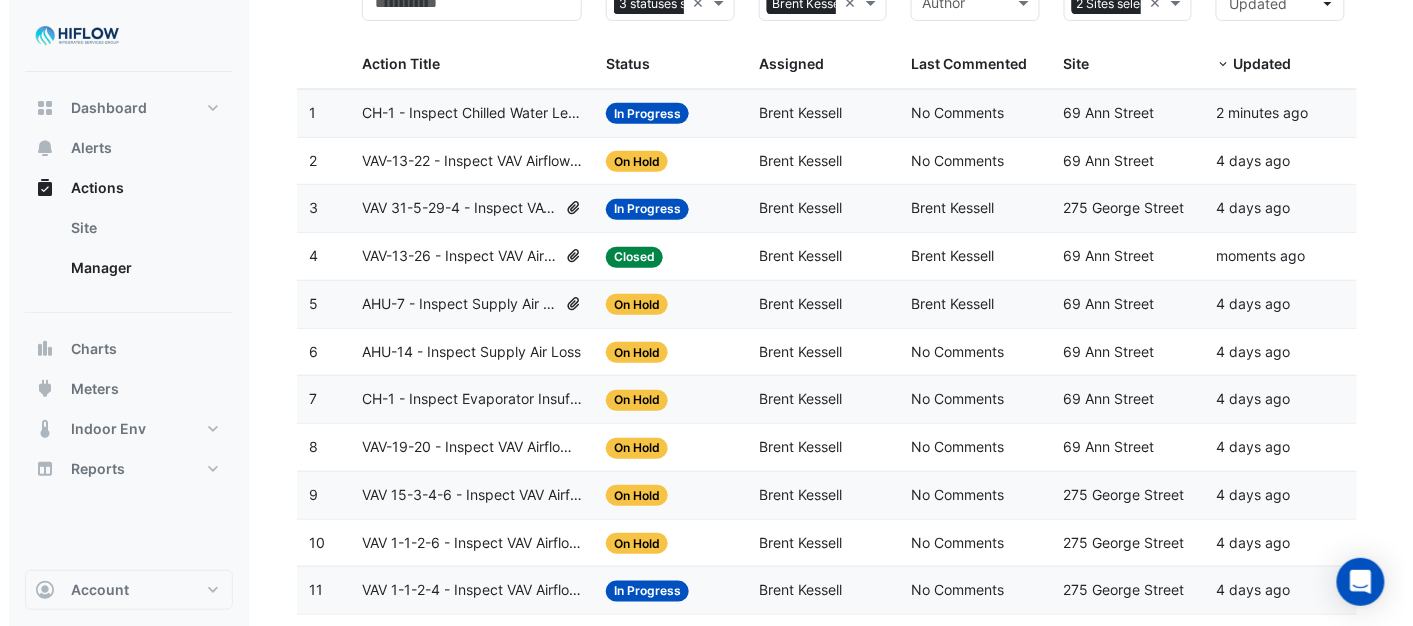 scroll, scrollTop: 140, scrollLeft: 0, axis: vertical 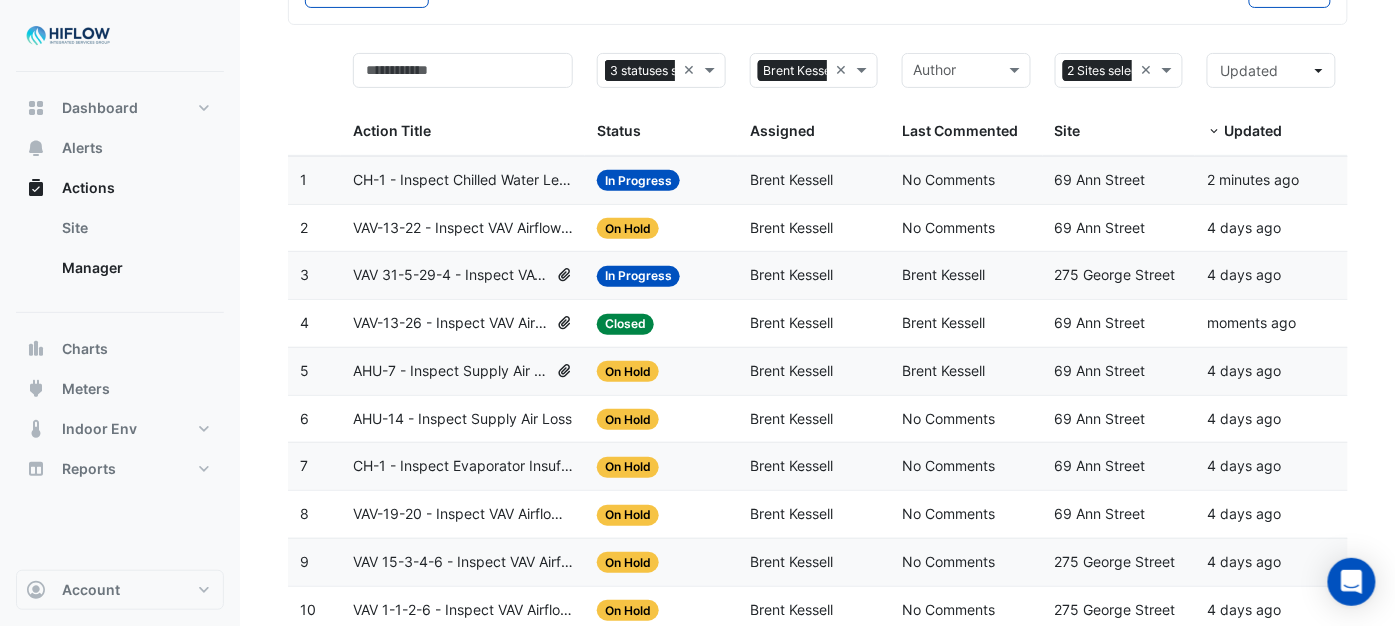 click on "AHU-7 - Inspect Supply Air Loss" 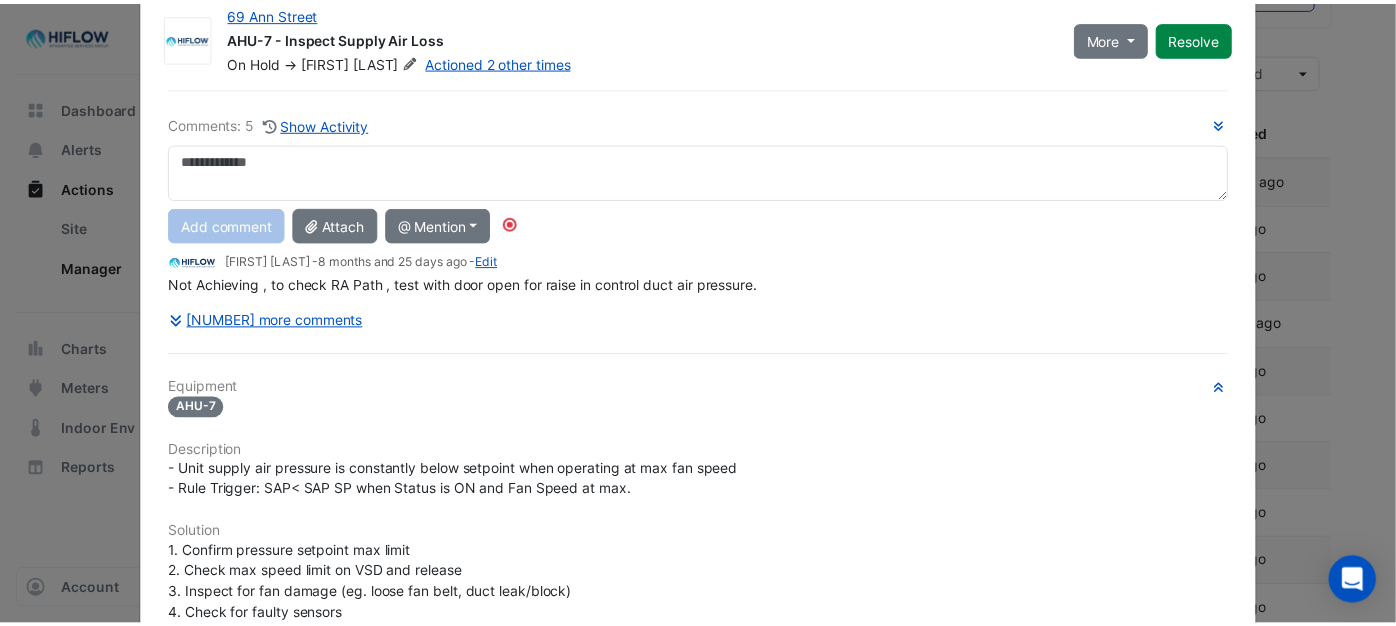 scroll, scrollTop: 0, scrollLeft: 0, axis: both 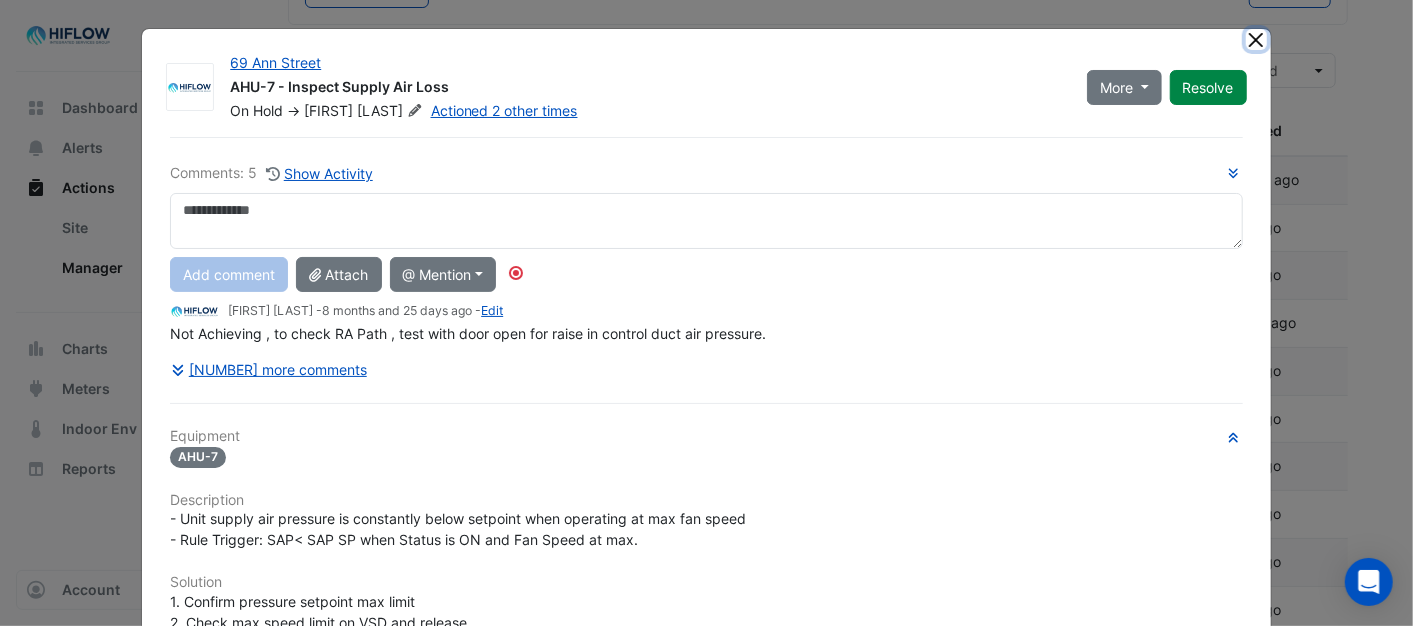 click 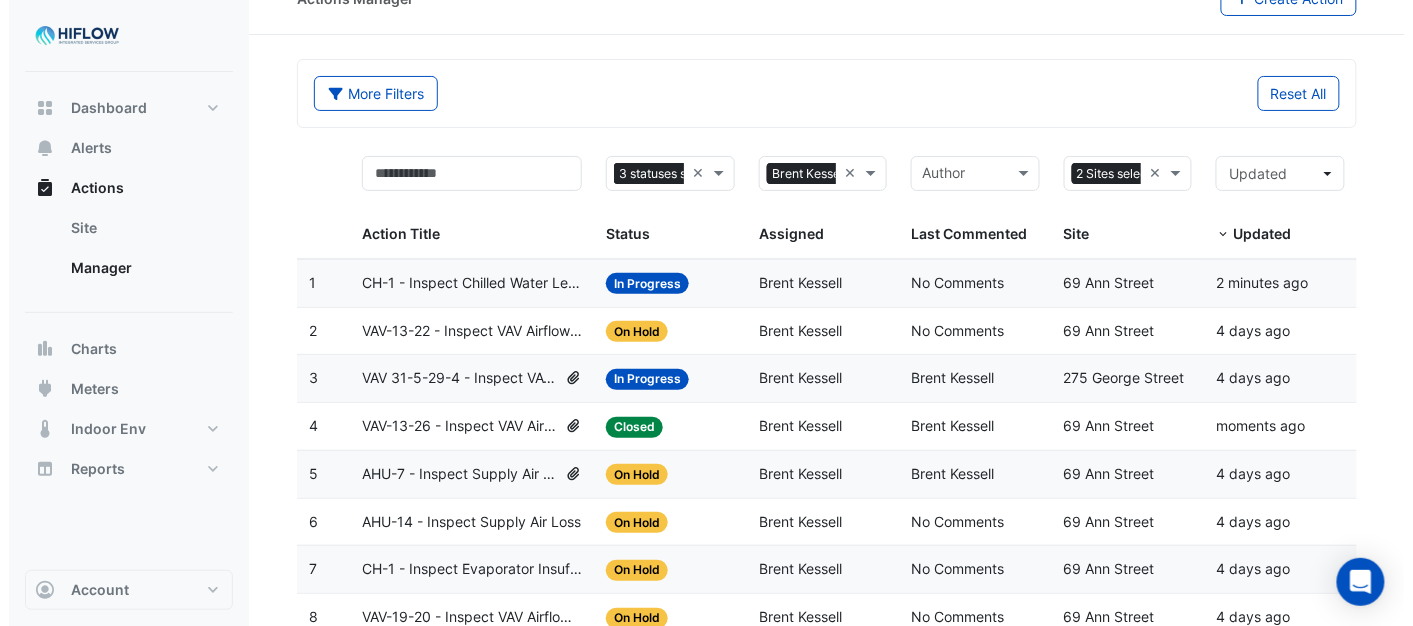 scroll, scrollTop: 28, scrollLeft: 0, axis: vertical 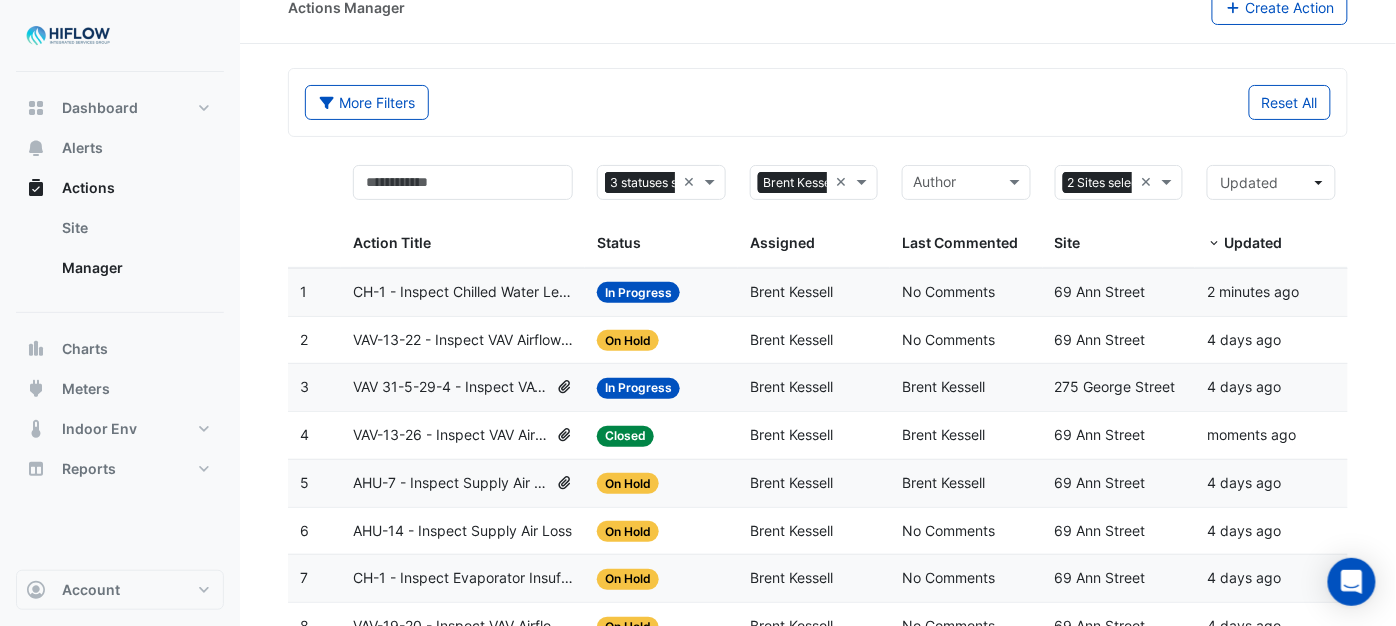 click on "VAV-13-26 - Inspect VAV Airflow Block" 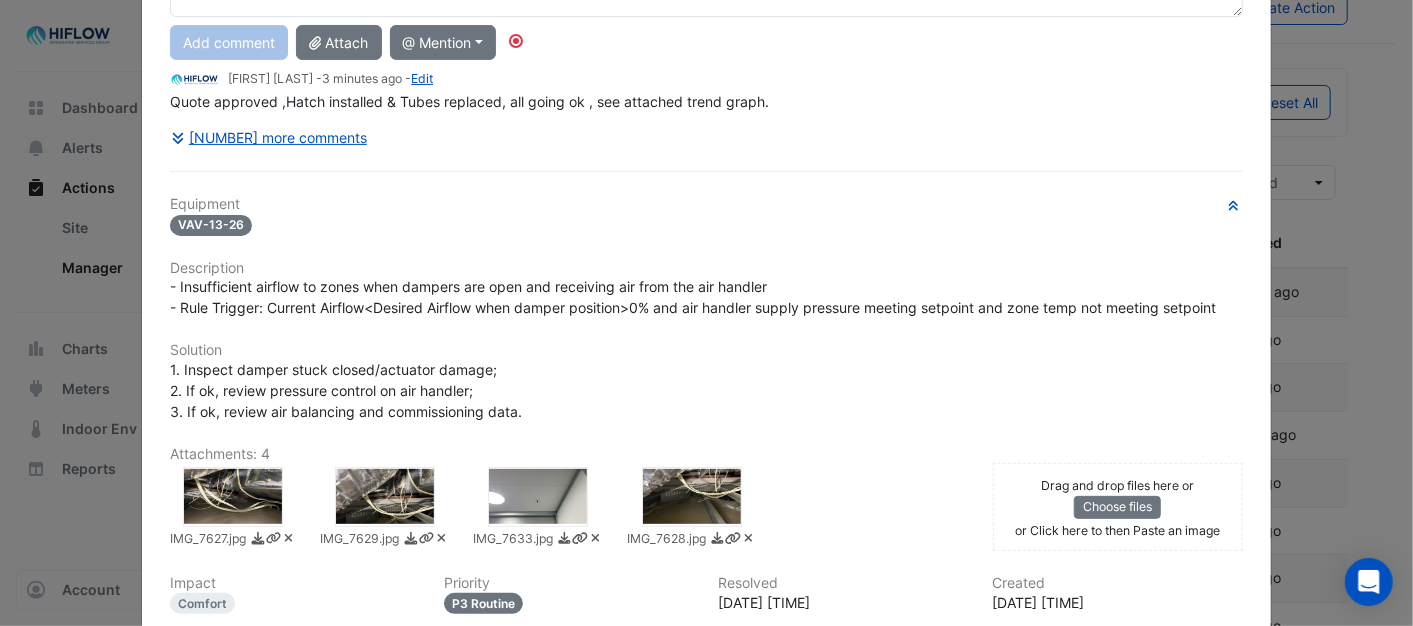 scroll, scrollTop: 0, scrollLeft: 0, axis: both 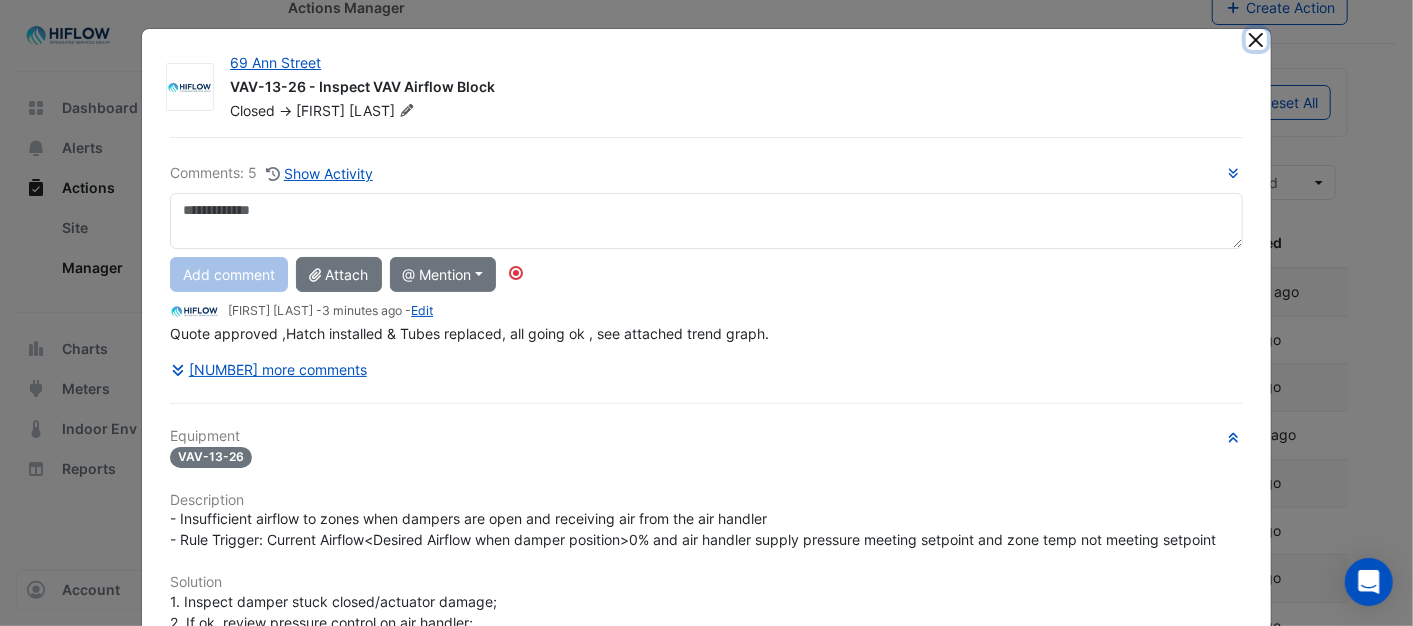 click 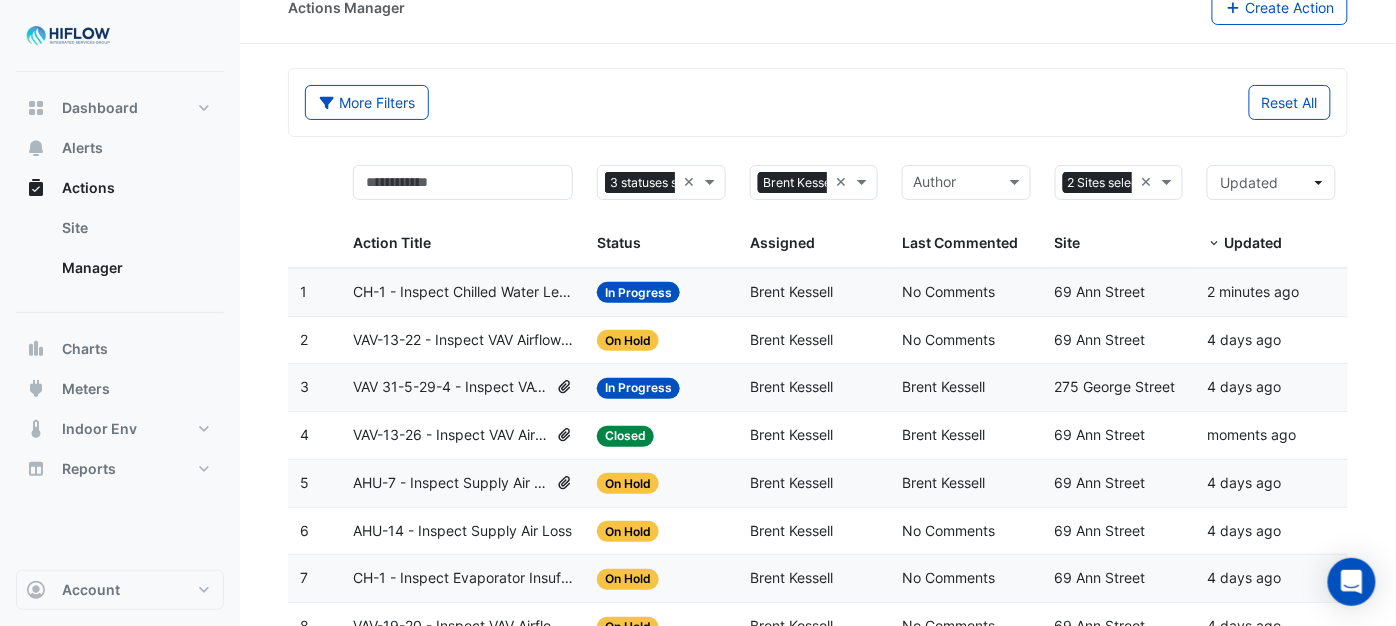 click on "VAV 31-5-29-4 - Inspect VAV Airflow Block" 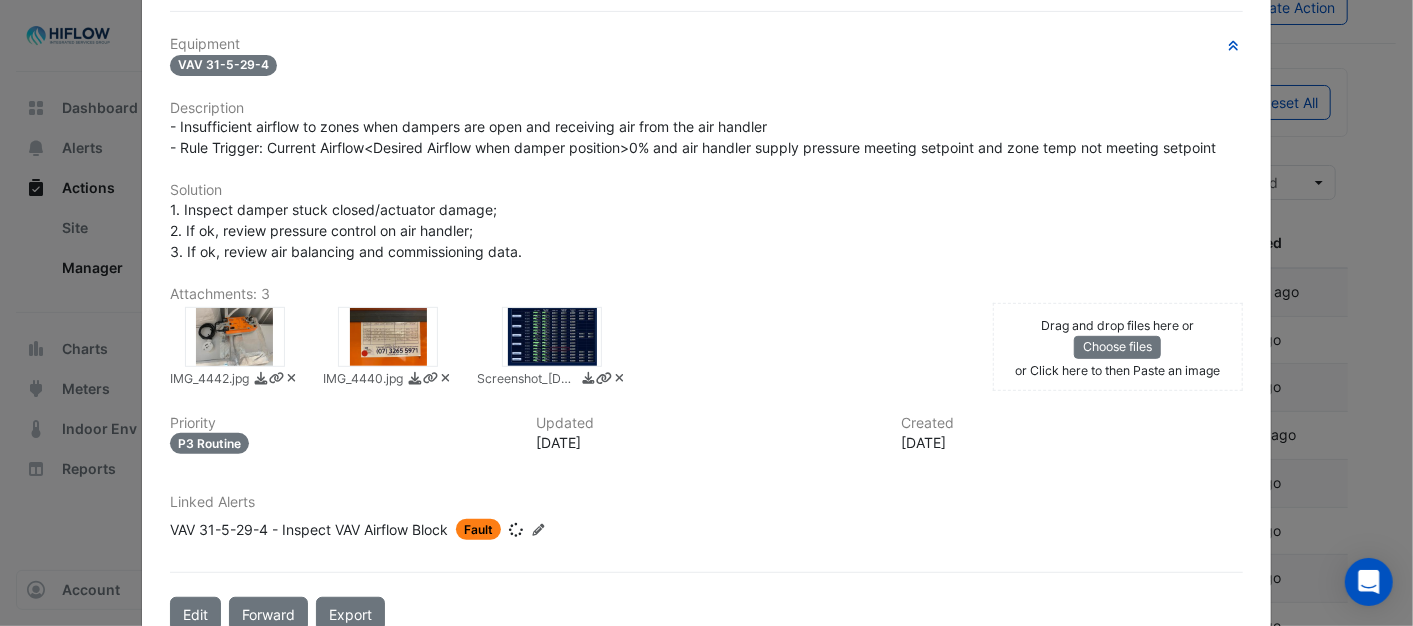 scroll, scrollTop: 236, scrollLeft: 0, axis: vertical 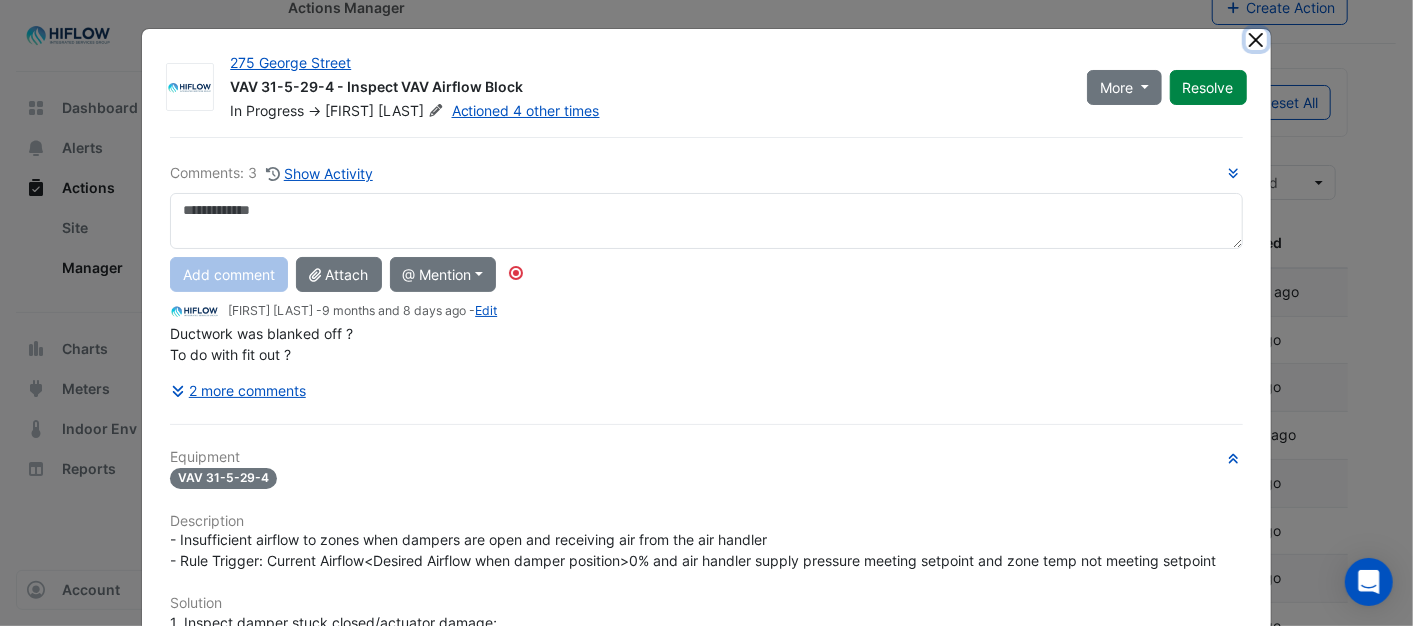 click 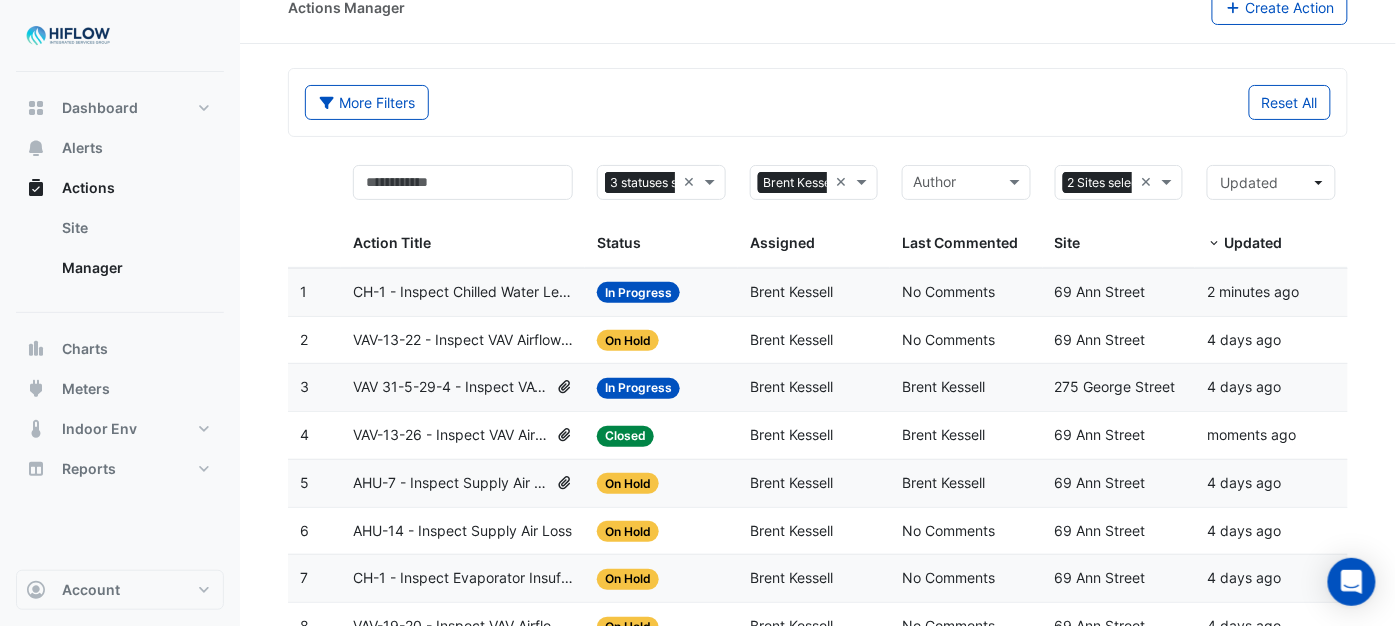 click on "VAV-13-22 - Inspect VAV Airflow Leak" 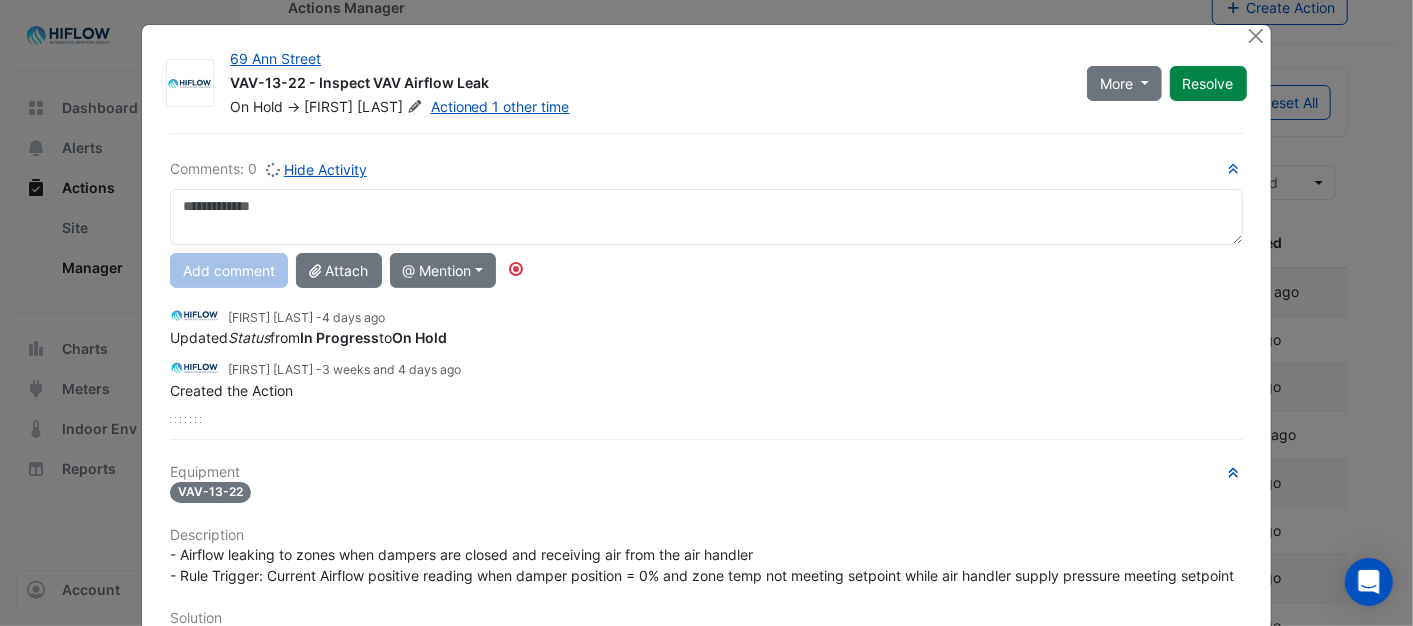 scroll, scrollTop: 0, scrollLeft: 0, axis: both 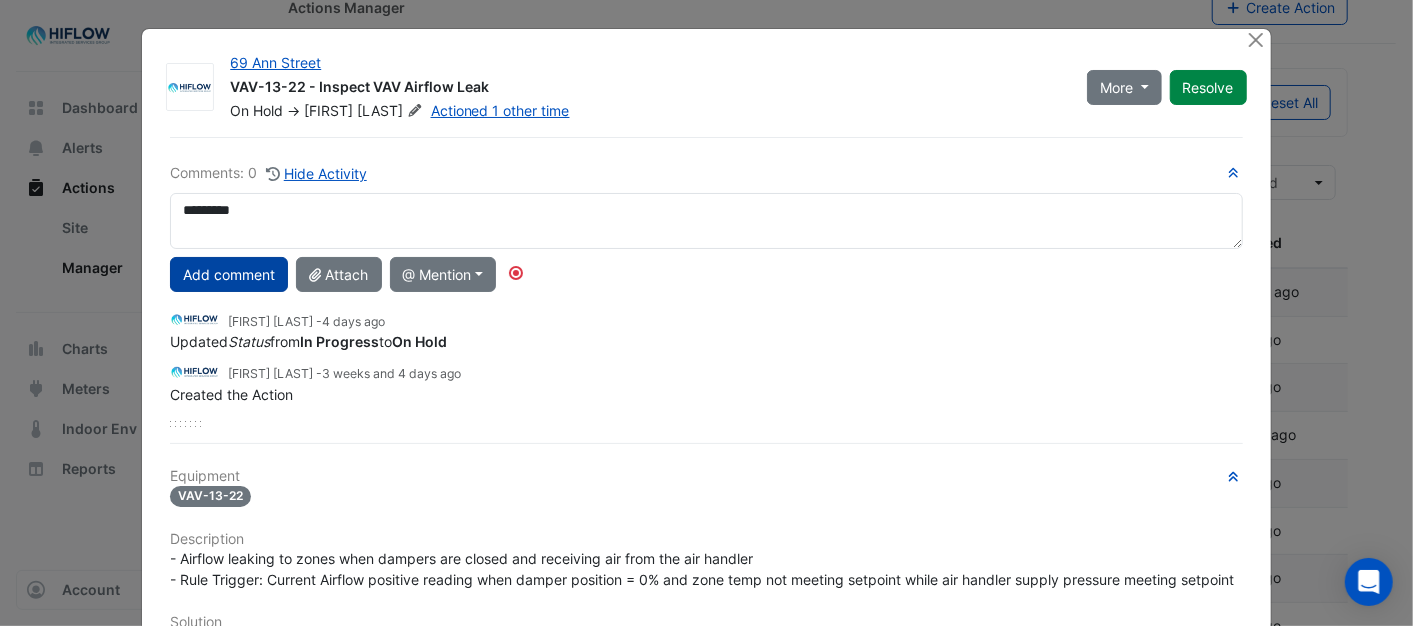 type on "*********" 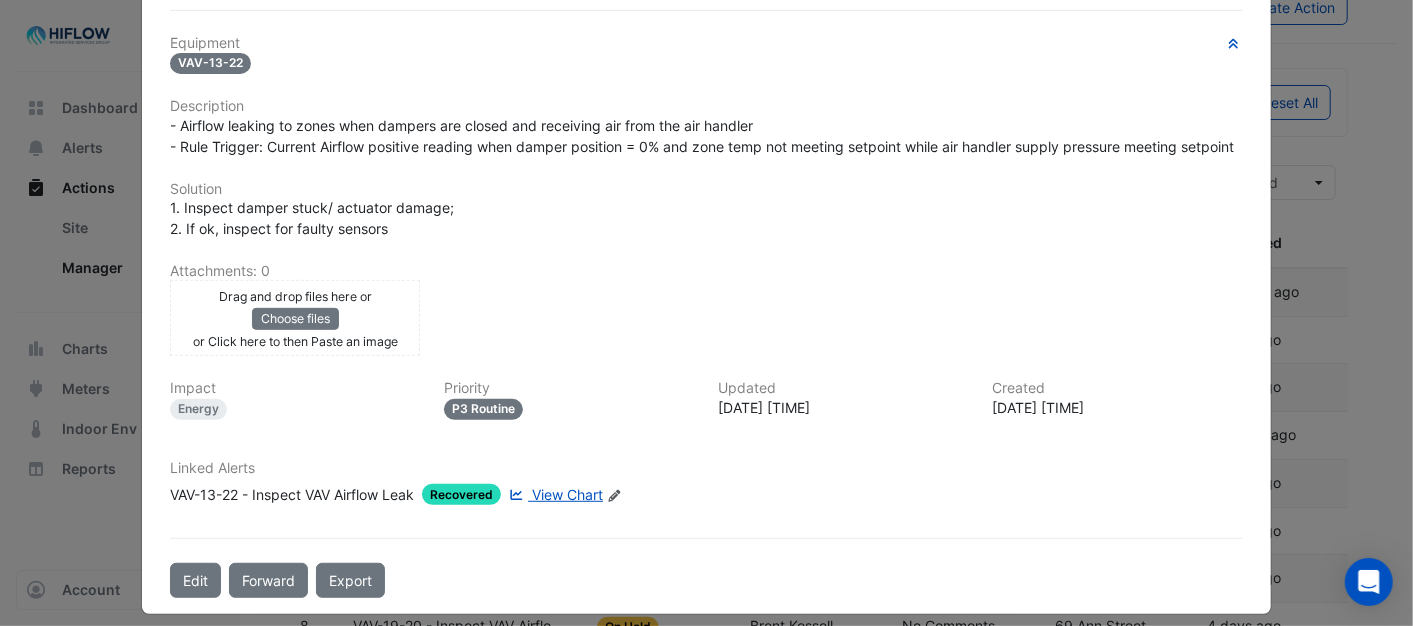type 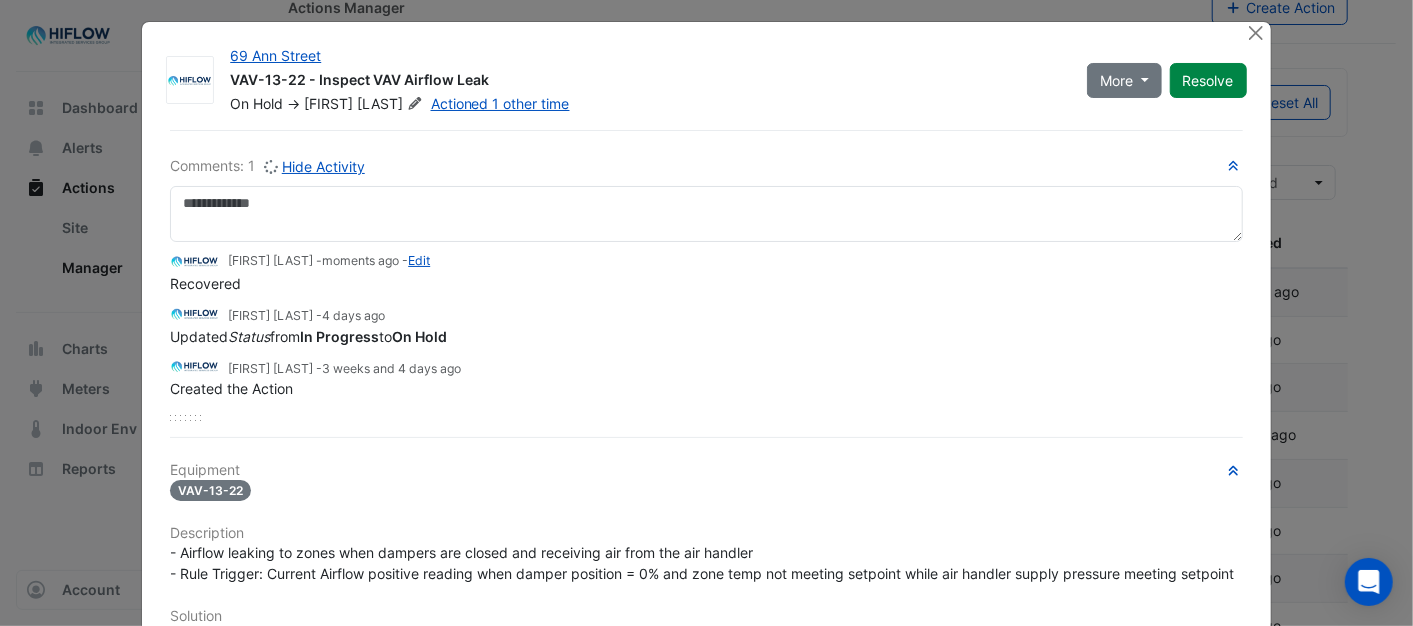 scroll, scrollTop: 0, scrollLeft: 0, axis: both 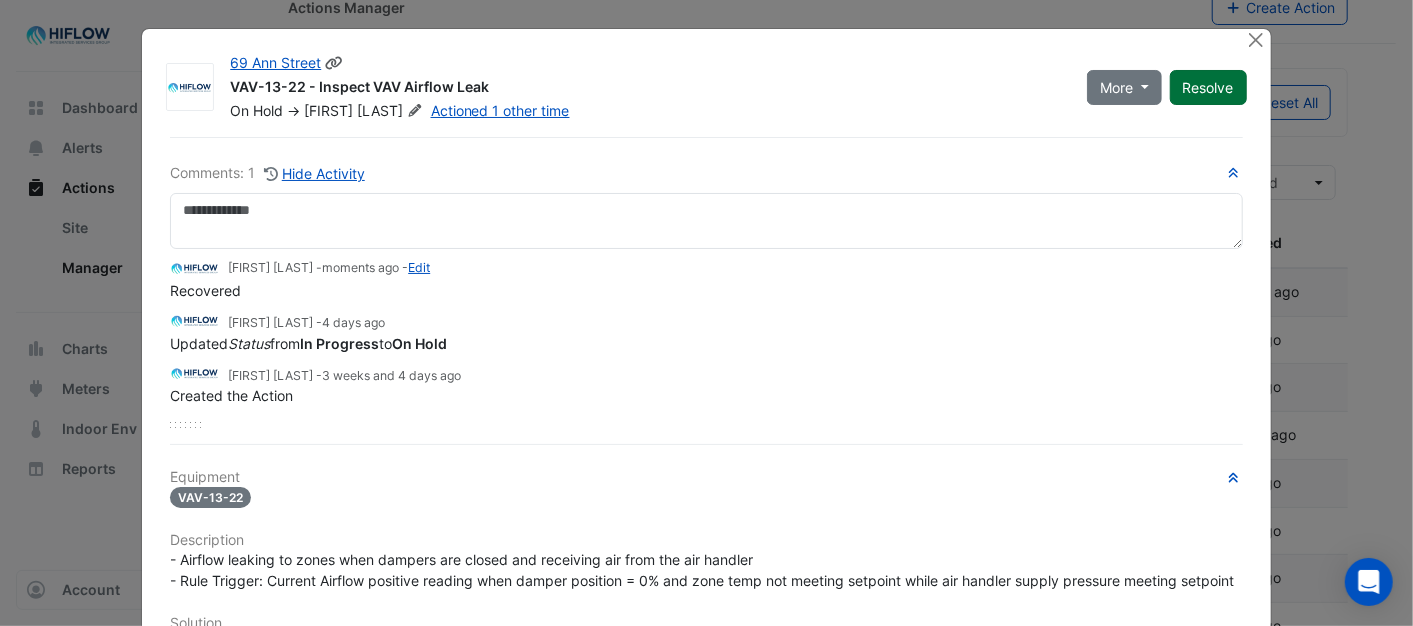 click on "Resolve" 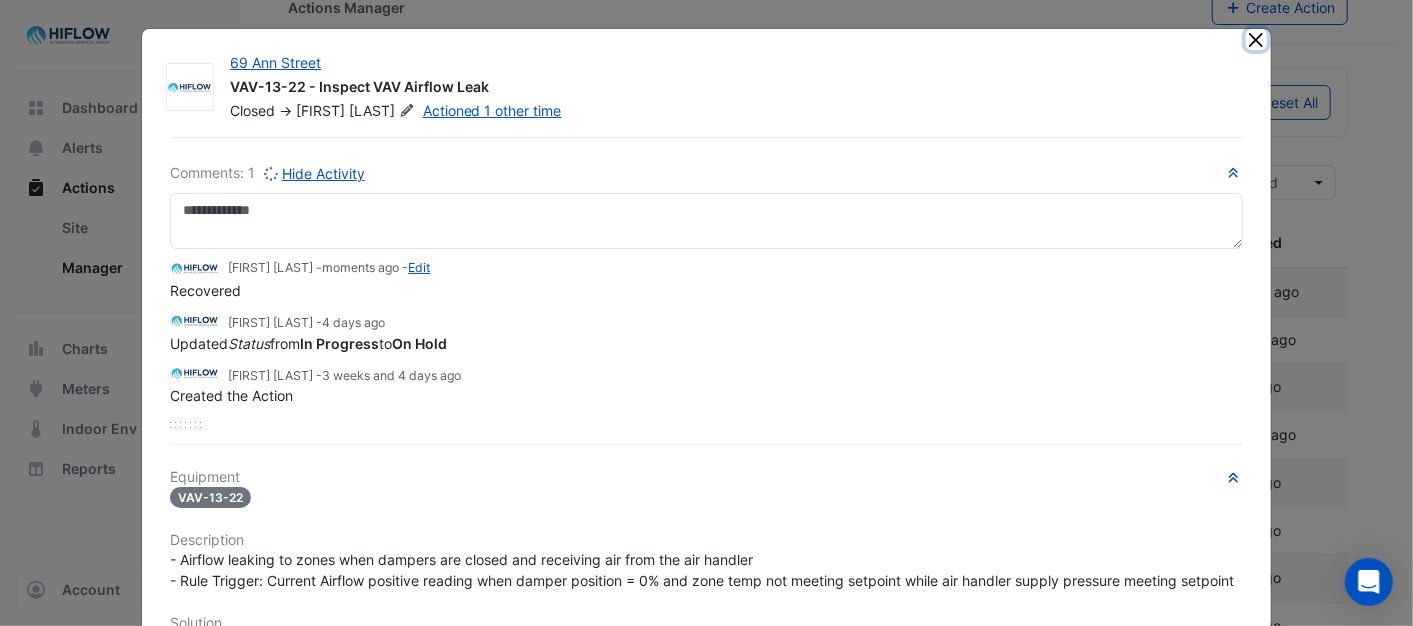 click 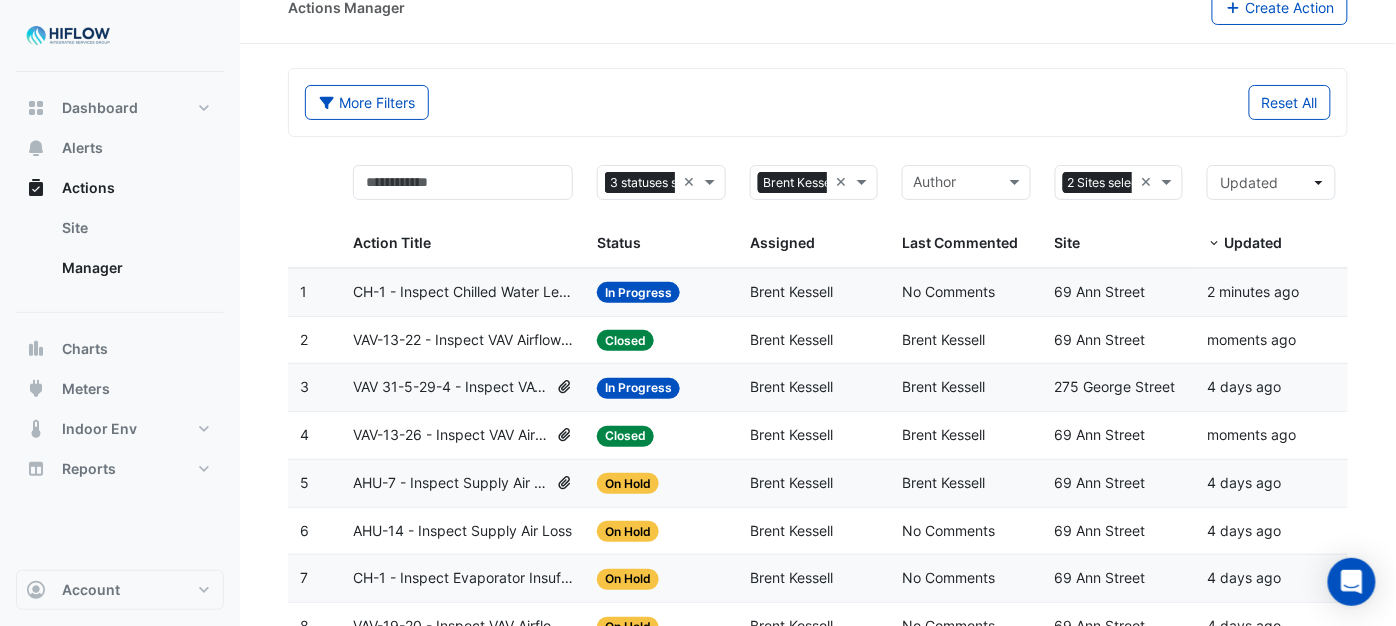 click on "VAV-13-22 - Inspect VAV Airflow Leak" 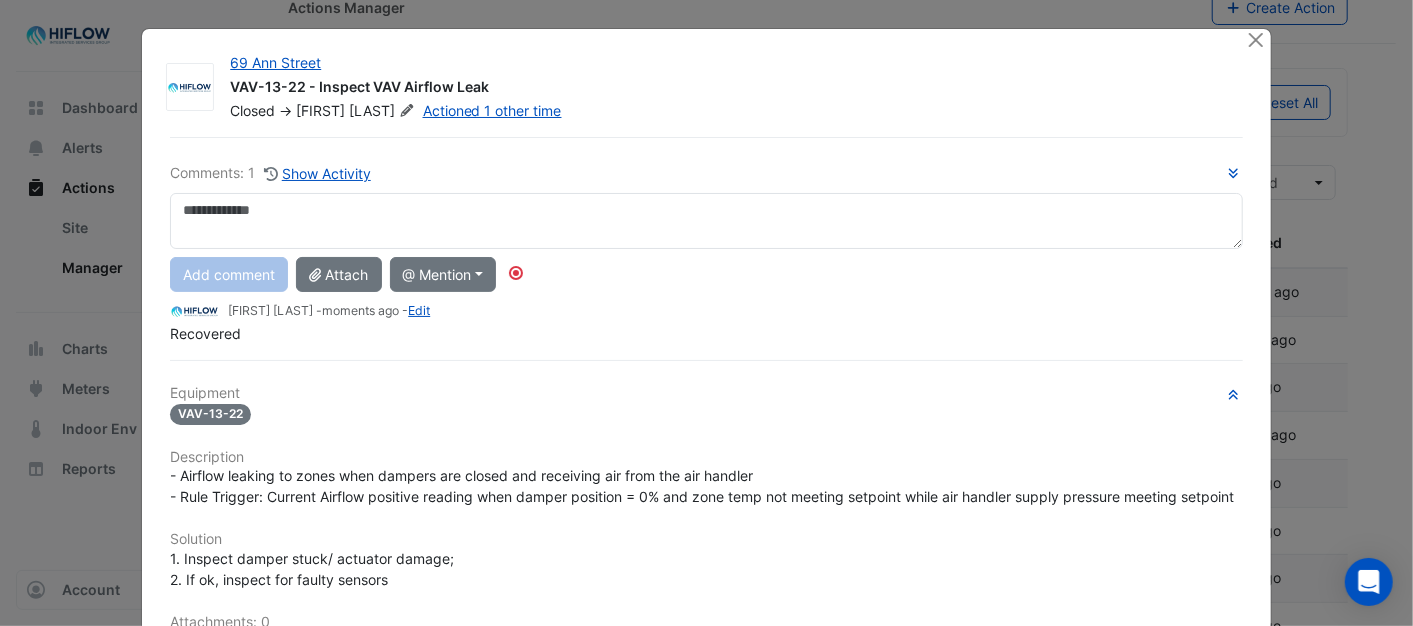 click on "[NUMBER] [STREET]
VAV-13-22 - Inspect VAV Airflow Leak
Closed
->
[FIRST]
[LAST]
Actioned 1 other time
Comments: 1" 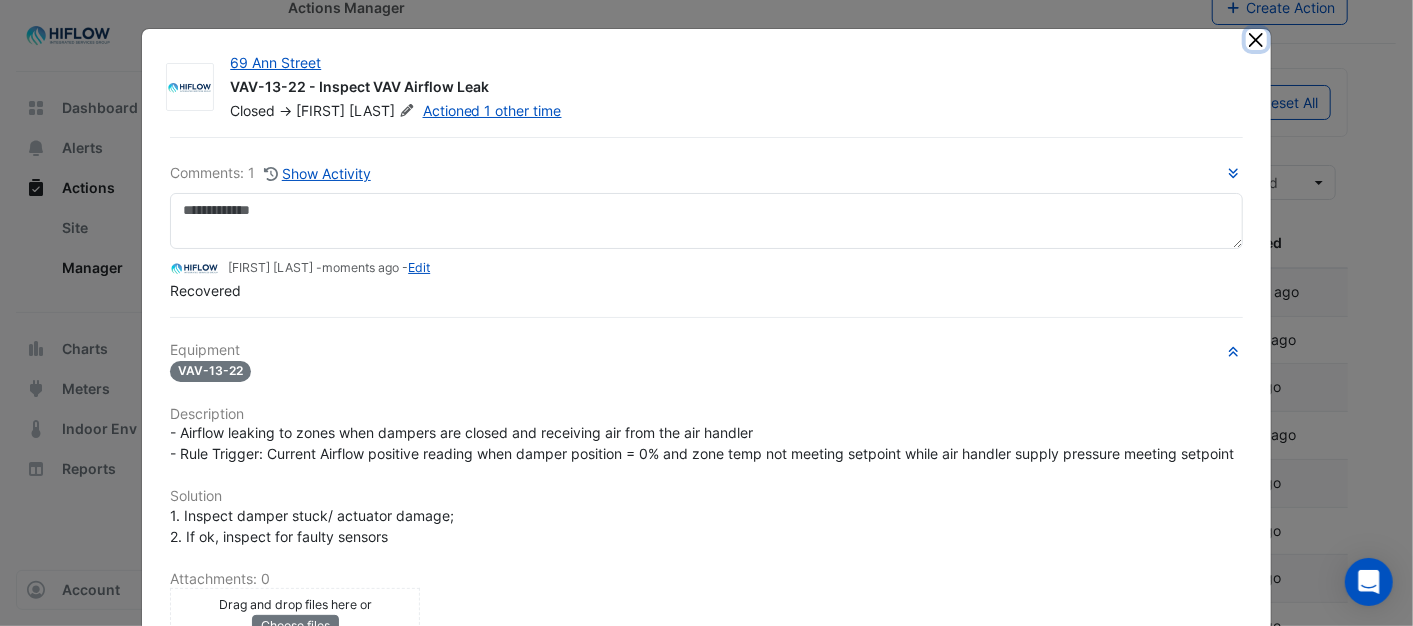 click 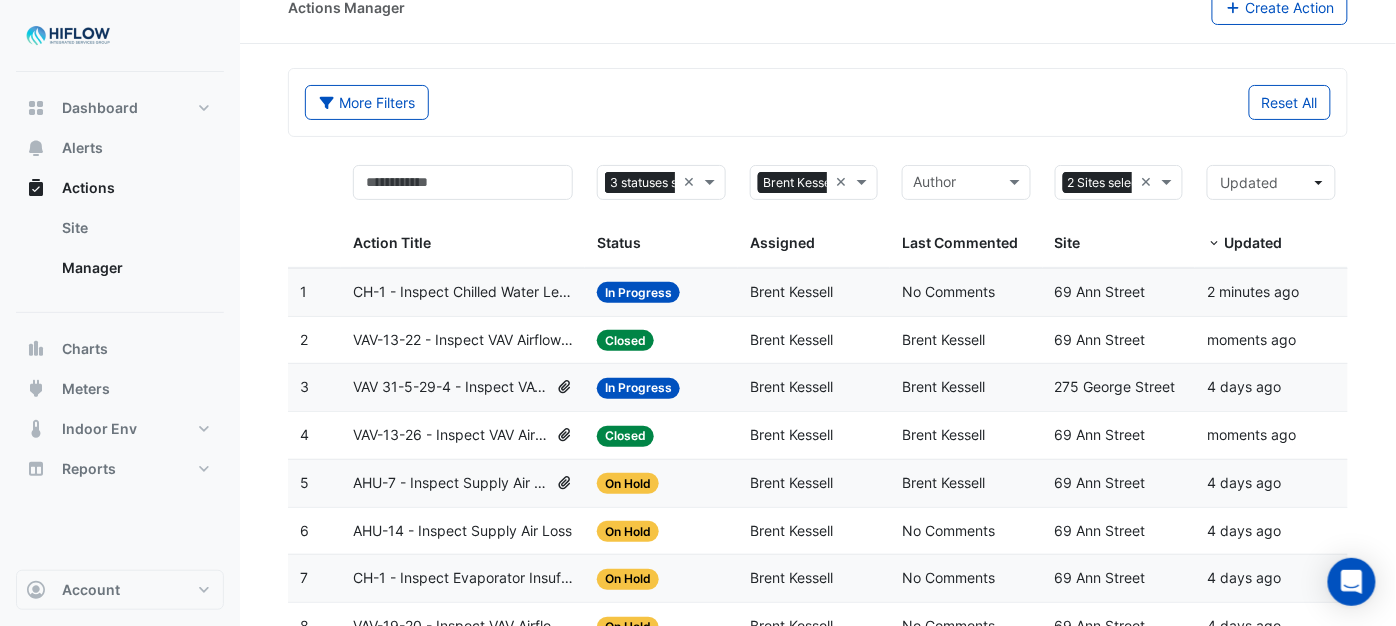 click on "CH-1 - Inspect Chilled Water Leave Temp Broken Sensor" 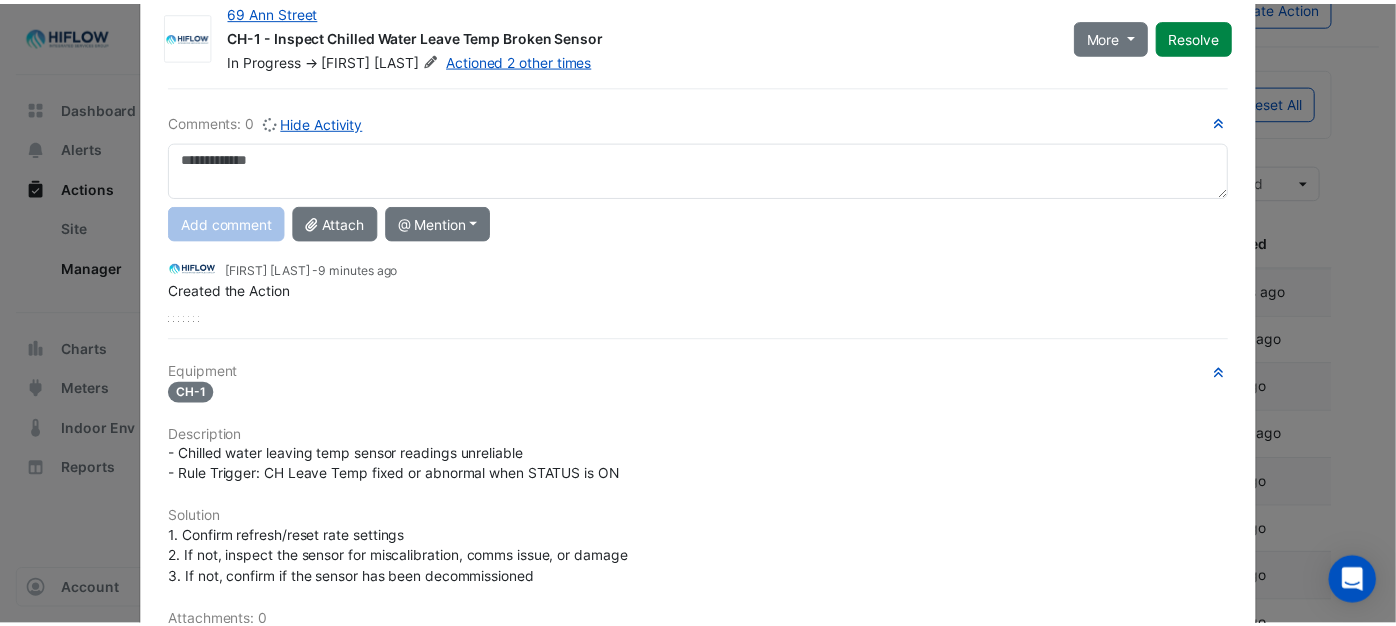 scroll, scrollTop: 0, scrollLeft: 0, axis: both 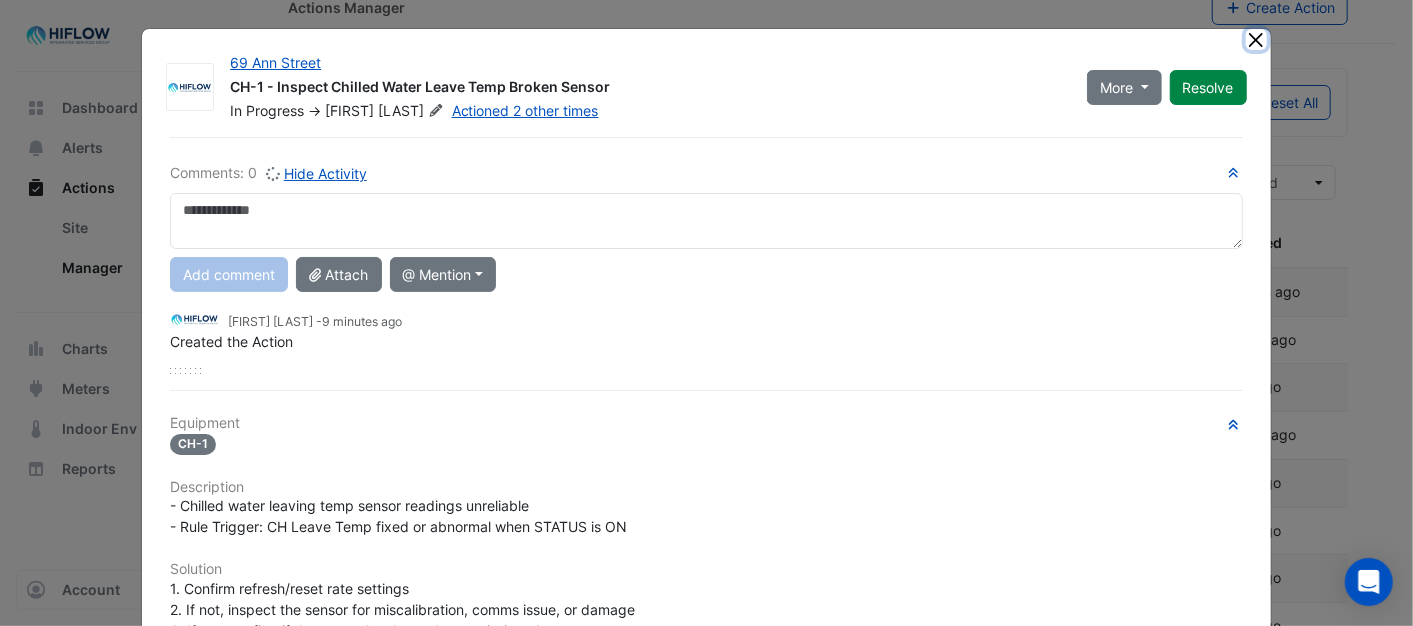 click 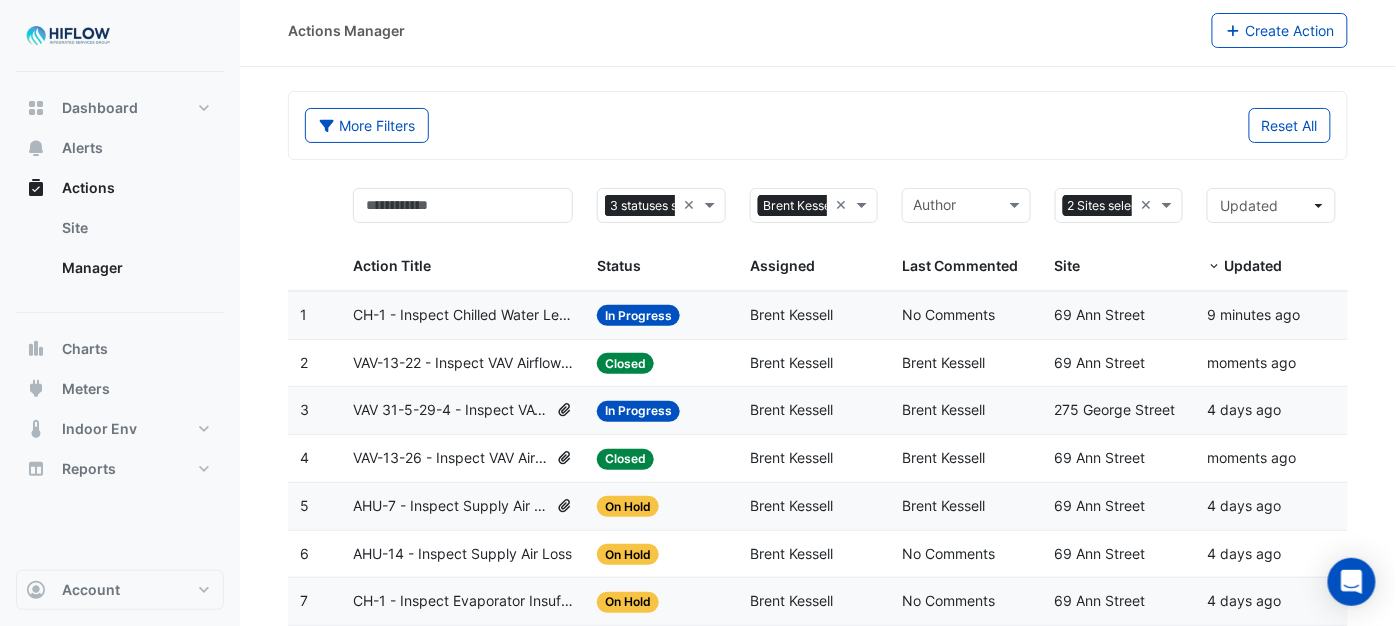 scroll, scrollTop: 0, scrollLeft: 0, axis: both 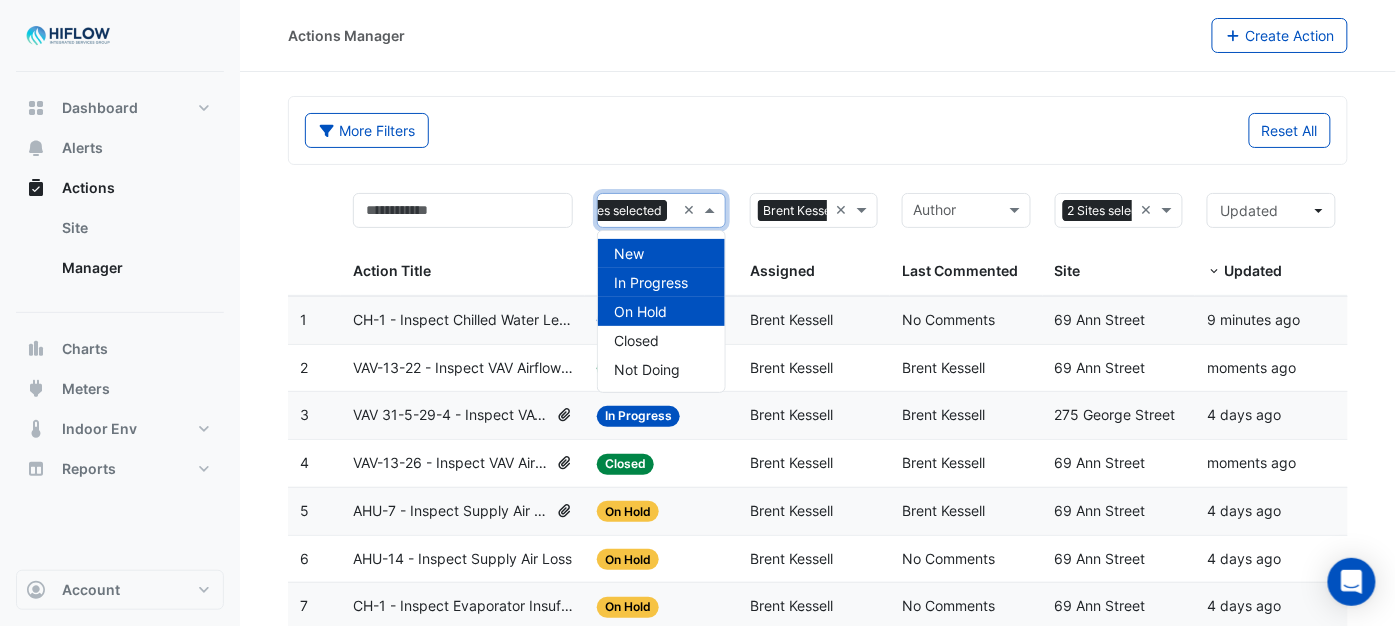 click at bounding box center (712, 210) 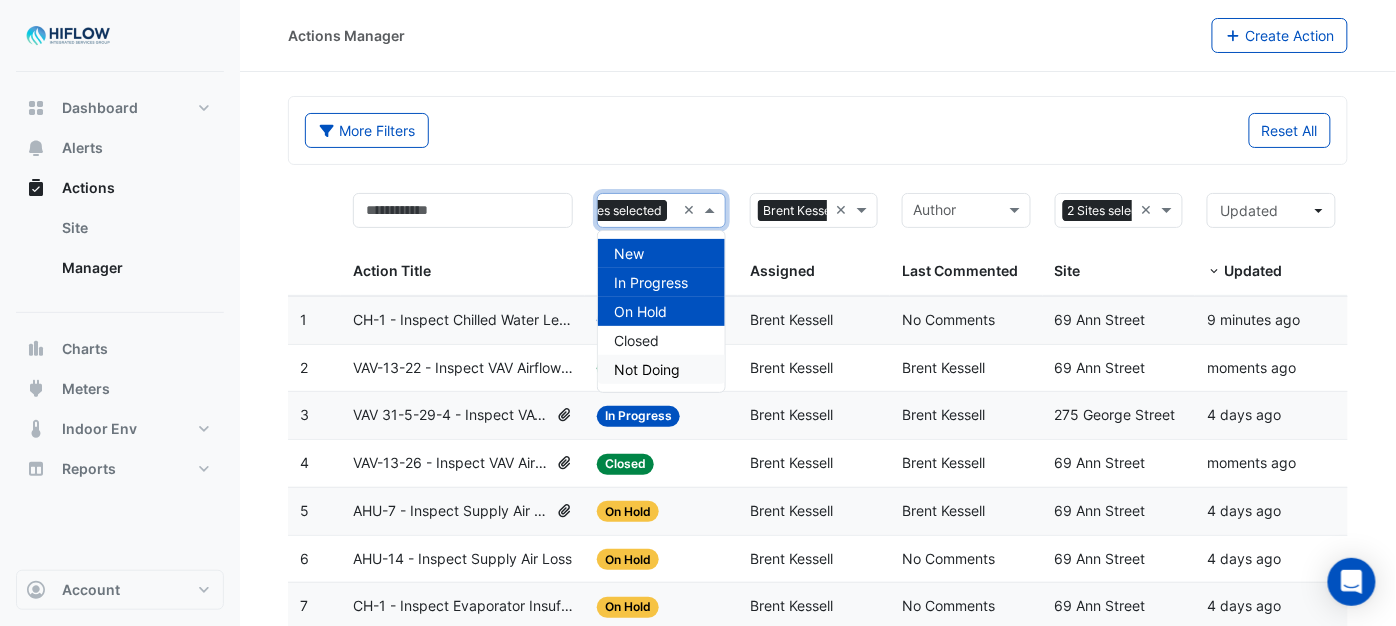 click on "Not Doing" at bounding box center (647, 369) 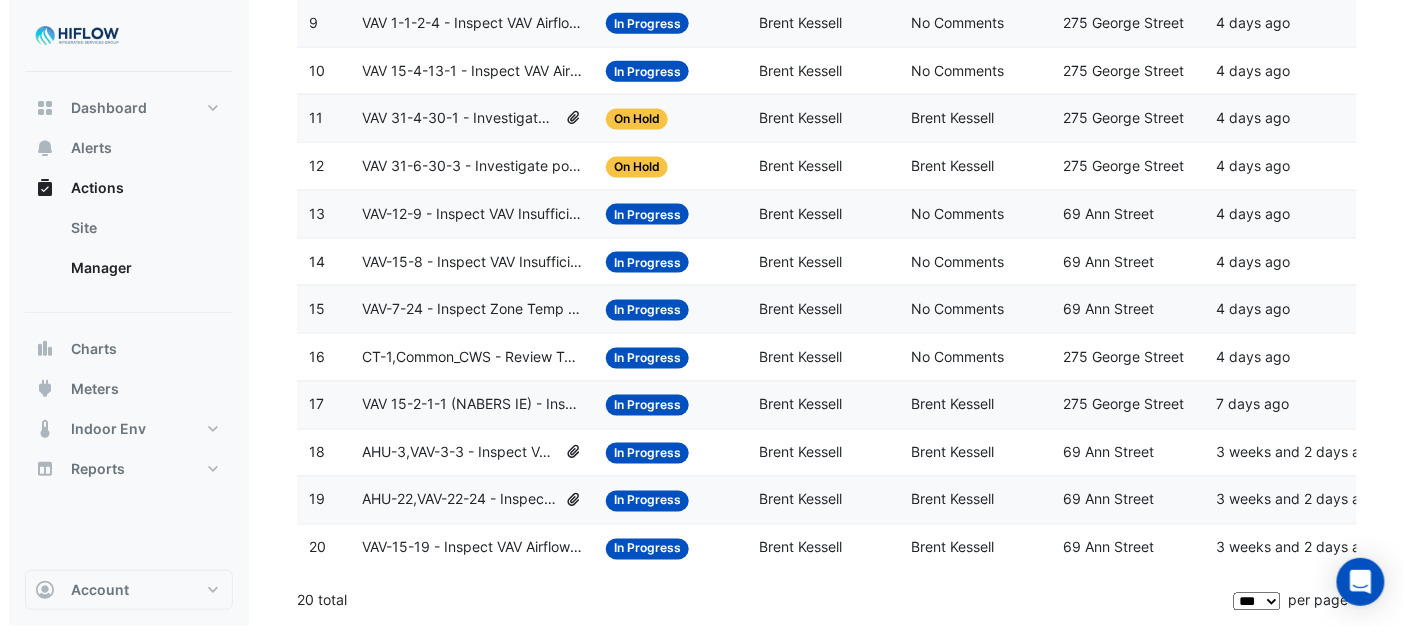 scroll, scrollTop: 690, scrollLeft: 0, axis: vertical 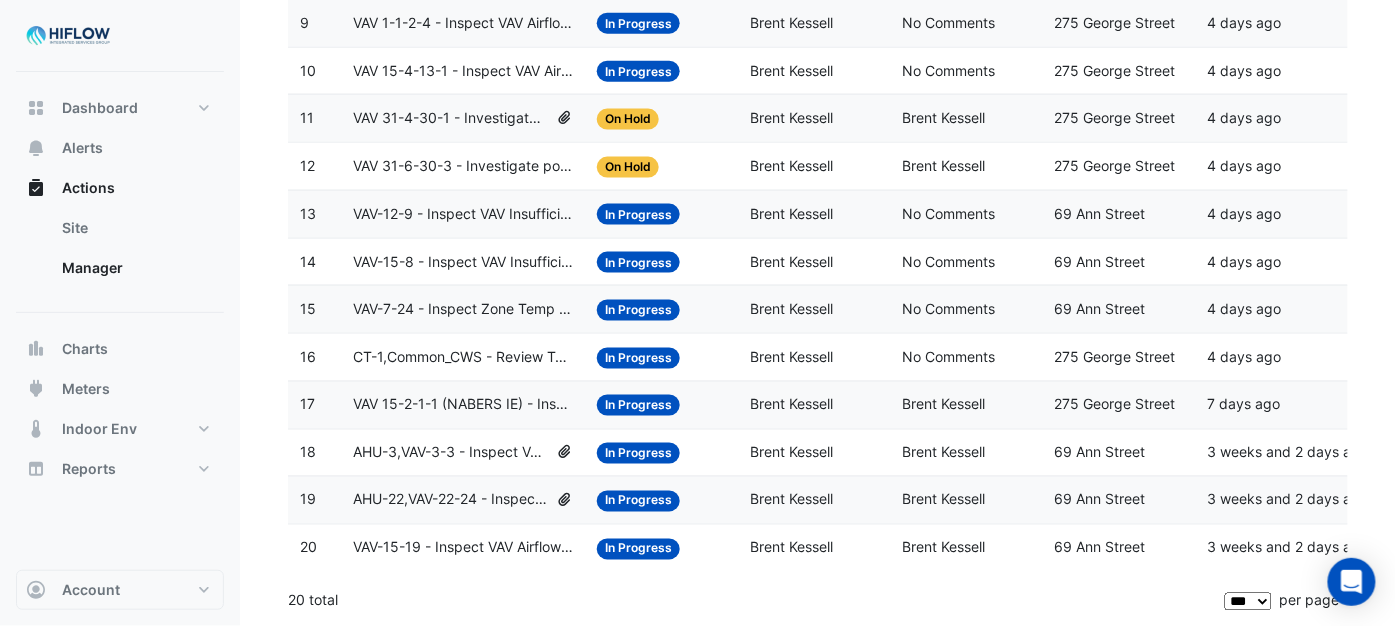 click on "VAV-15-19 - Inspect VAV Airflow Leak" 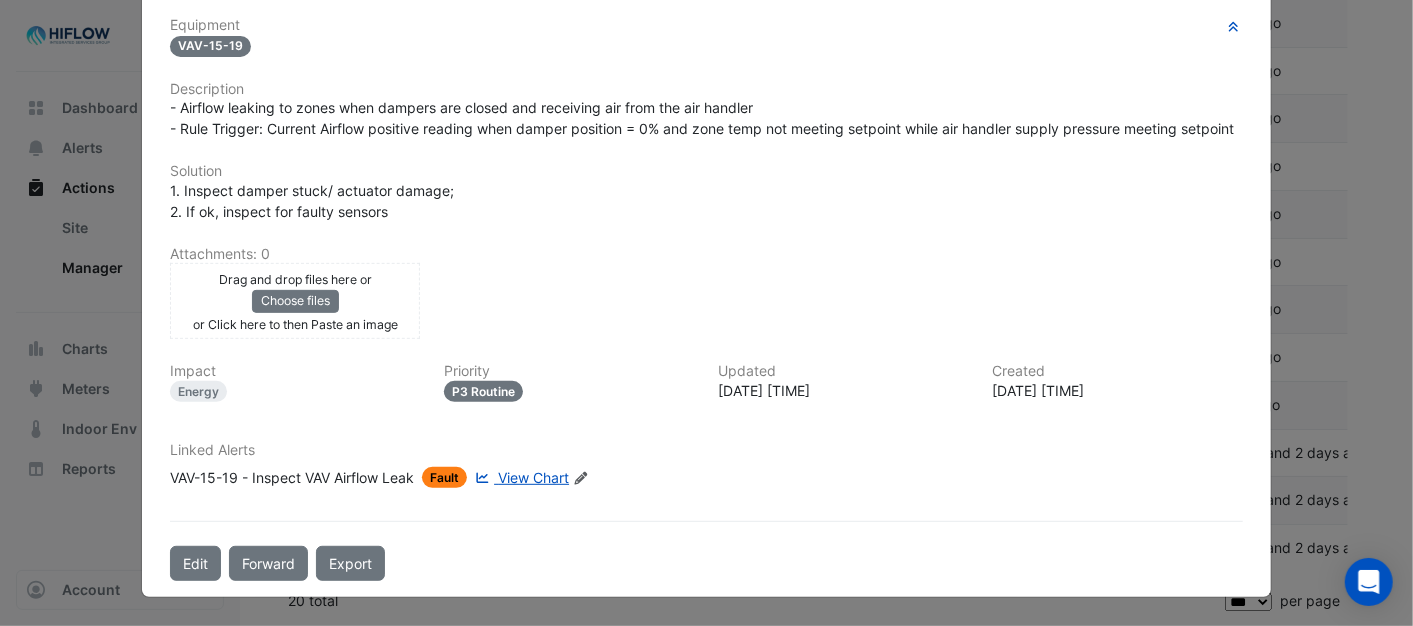 scroll, scrollTop: 385, scrollLeft: 0, axis: vertical 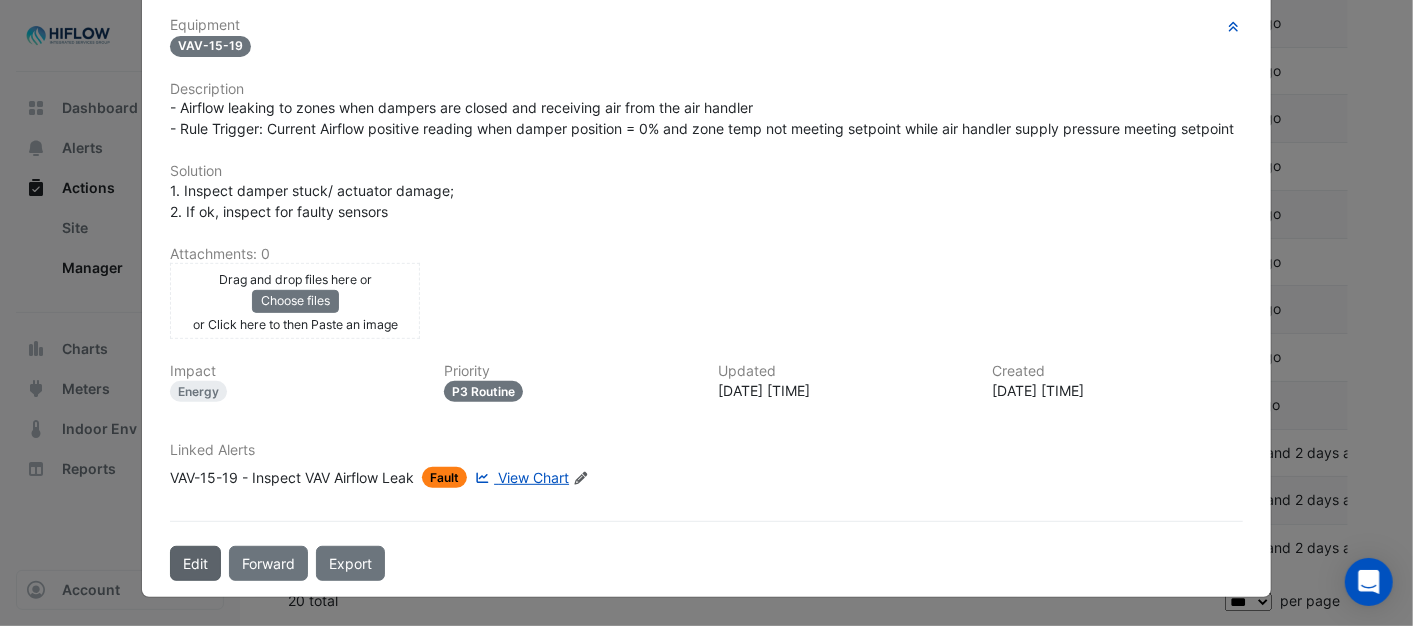 click on "Edit" 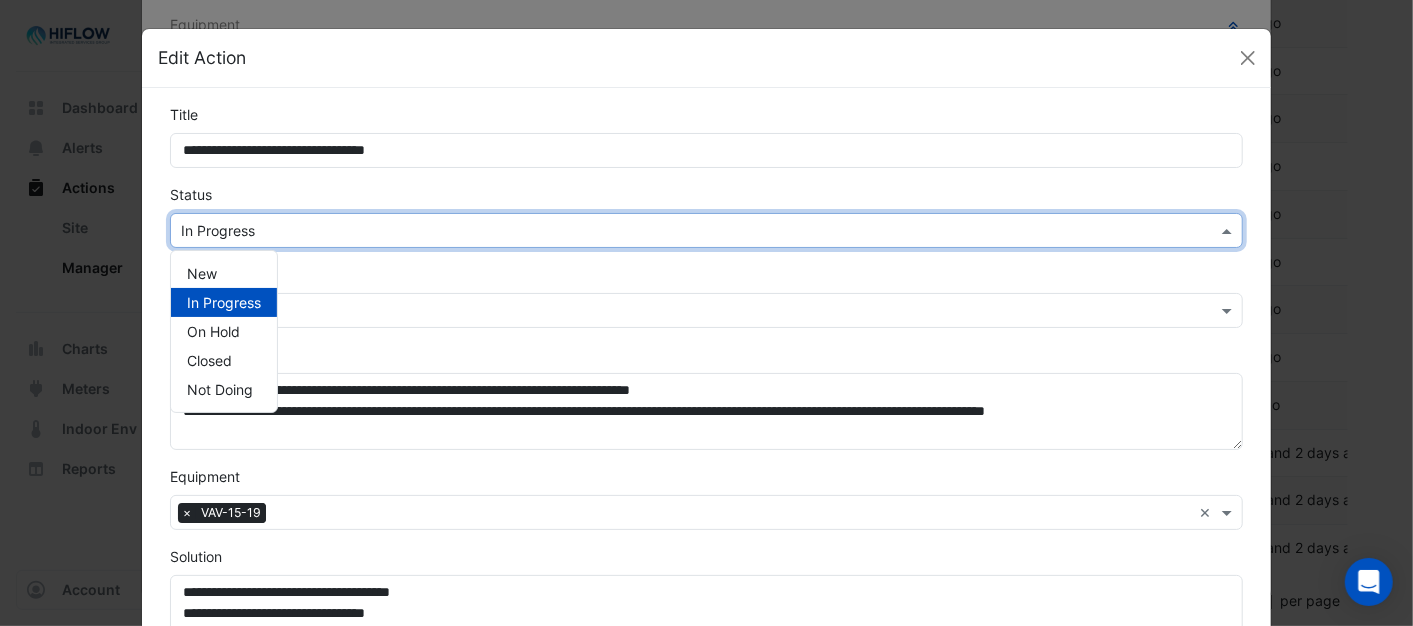 click at bounding box center (1229, 230) 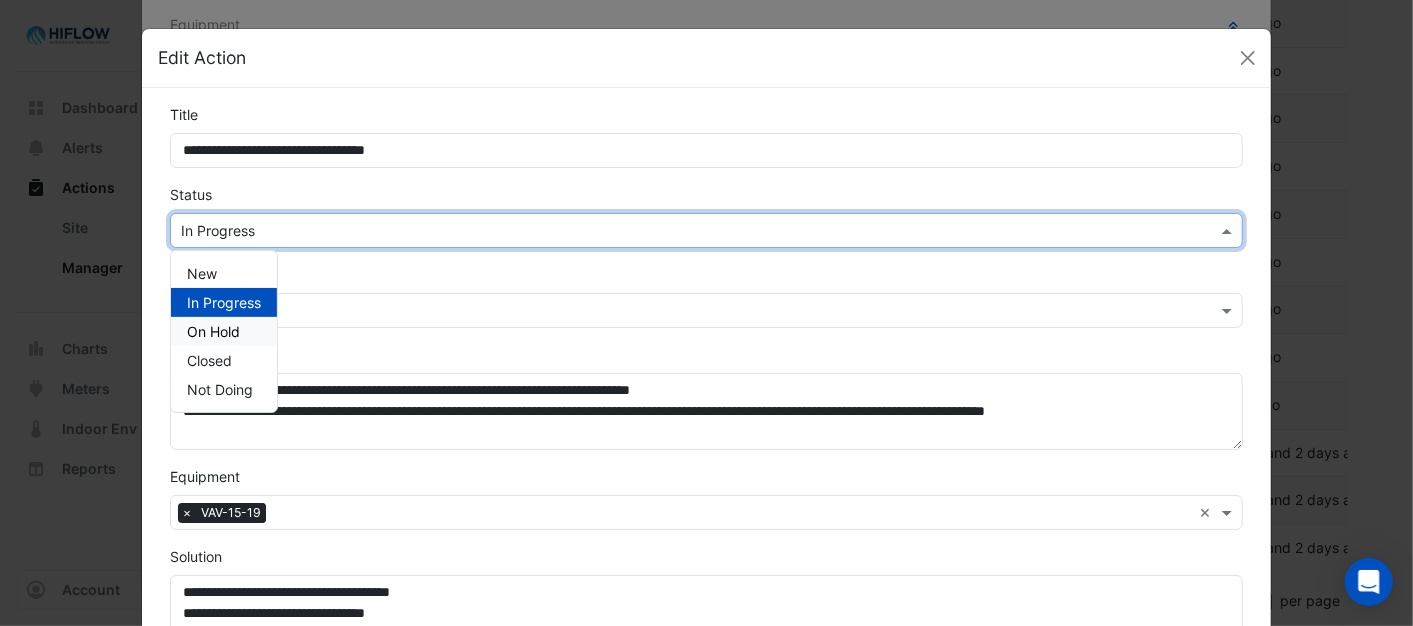 click on "On Hold" at bounding box center (213, 331) 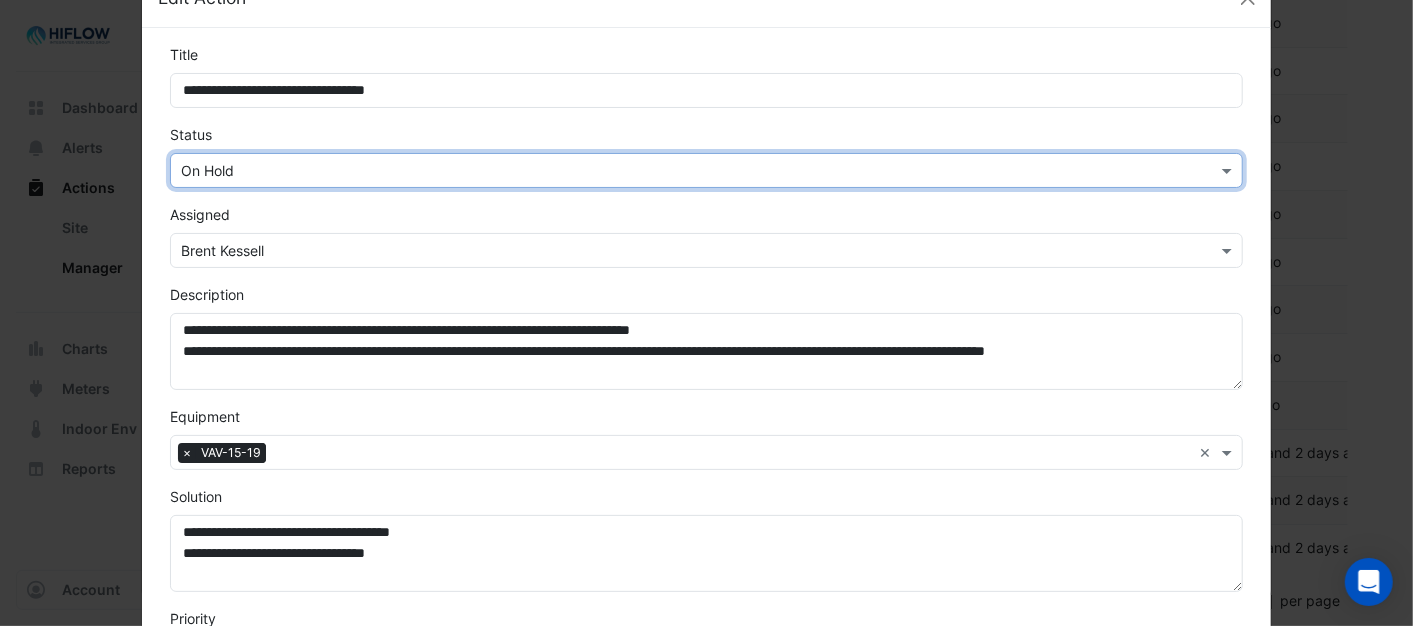 scroll, scrollTop: 555, scrollLeft: 0, axis: vertical 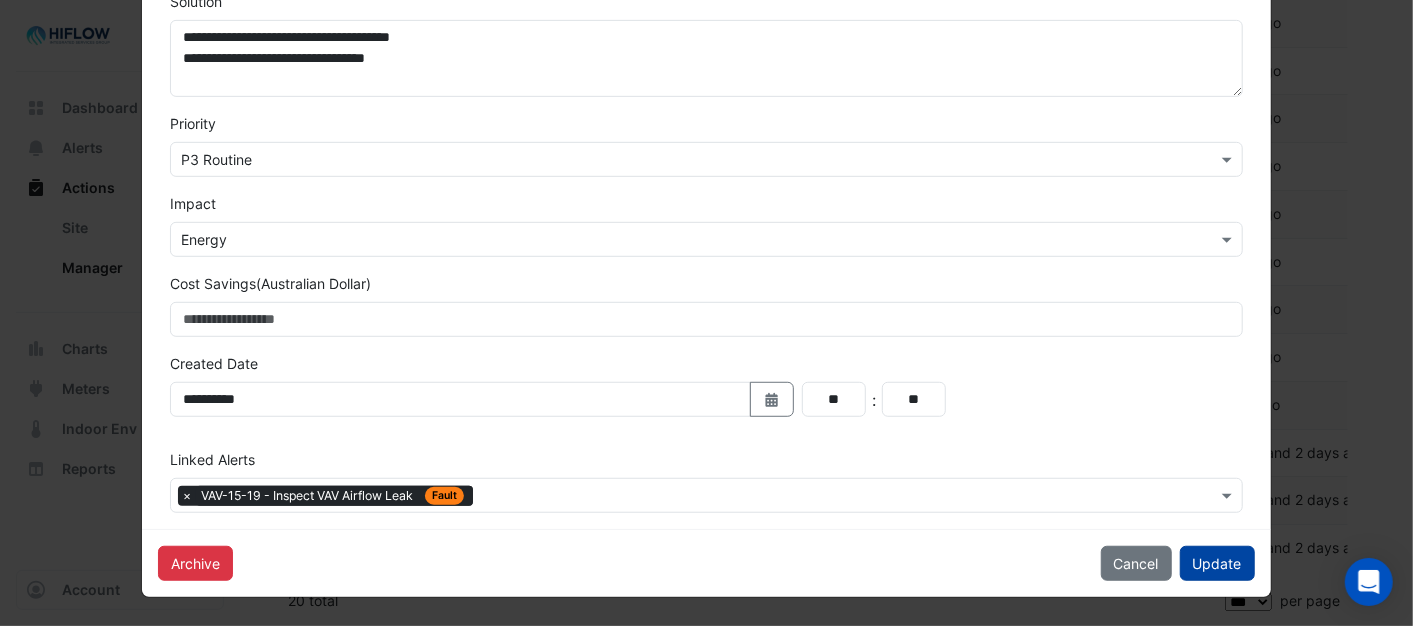 click on "Update" 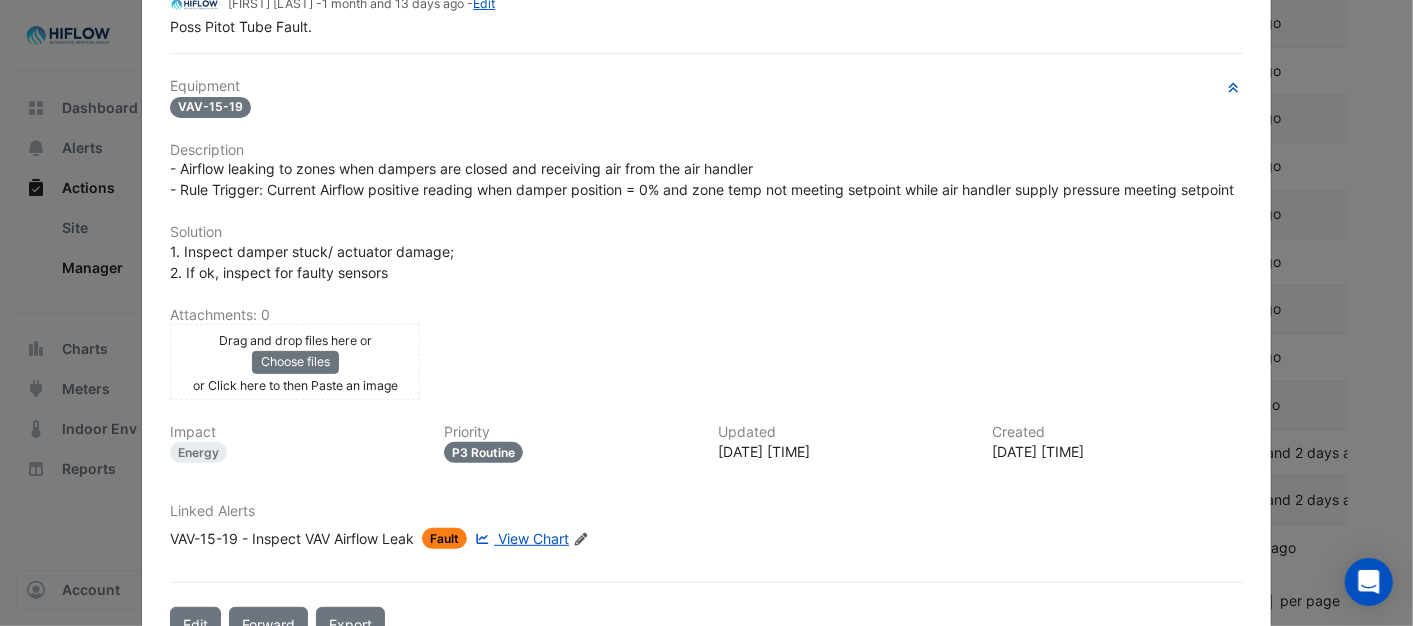 scroll, scrollTop: 0, scrollLeft: 0, axis: both 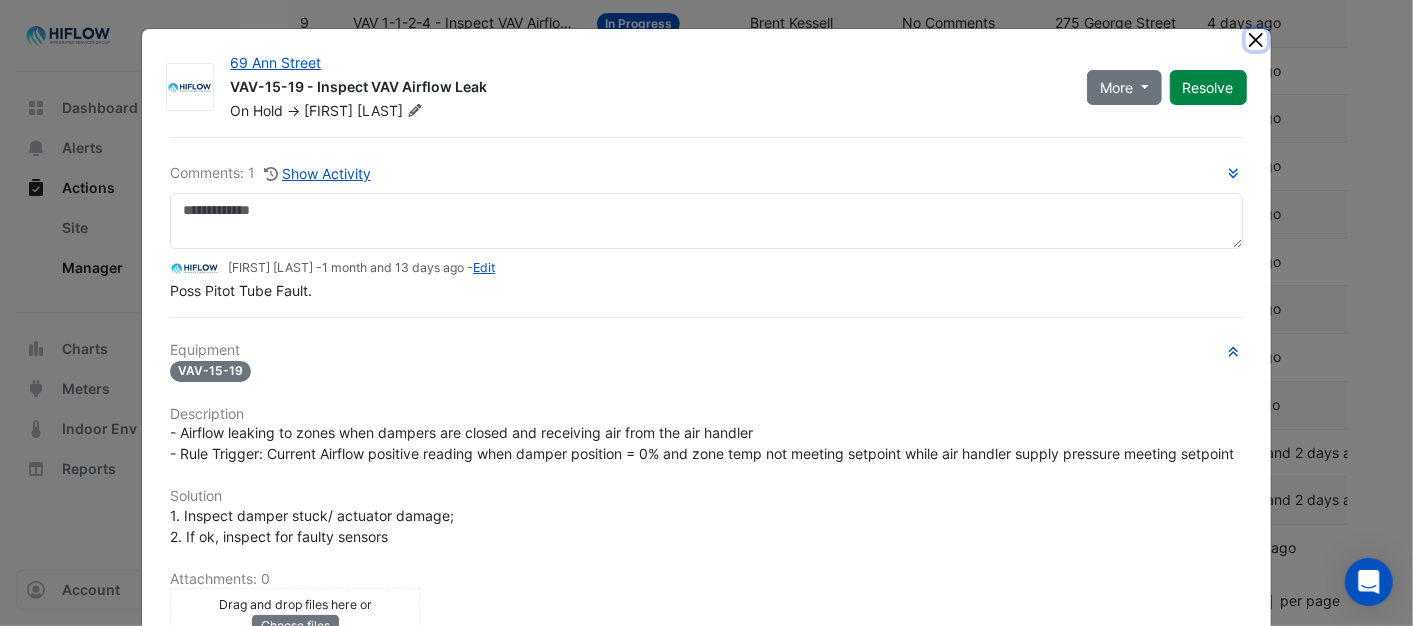 click 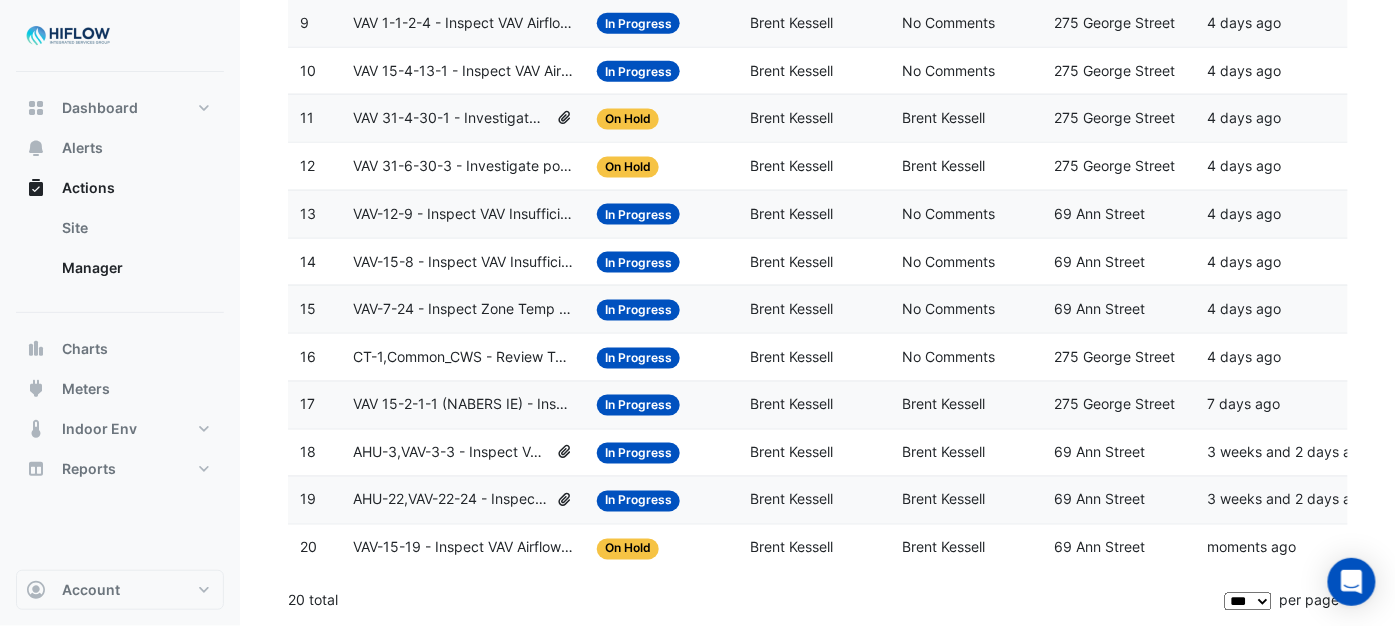 click on "AHU-22,VAV-22-24 - Inspect VAV Airflow Leak" 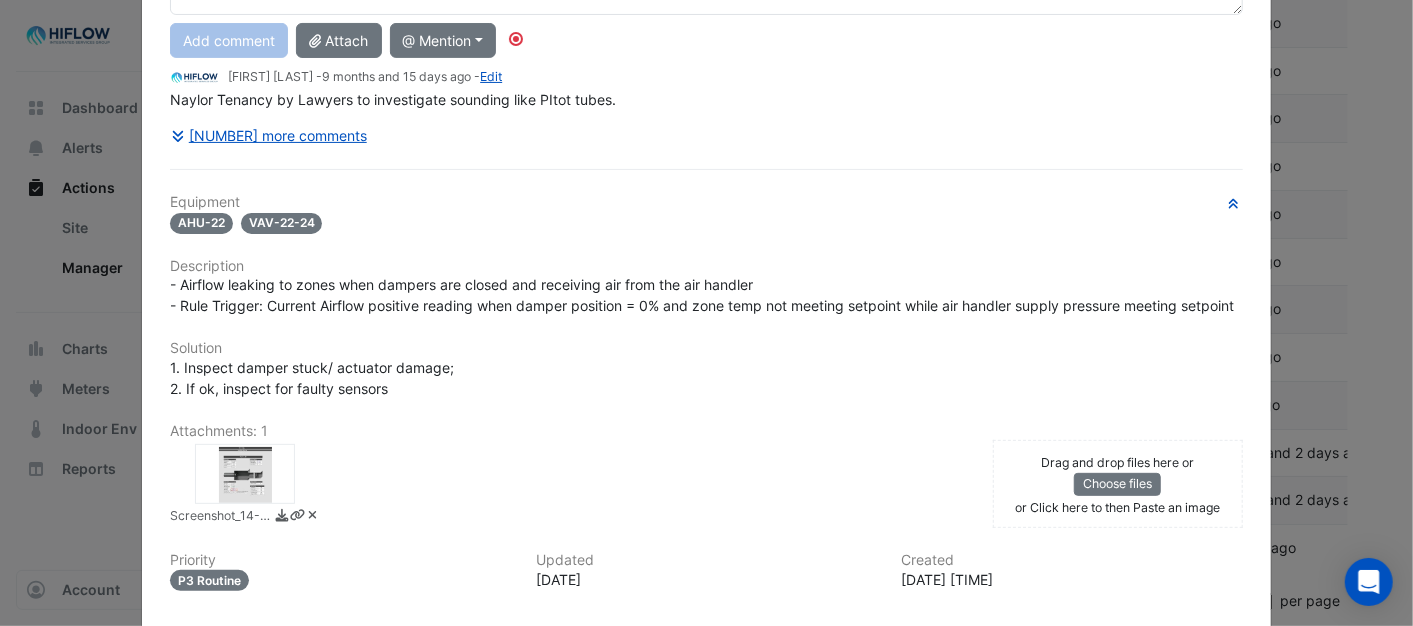 scroll, scrollTop: 440, scrollLeft: 0, axis: vertical 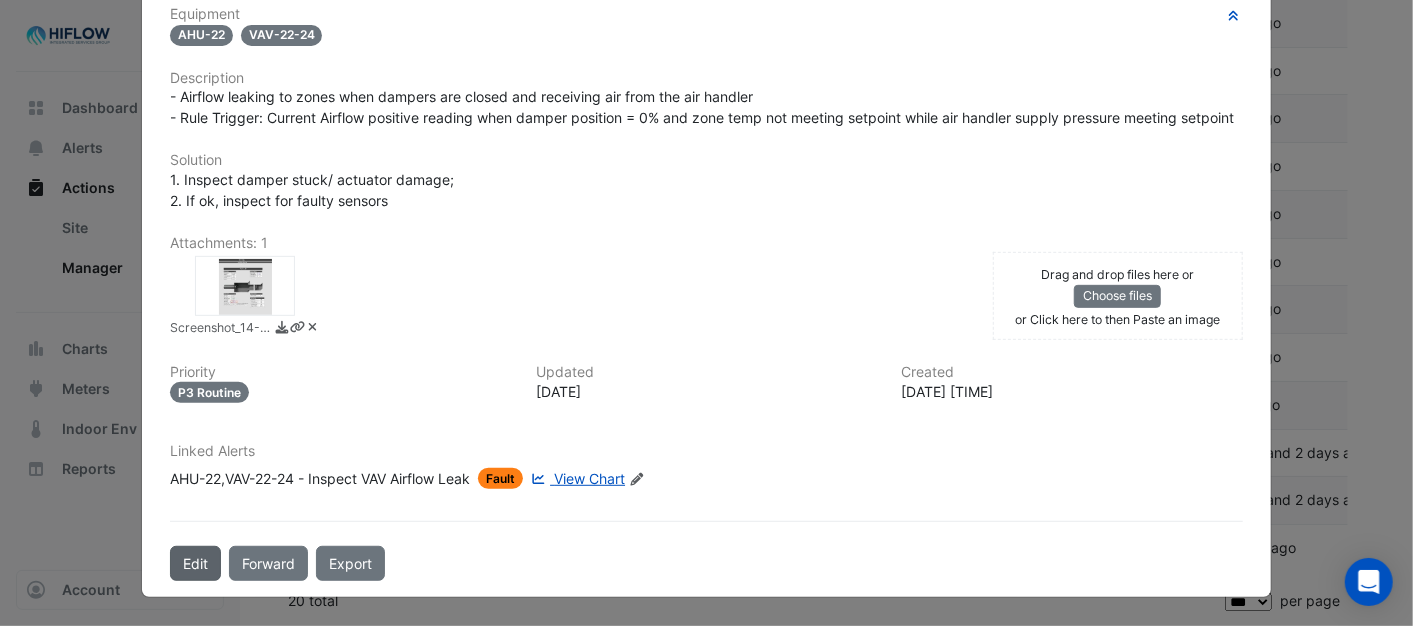 click on "Edit" 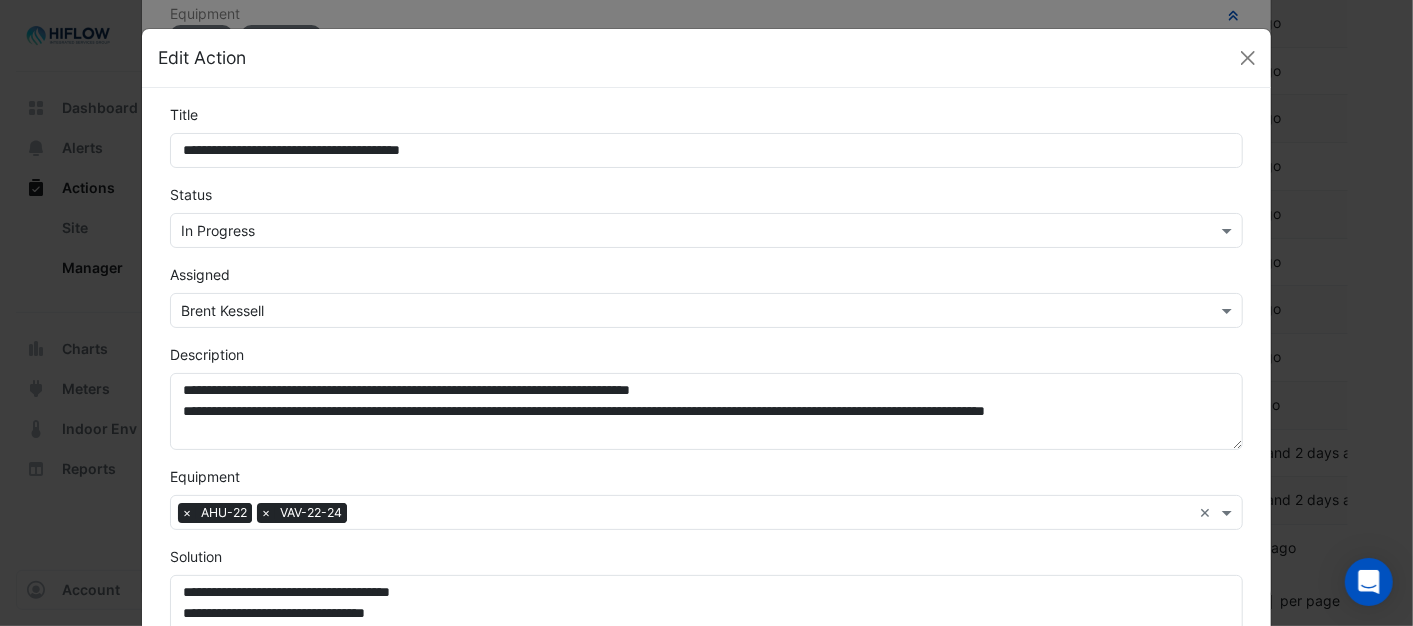 scroll, scrollTop: 396, scrollLeft: 0, axis: vertical 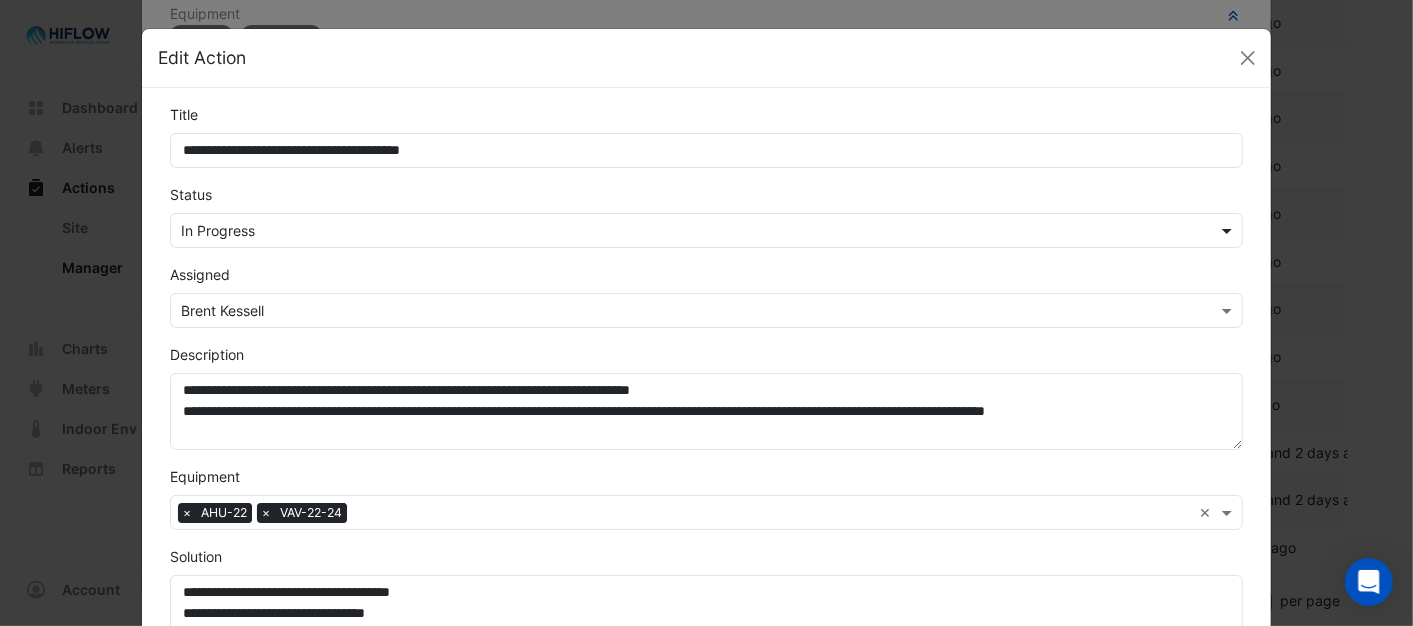click at bounding box center [1229, 230] 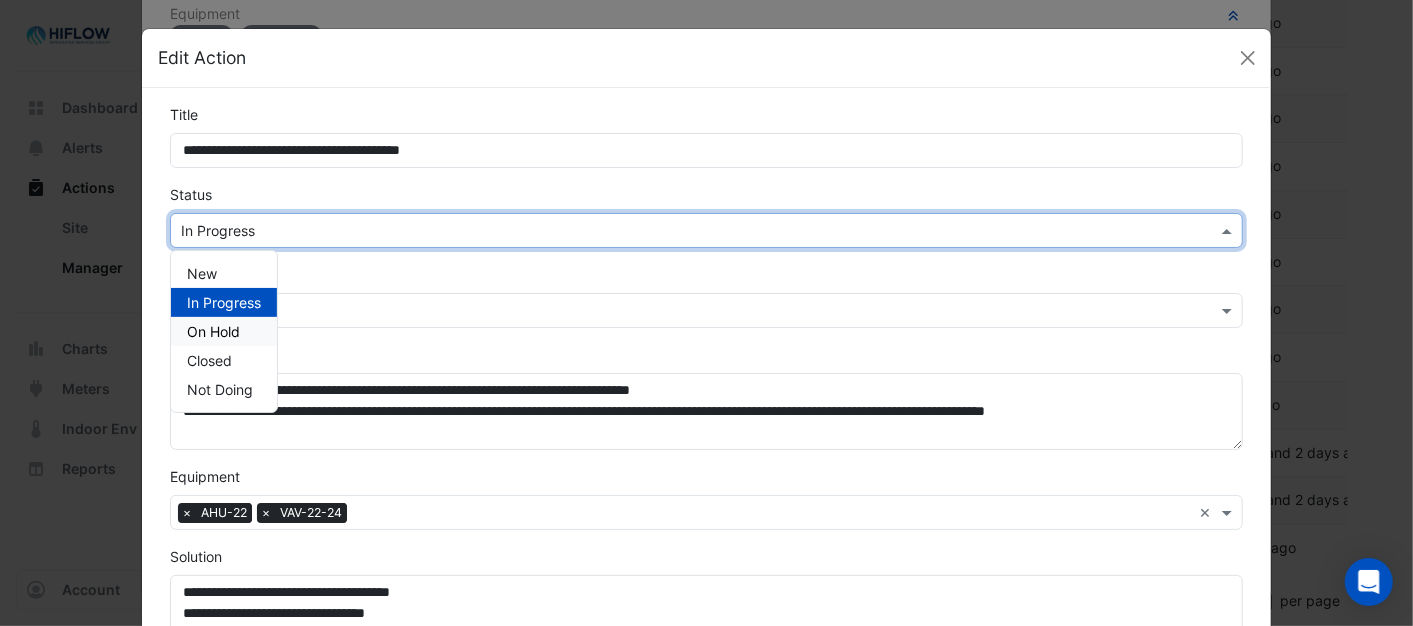 click on "On Hold" at bounding box center (213, 331) 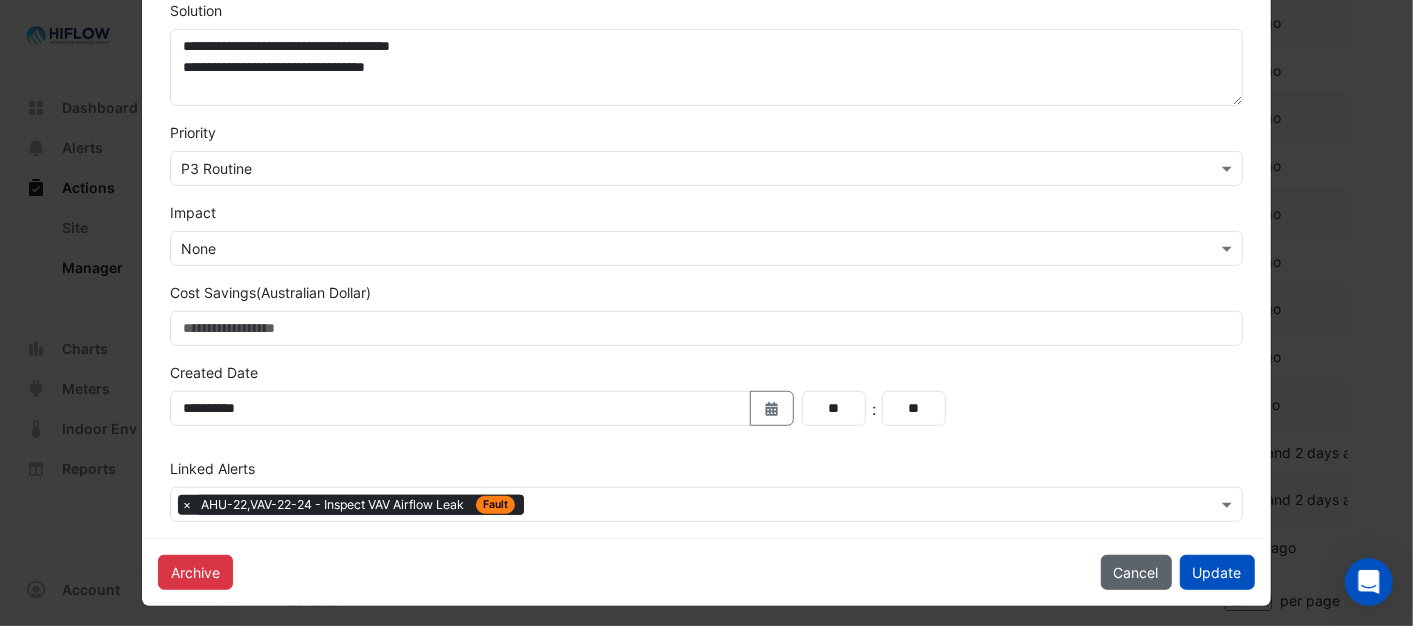 scroll, scrollTop: 555, scrollLeft: 0, axis: vertical 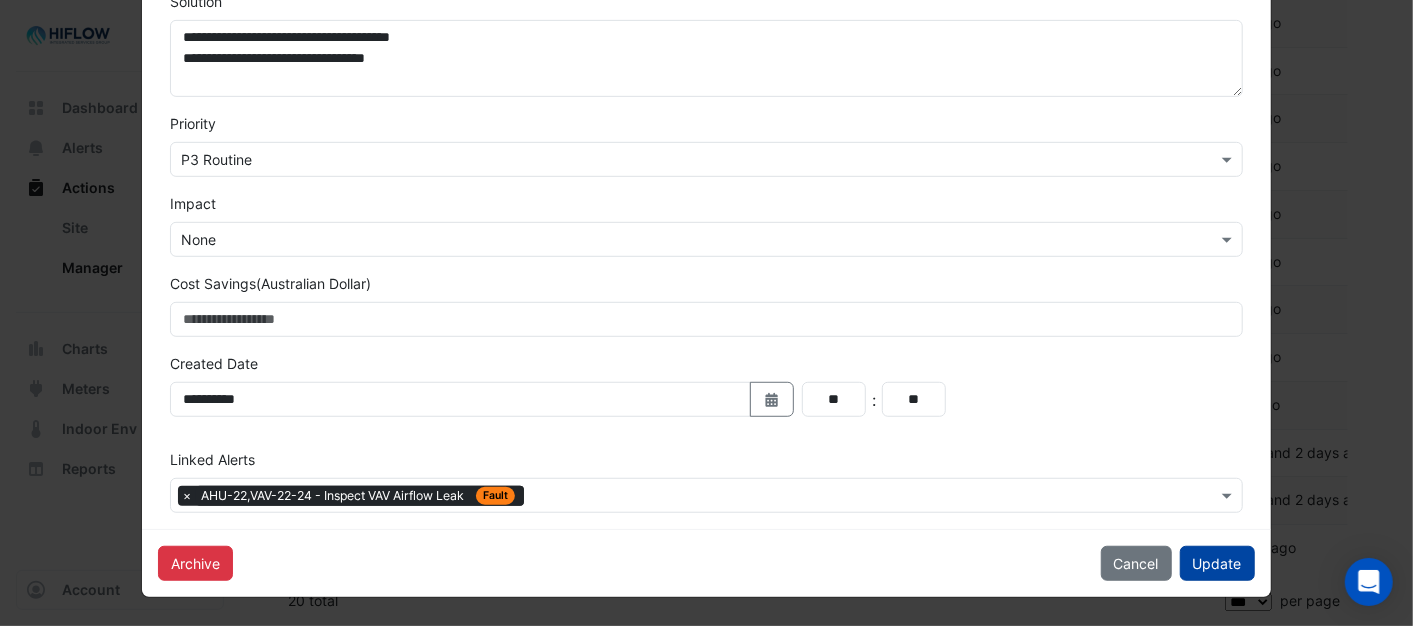 click on "Update" 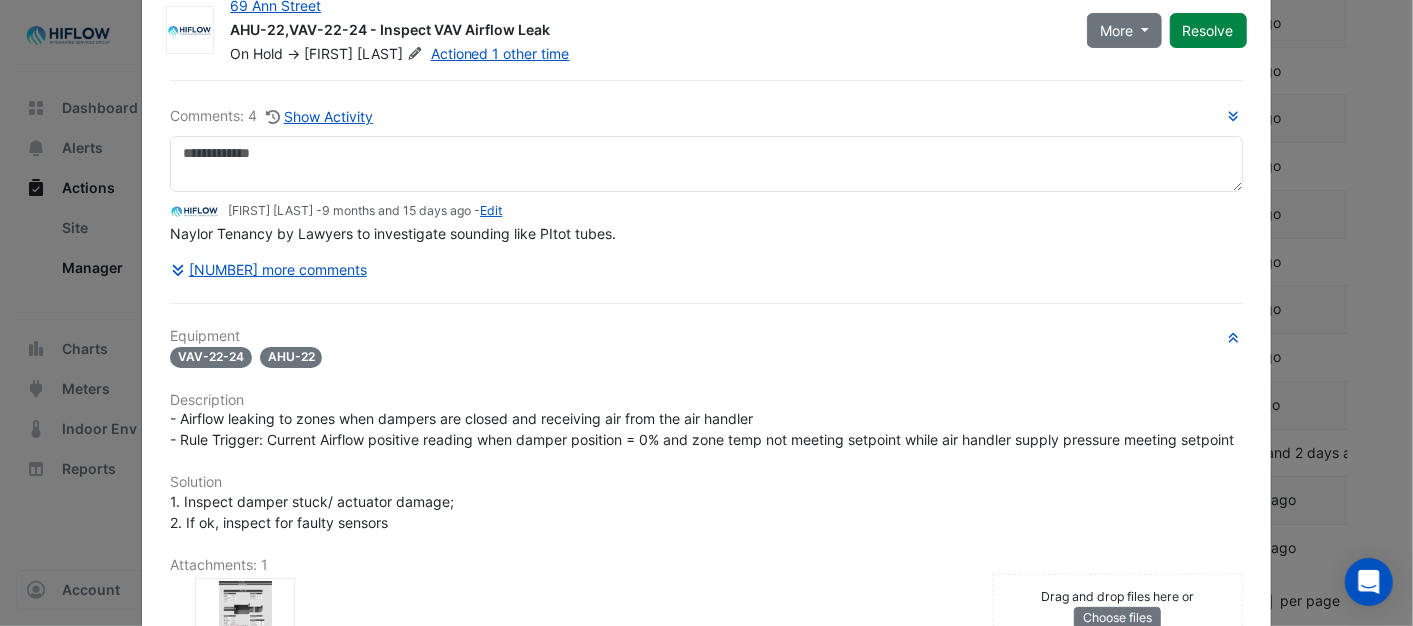 scroll, scrollTop: 0, scrollLeft: 0, axis: both 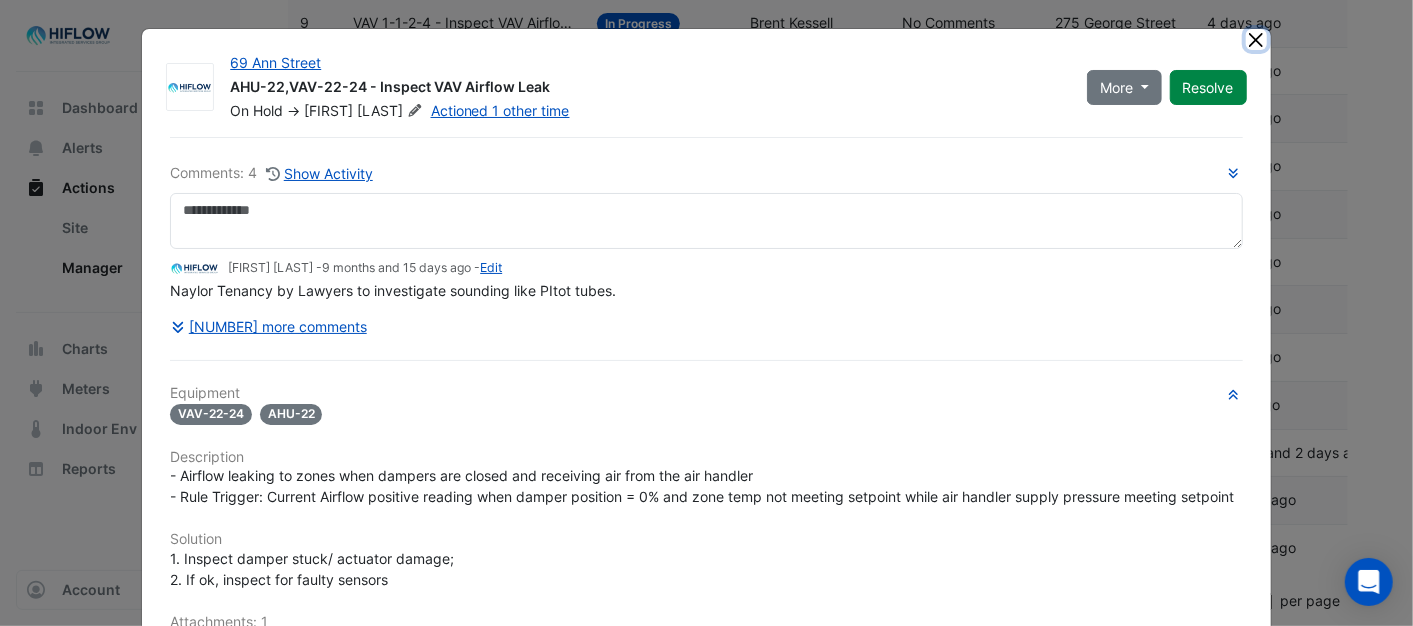 click 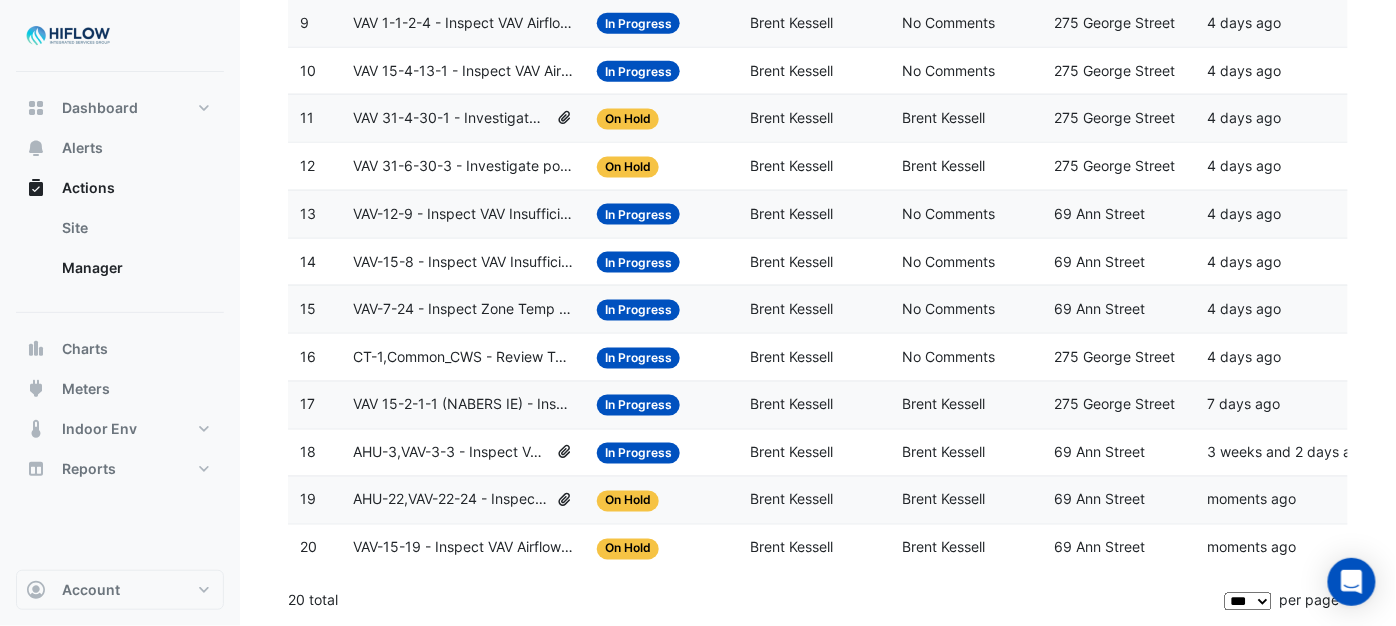 click on "AHU-3,VAV-3-3 - Inspect VAV Airflow Block" 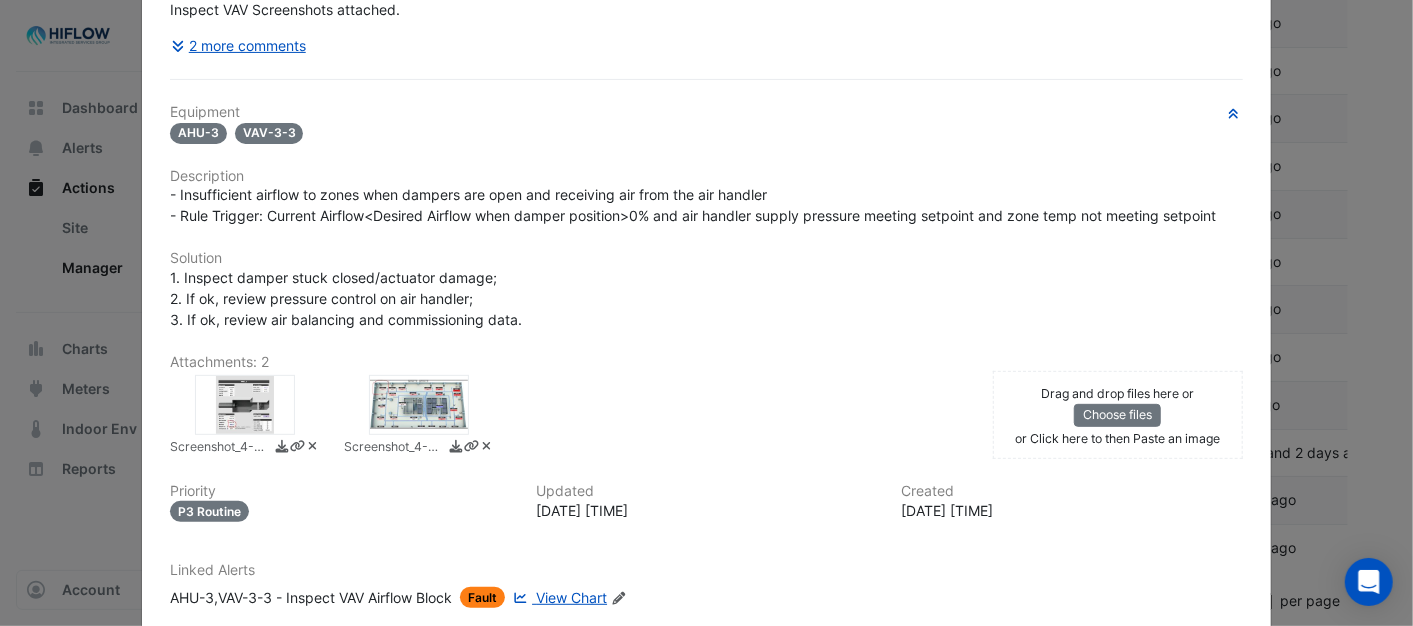 scroll, scrollTop: 440, scrollLeft: 0, axis: vertical 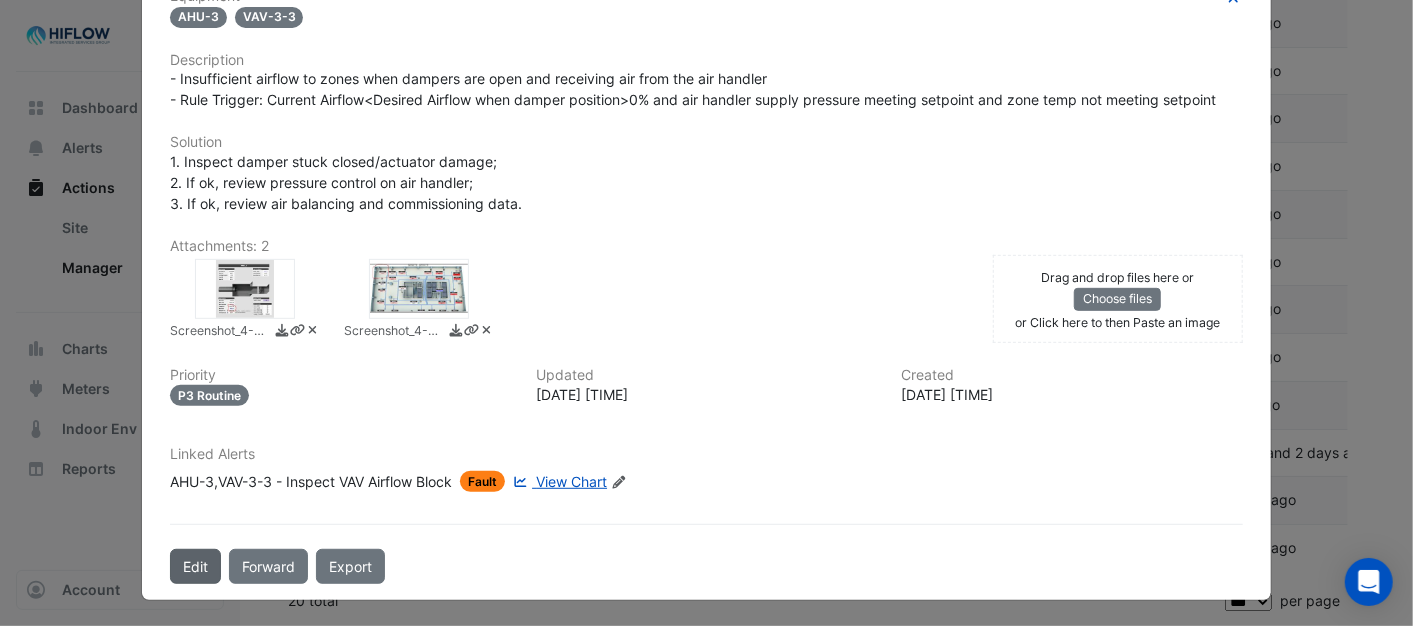 click on "Edit" 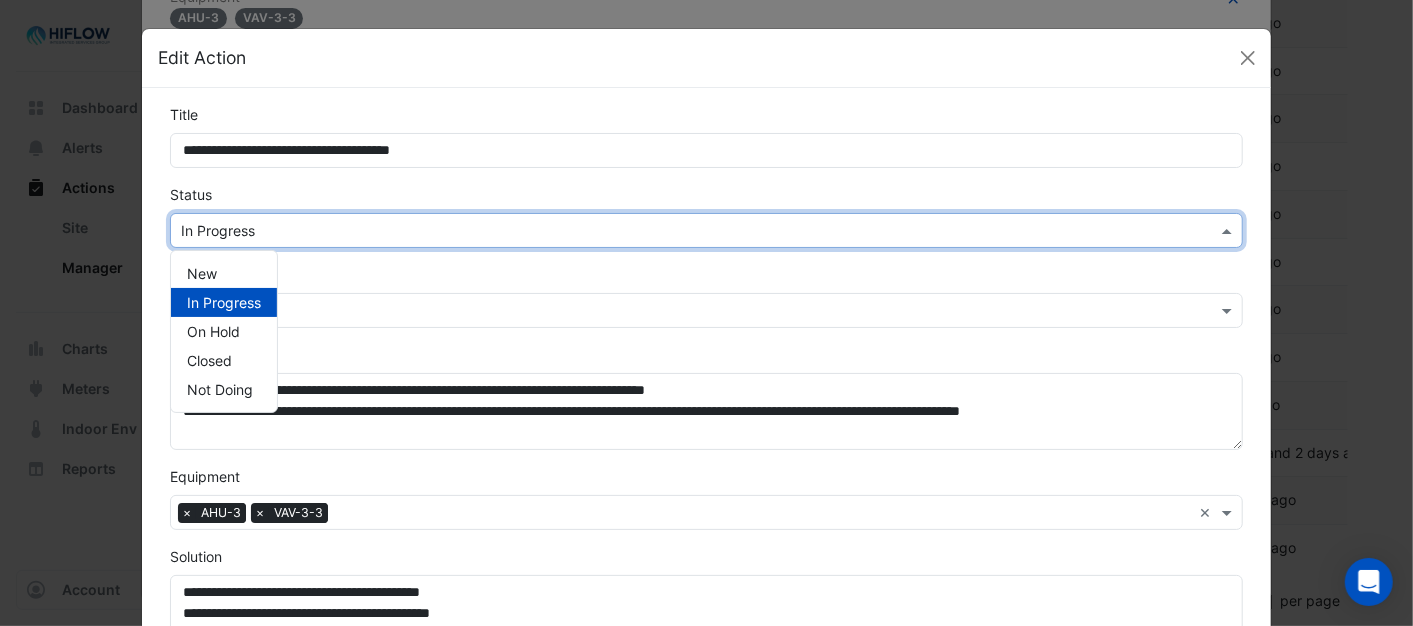 click at bounding box center [1229, 230] 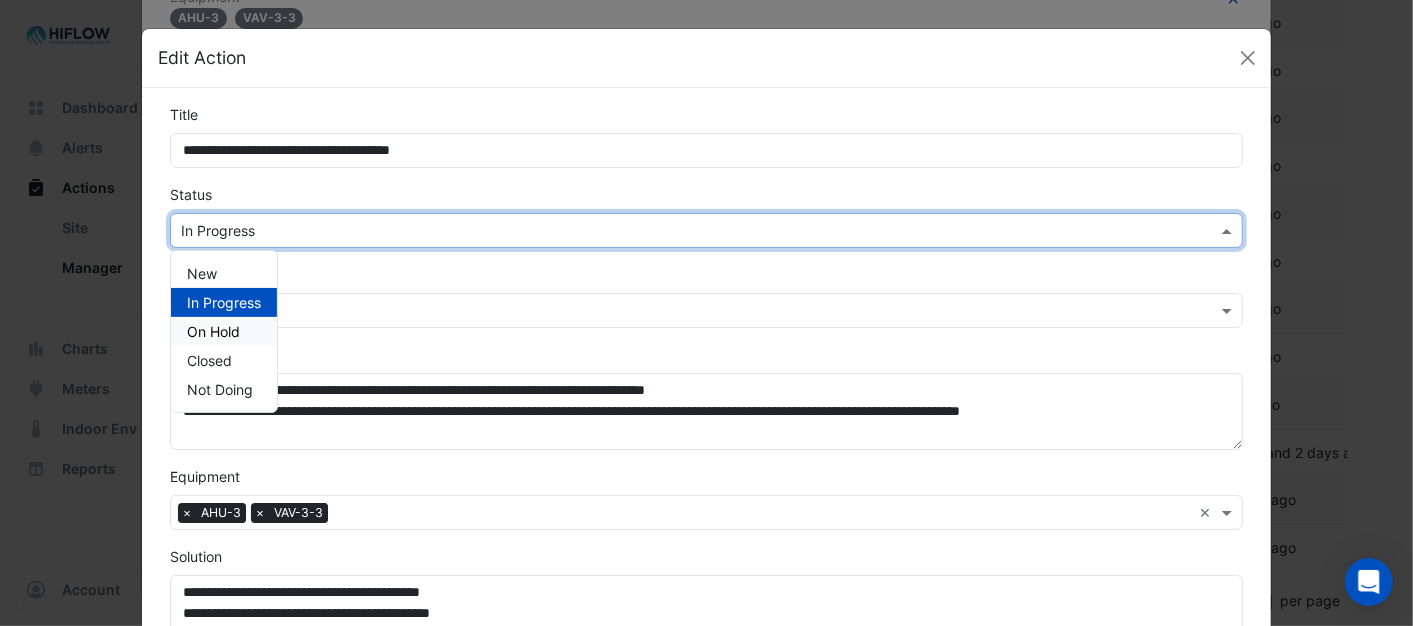 click on "On Hold" at bounding box center (224, 331) 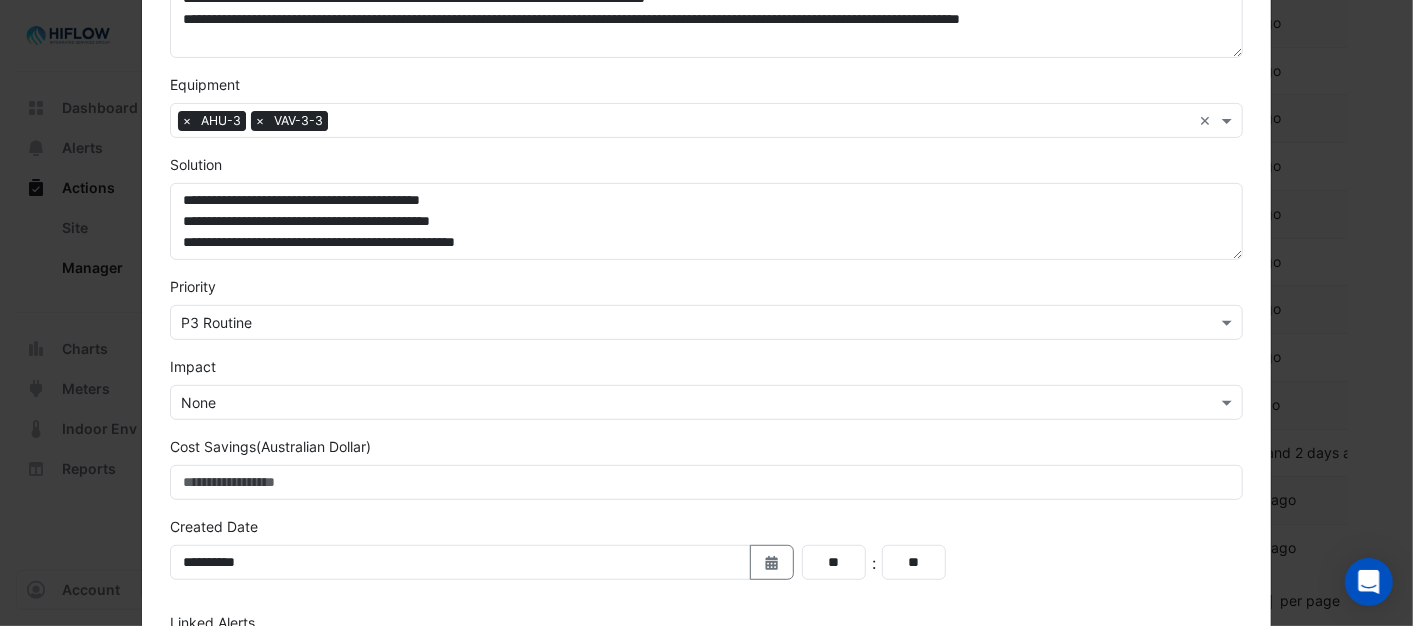 scroll, scrollTop: 555, scrollLeft: 0, axis: vertical 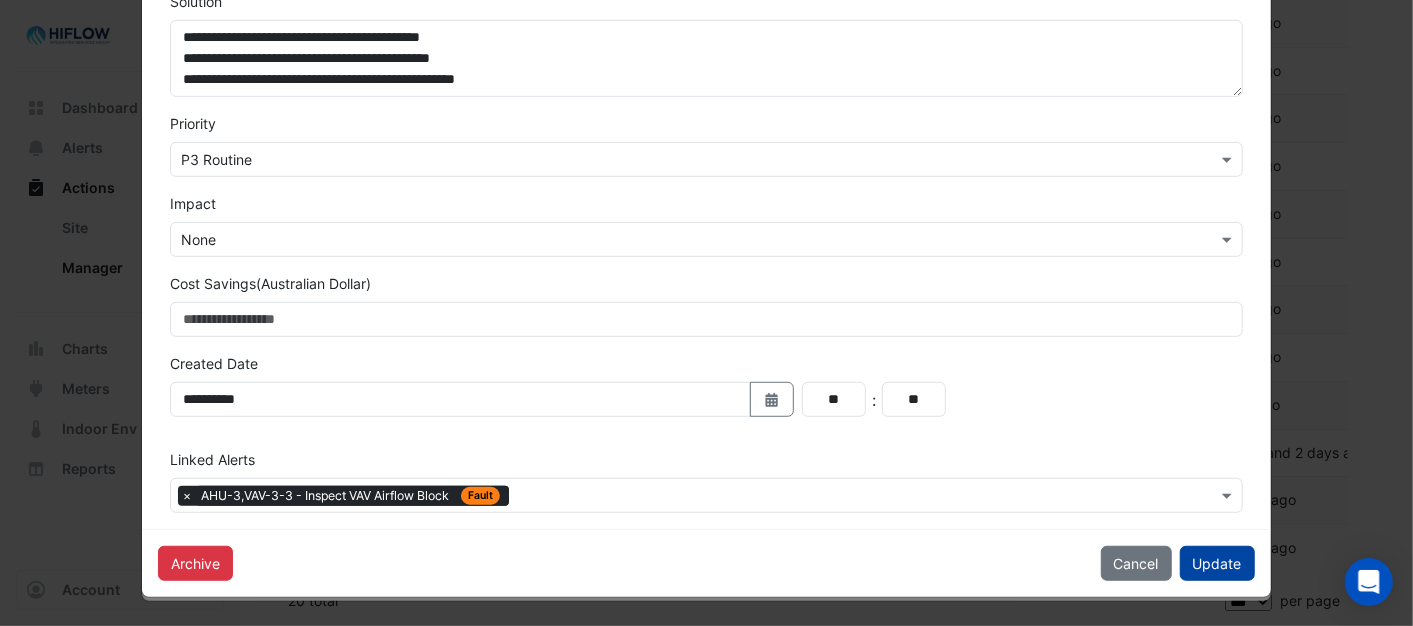 click on "Update" 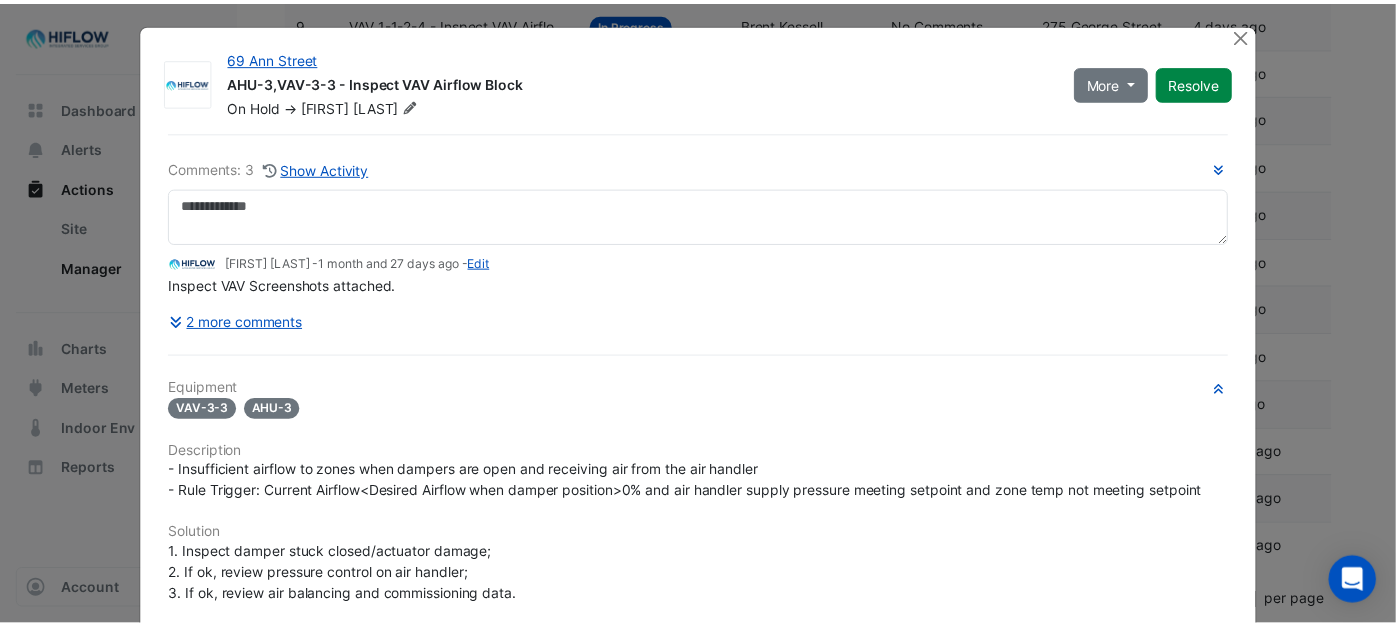 scroll, scrollTop: 0, scrollLeft: 0, axis: both 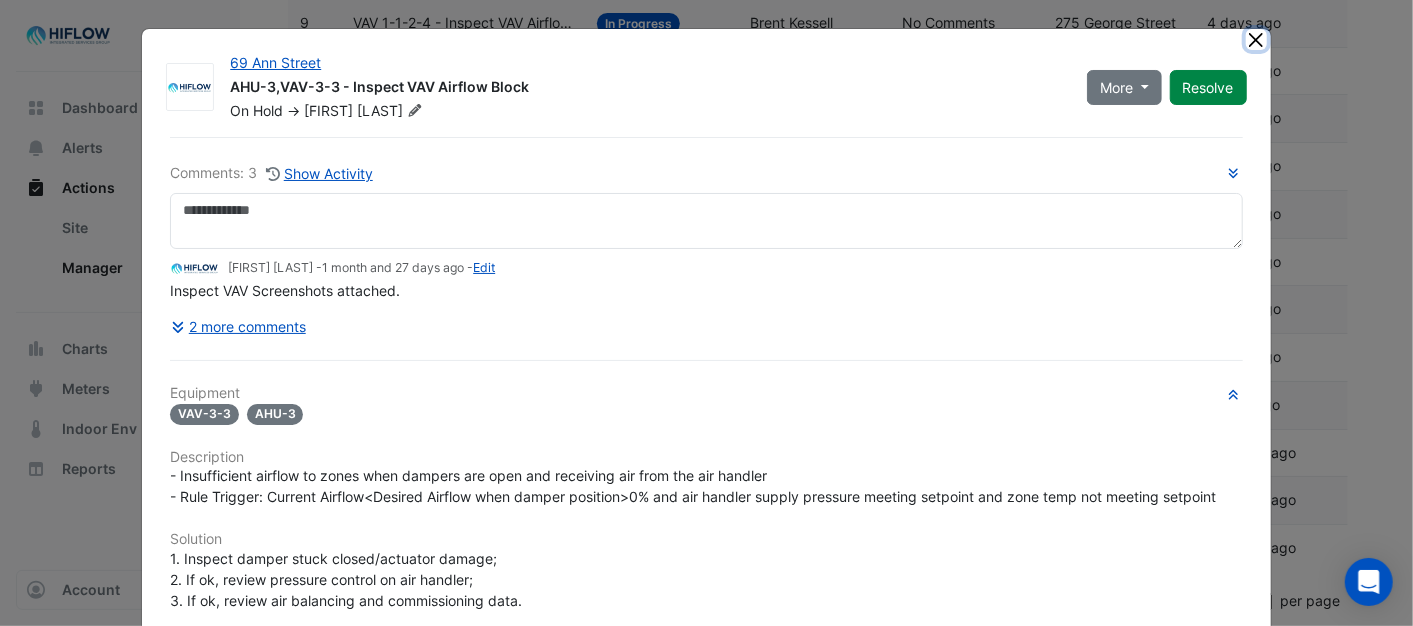 click 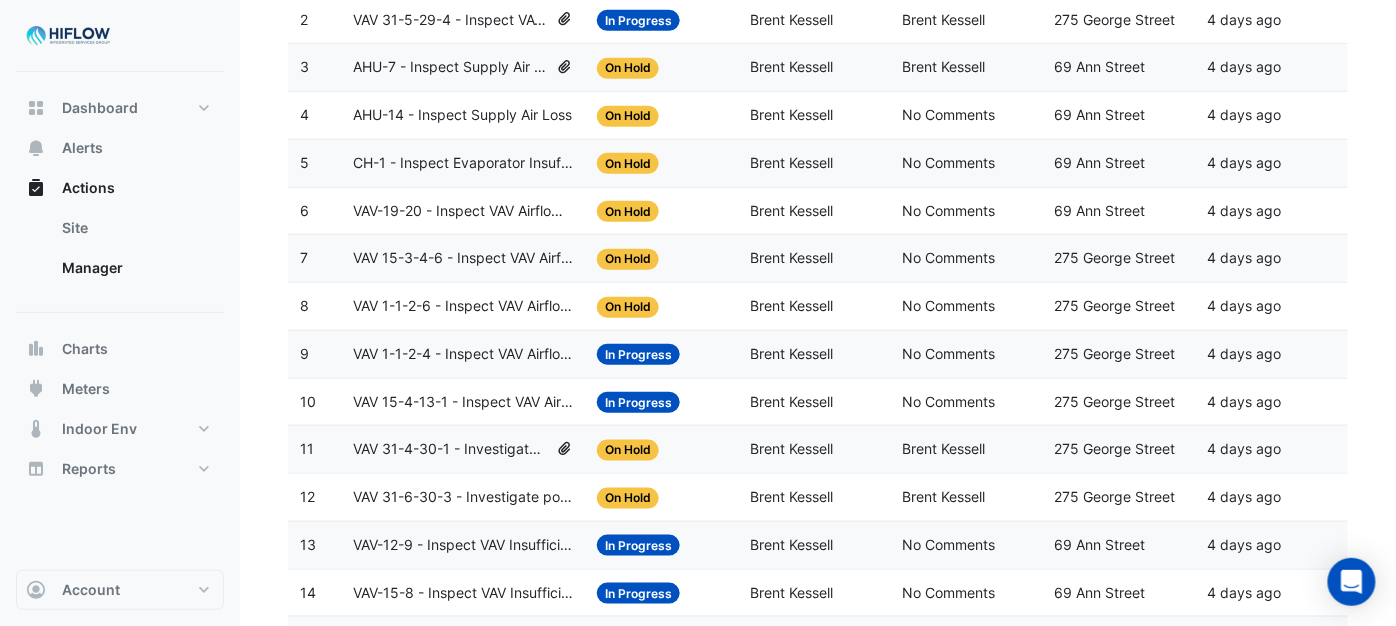 scroll, scrollTop: 333, scrollLeft: 0, axis: vertical 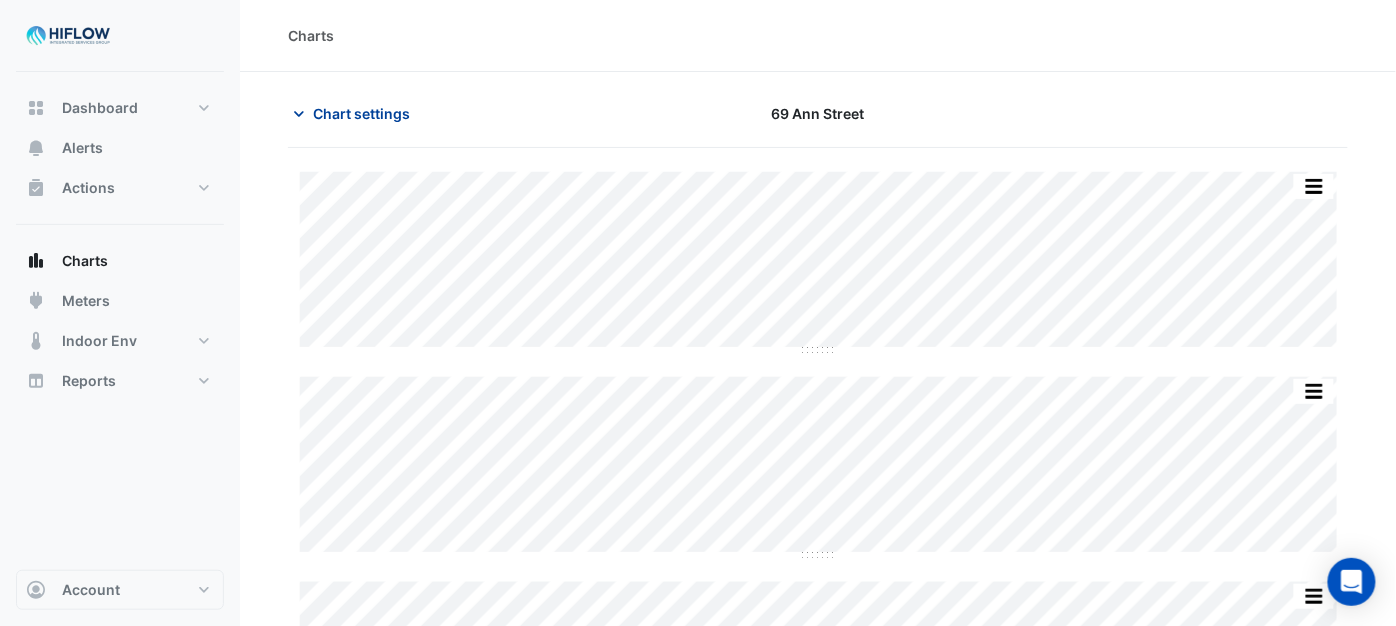 type on "**********" 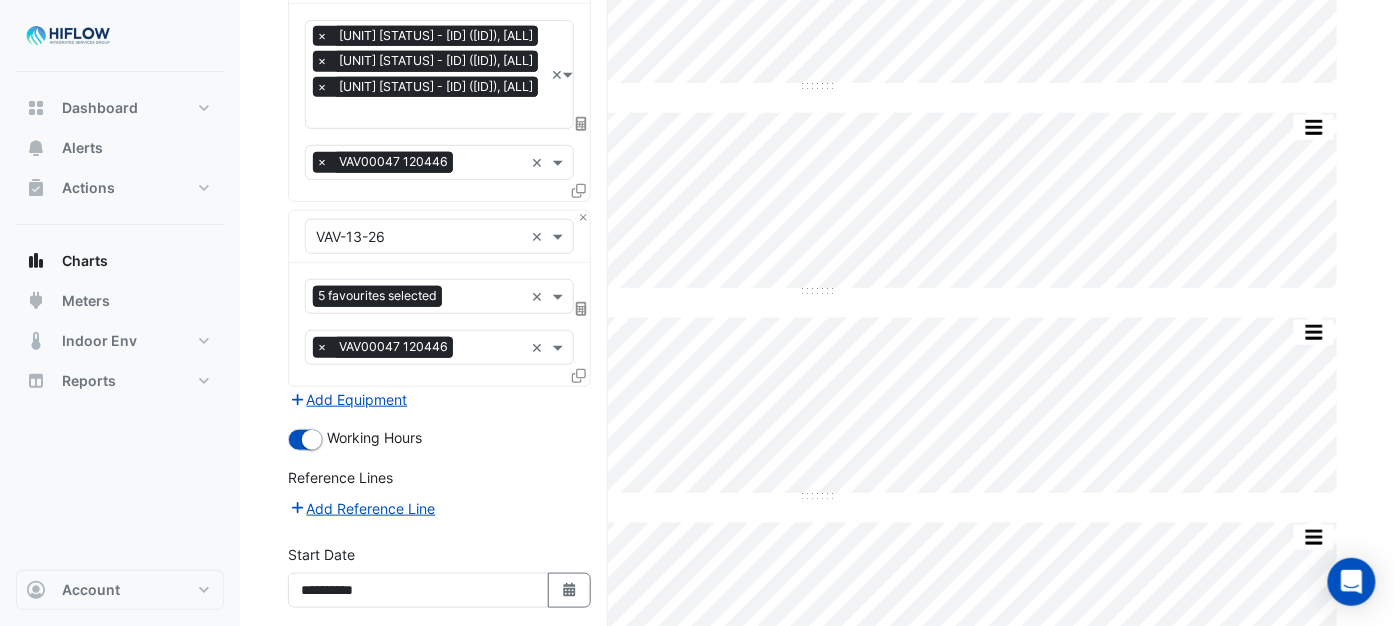 scroll, scrollTop: 444, scrollLeft: 0, axis: vertical 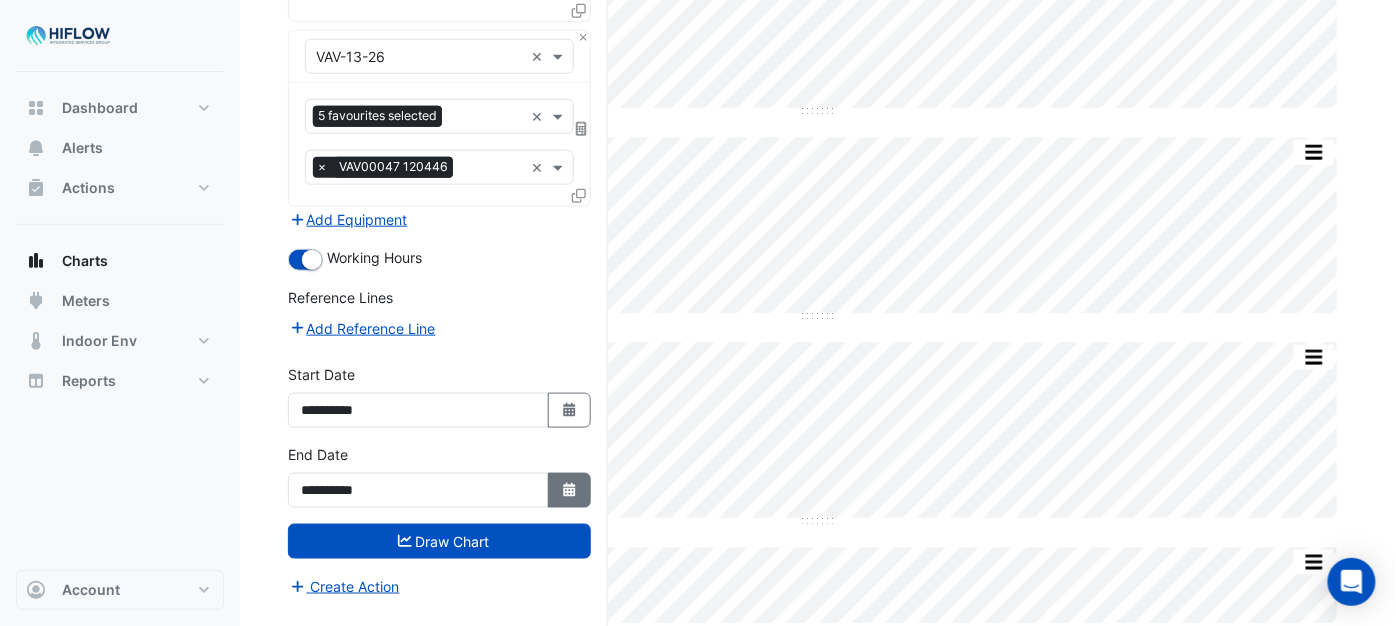 click 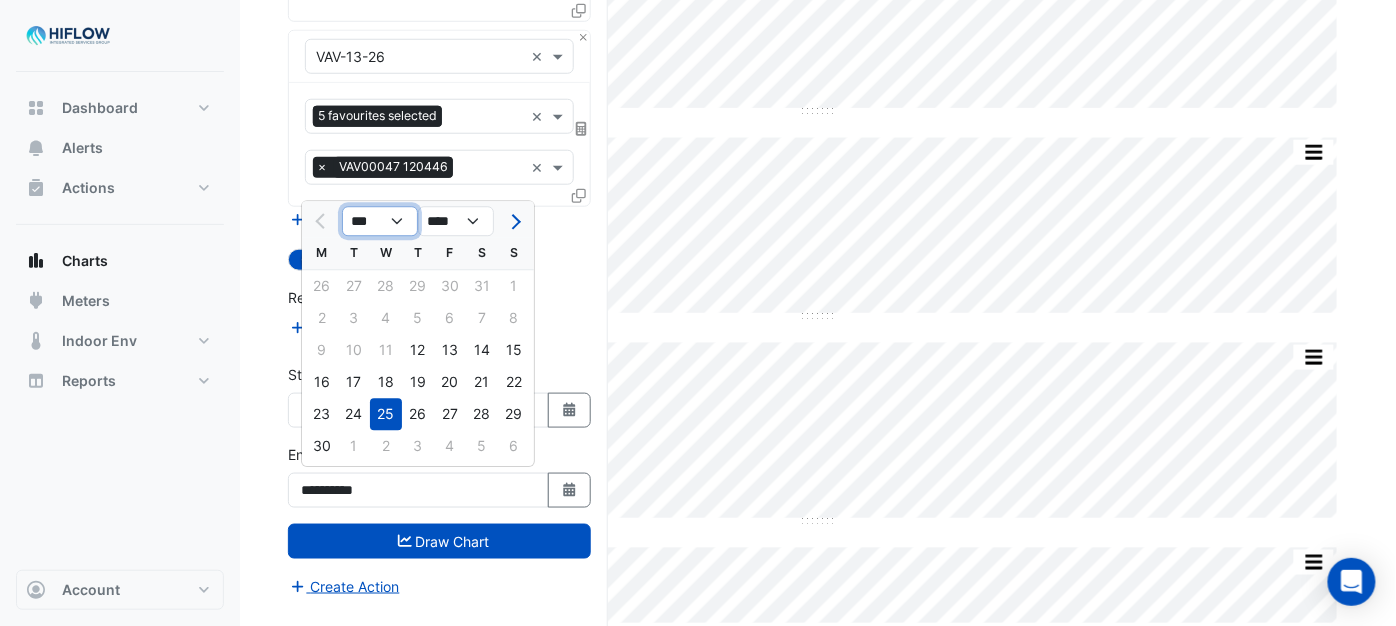 click on "*** *** *** *** *** *** ***" 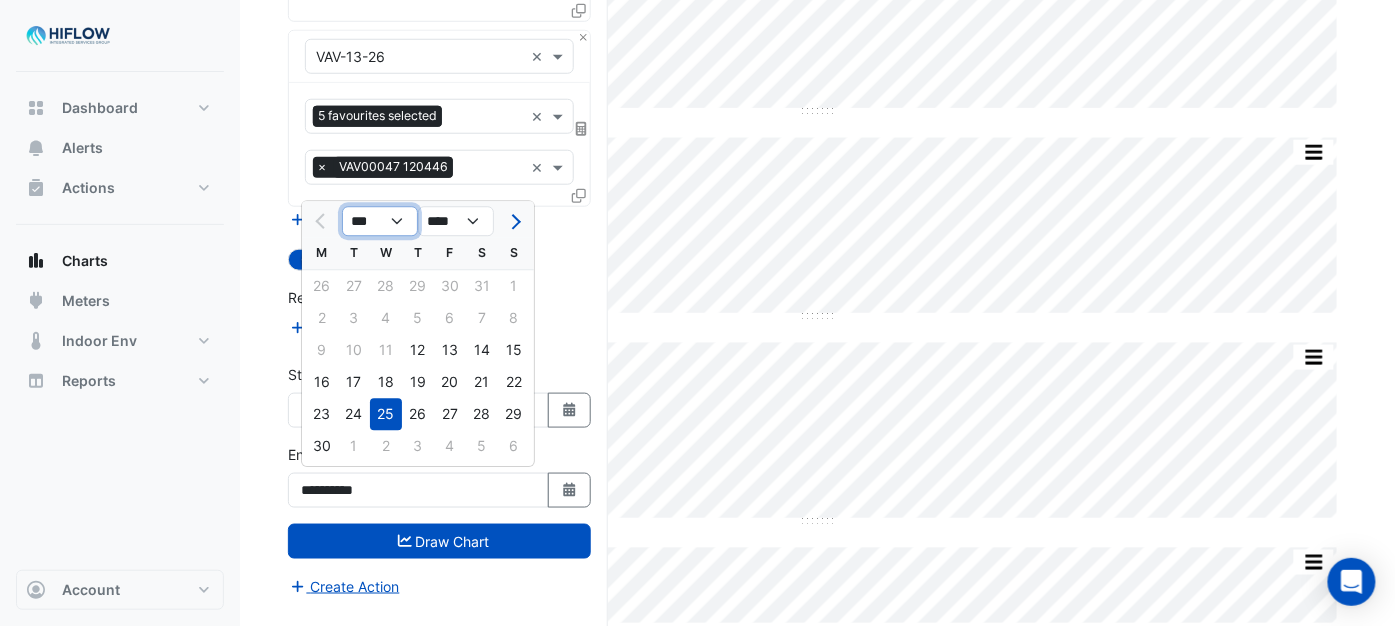 select on "*" 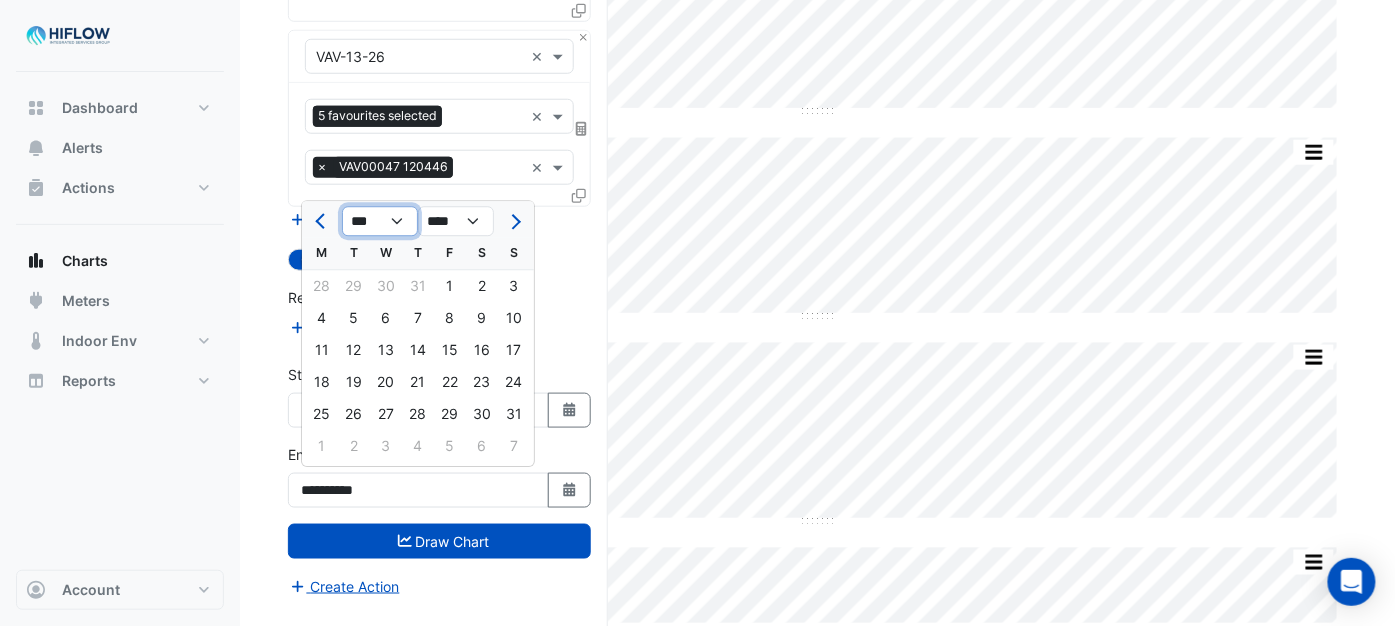 click on "*** *** *** *** *** *** ***" 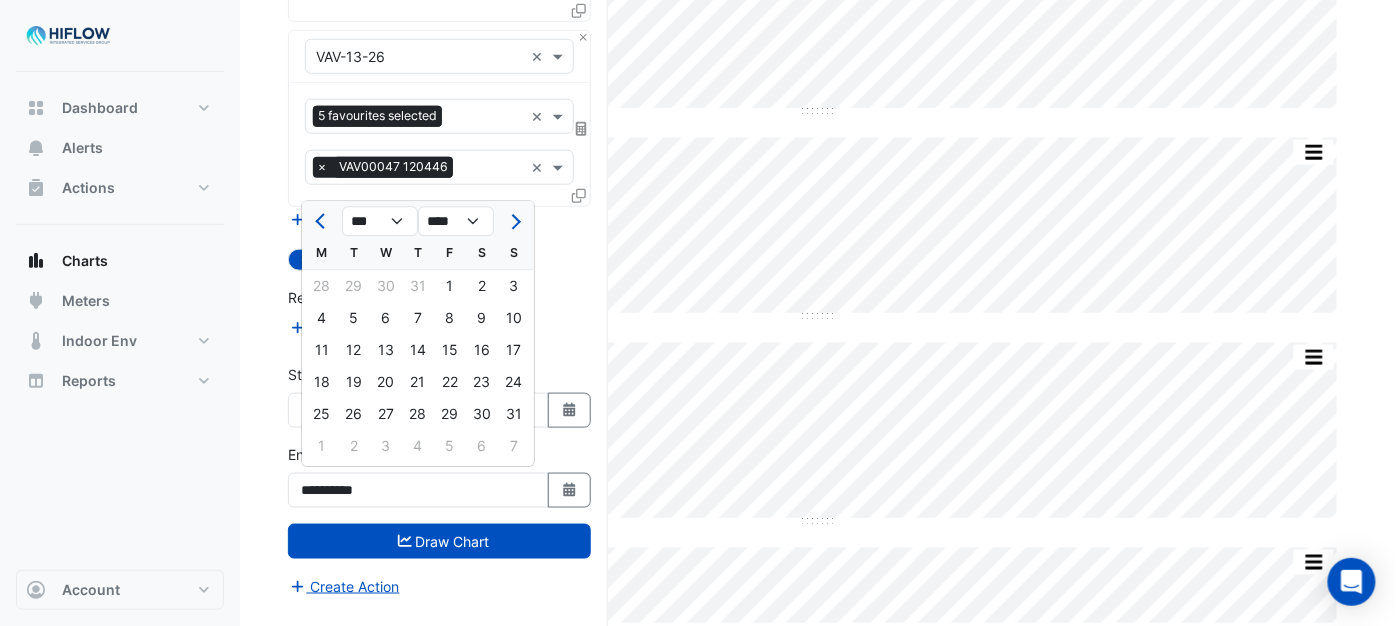 click on "Reference Lines" at bounding box center [439, 301] 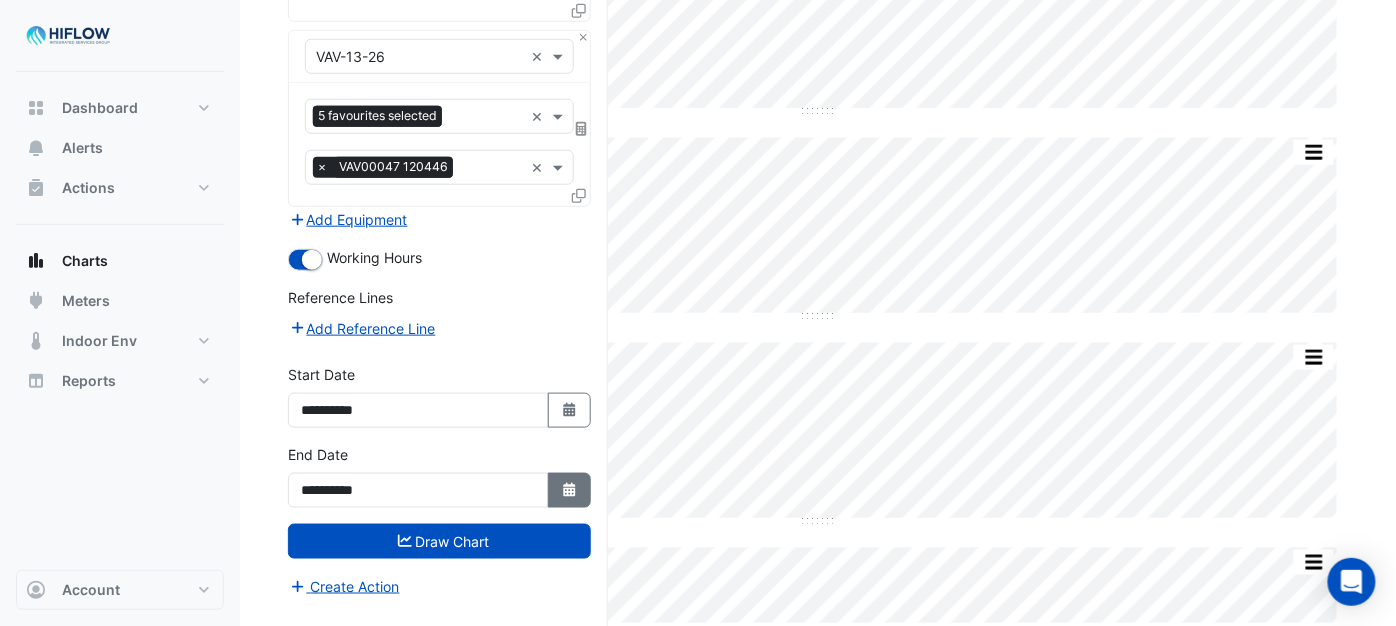 click 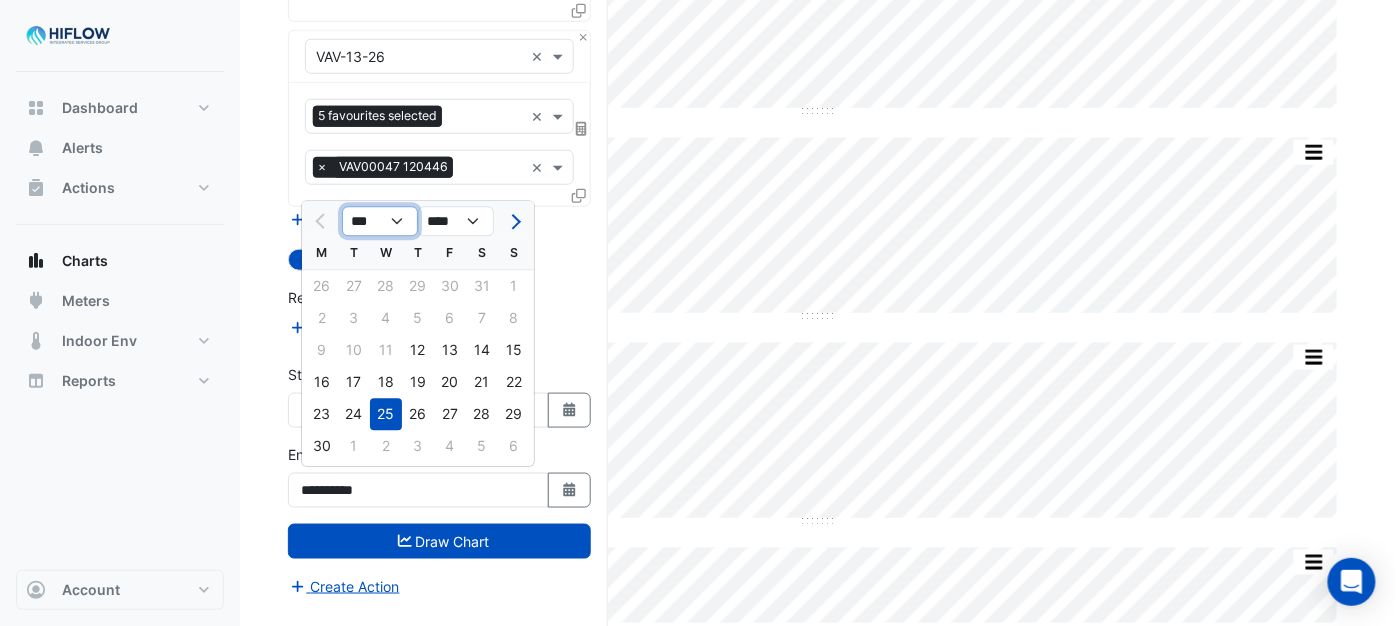 click on "*** *** *** *** *** *** ***" 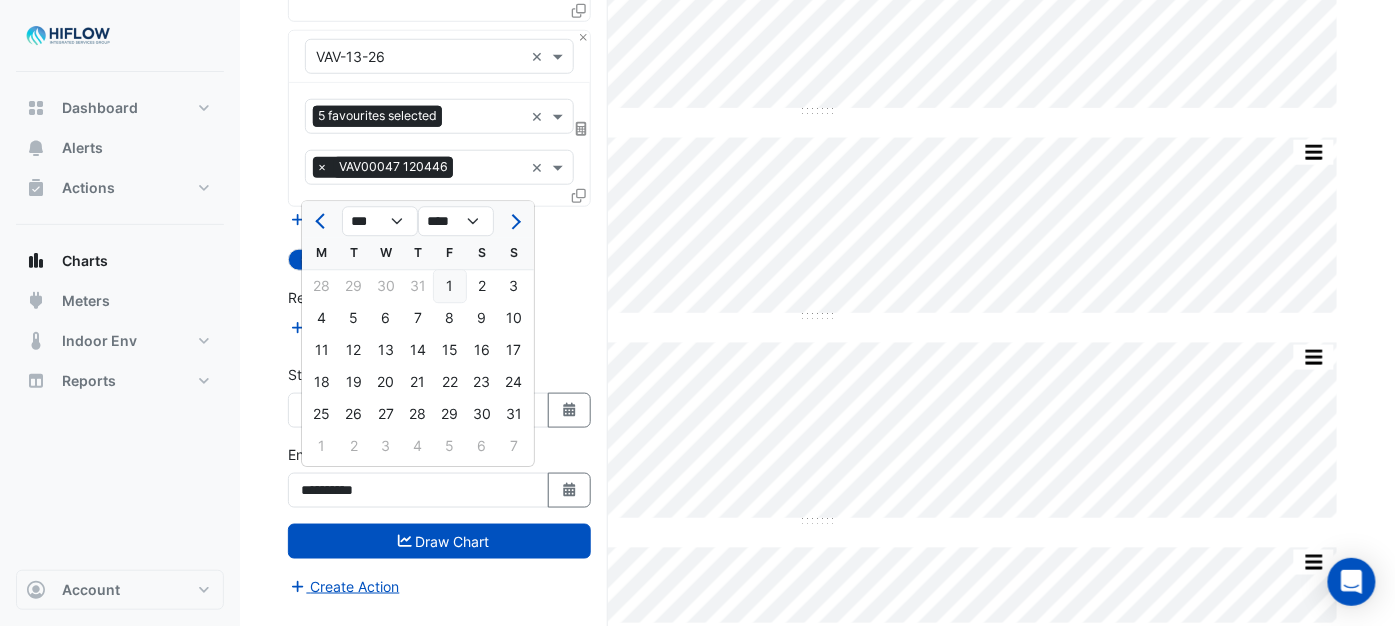 click on "1" 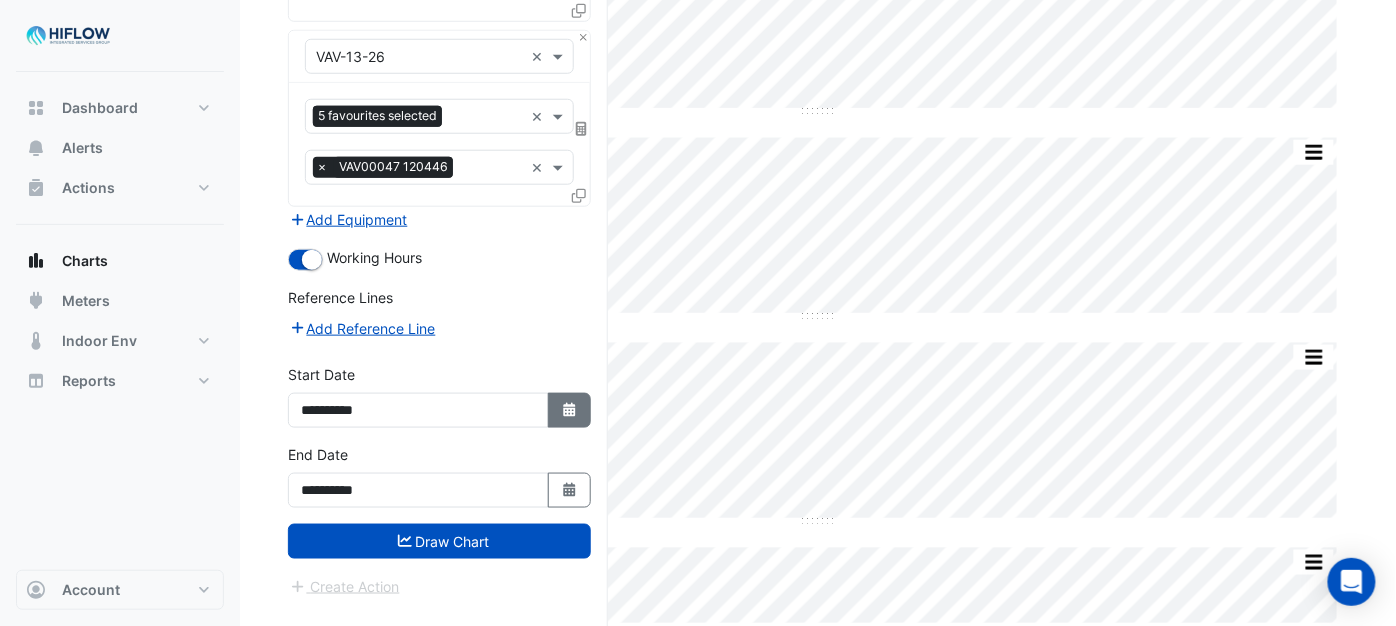 click 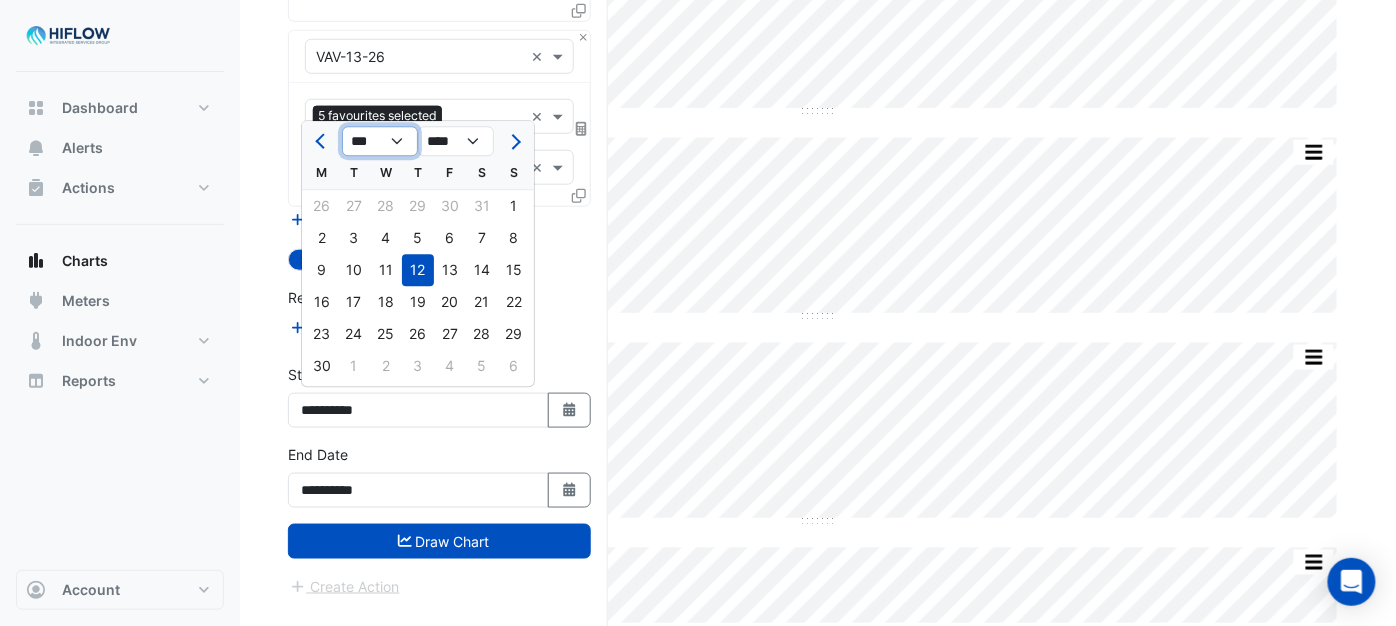 click on "*** *** *** *** *** *** *** ***" 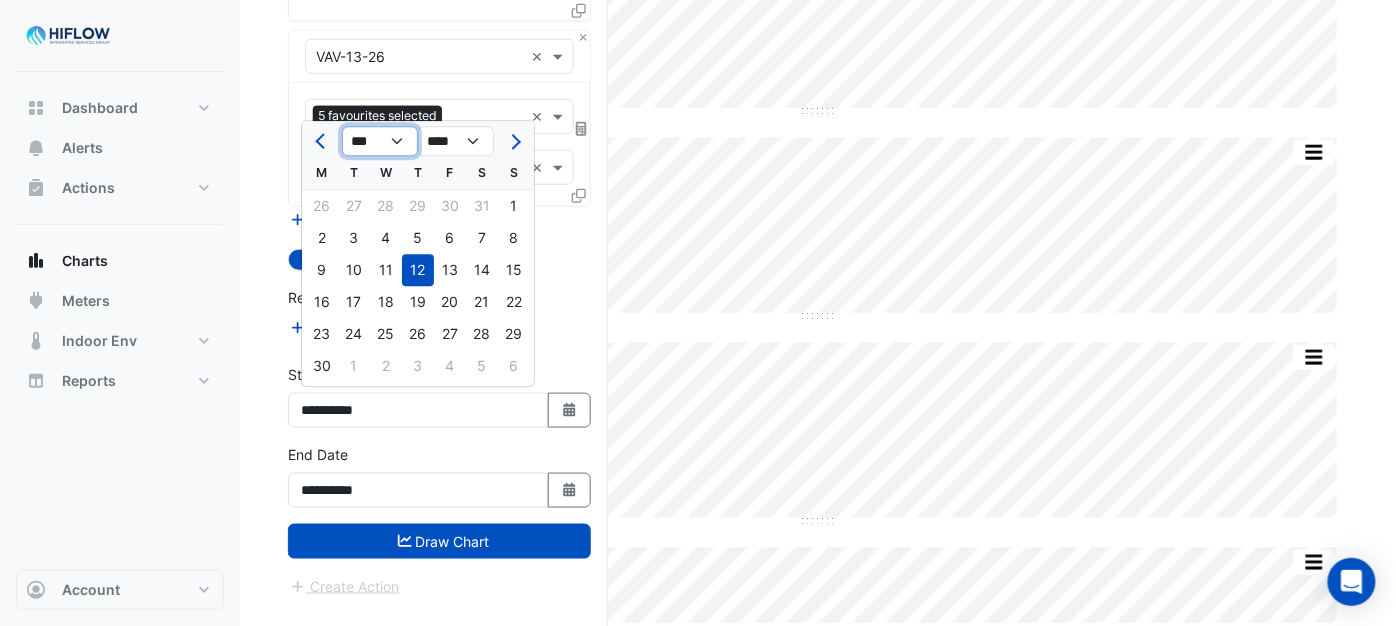 select on "*" 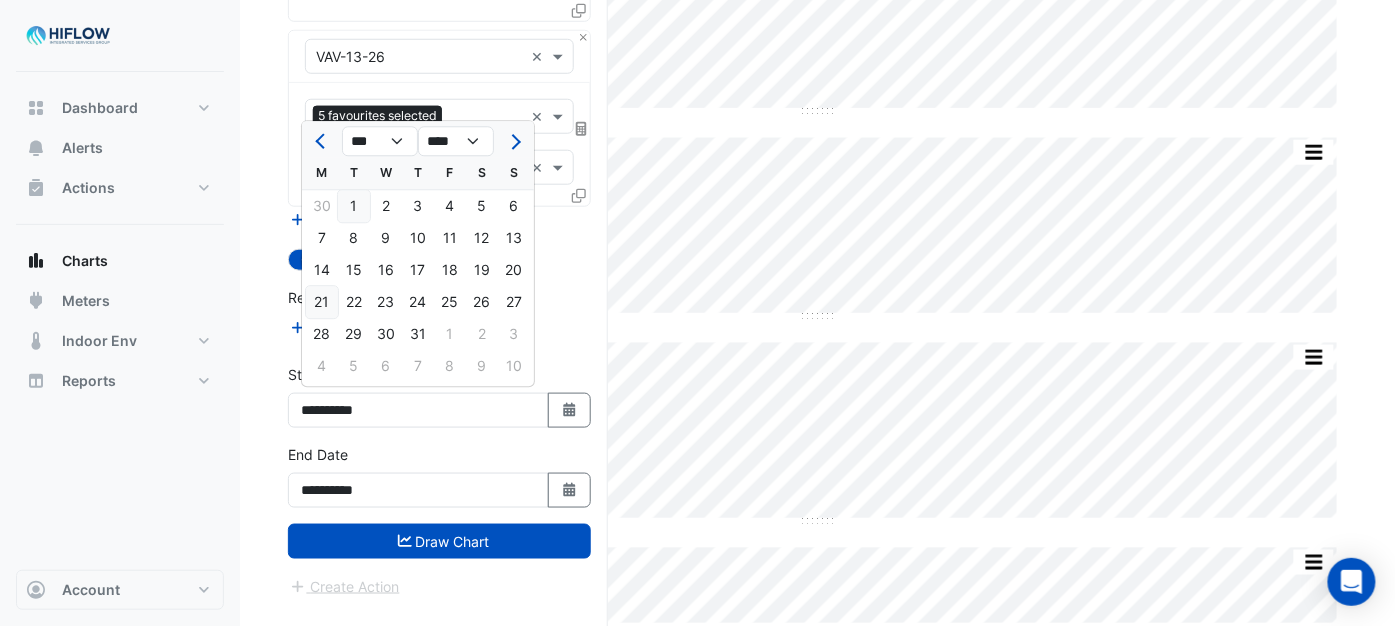 click on "21" 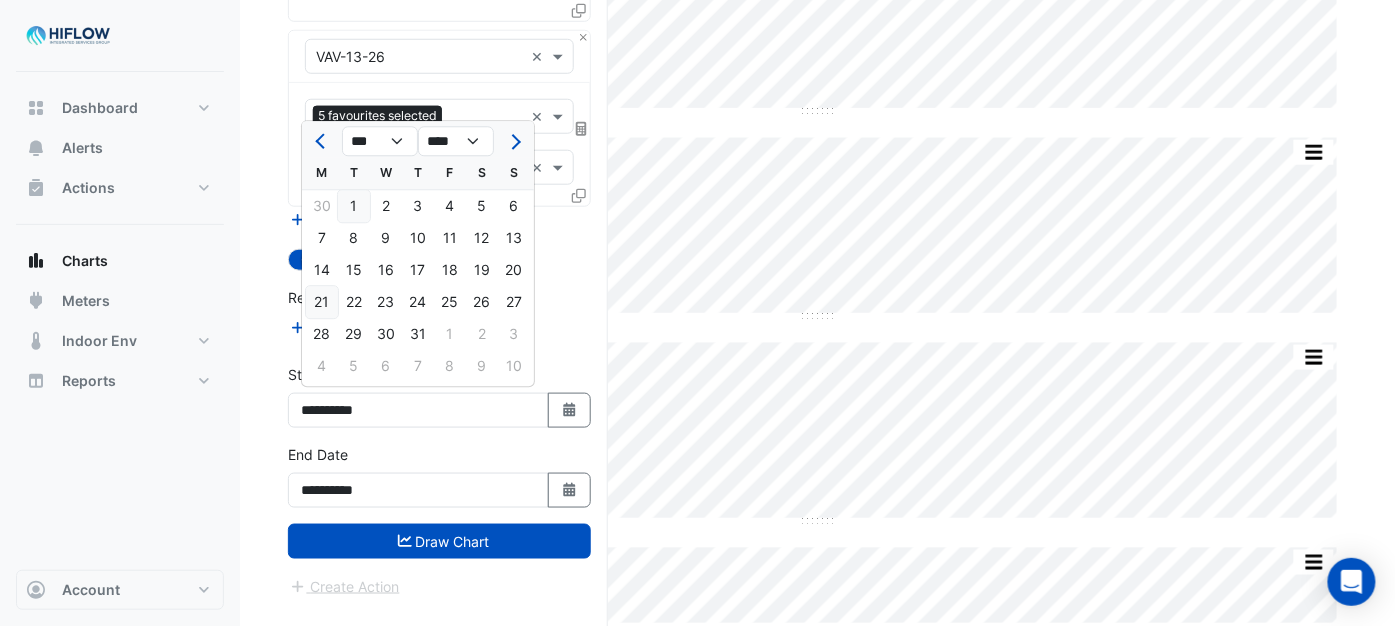 type on "**********" 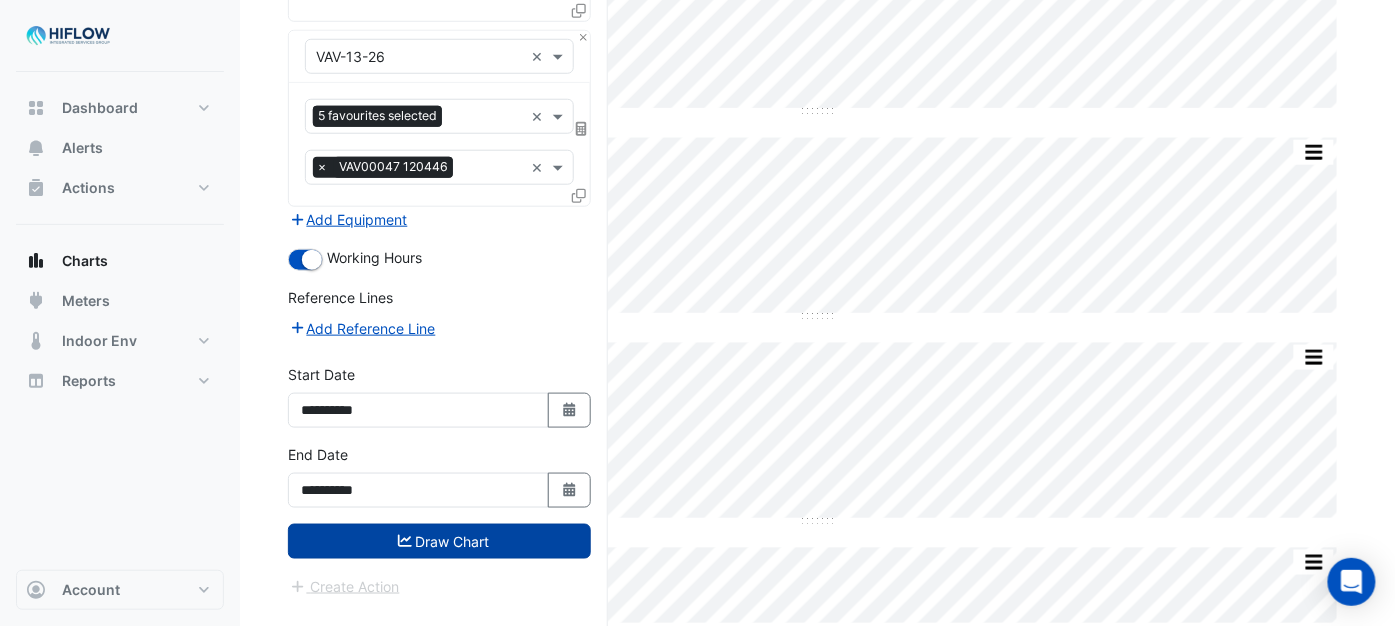 click on "Draw Chart" at bounding box center (439, 541) 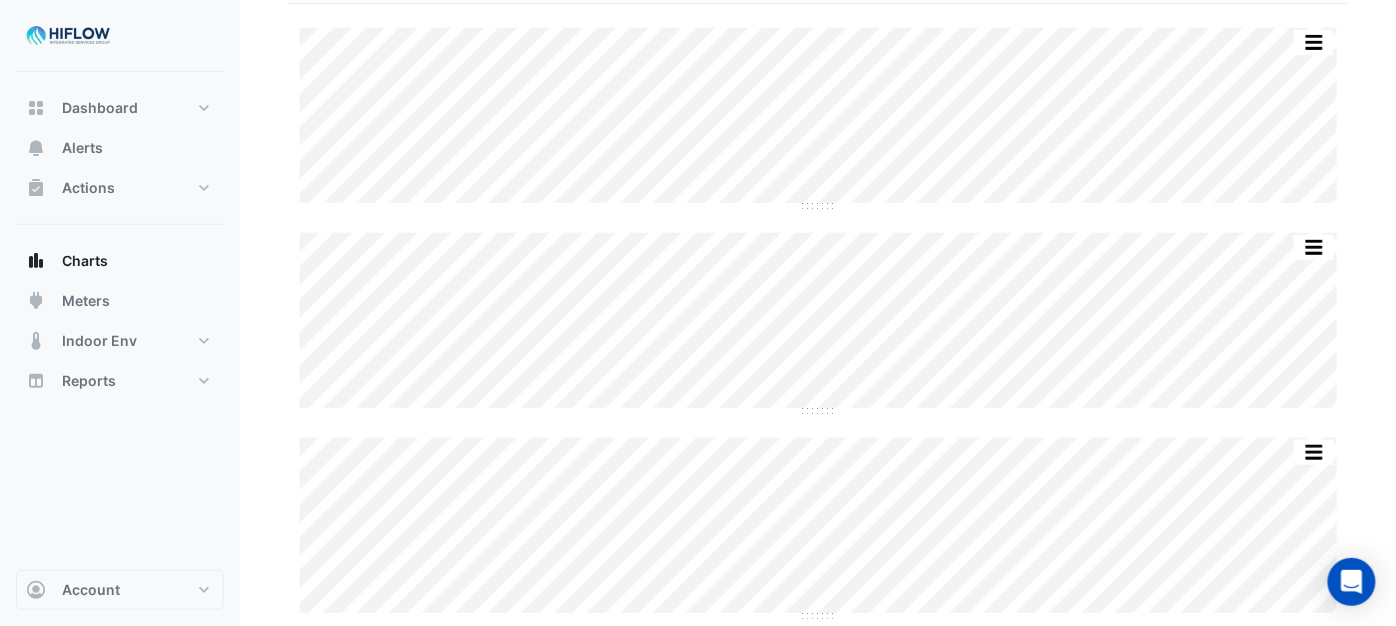 scroll, scrollTop: 0, scrollLeft: 0, axis: both 